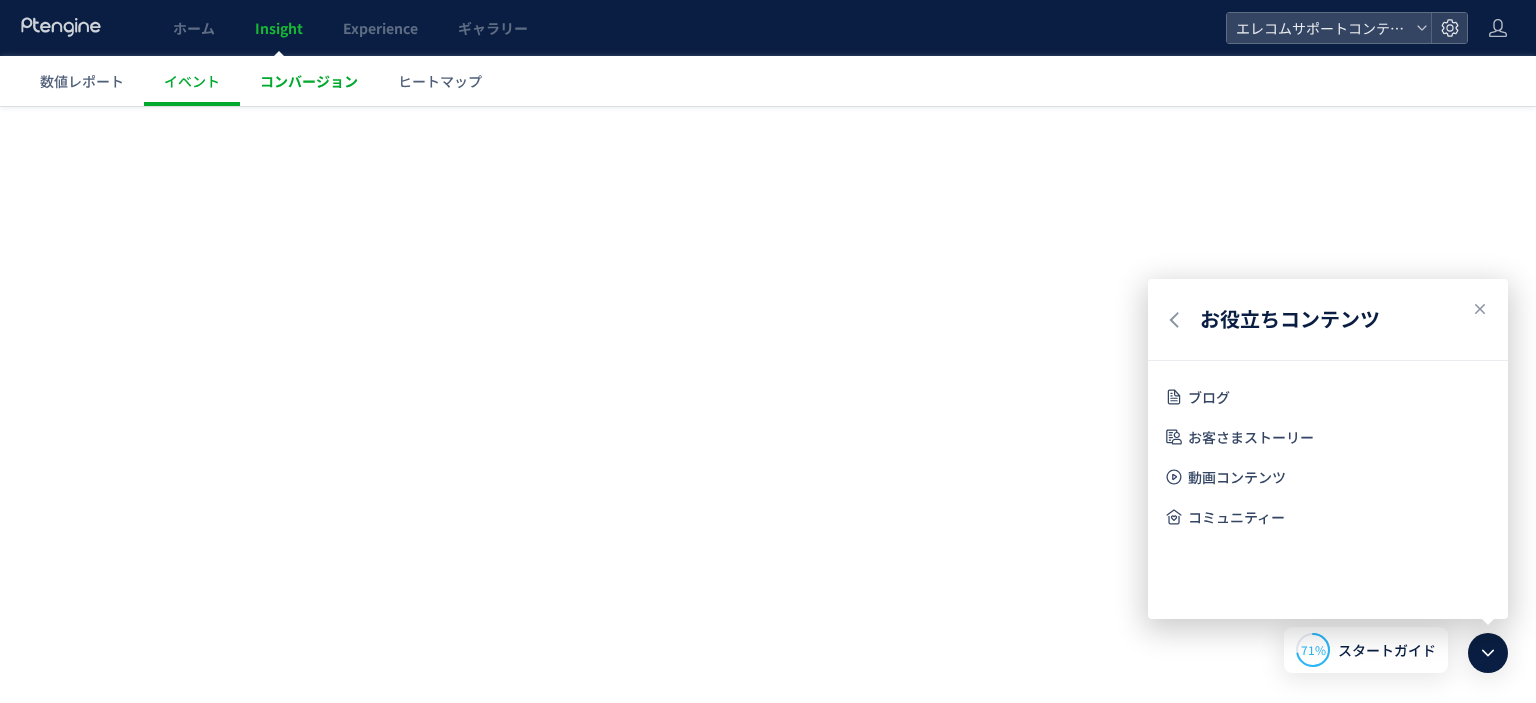 scroll, scrollTop: 0, scrollLeft: 0, axis: both 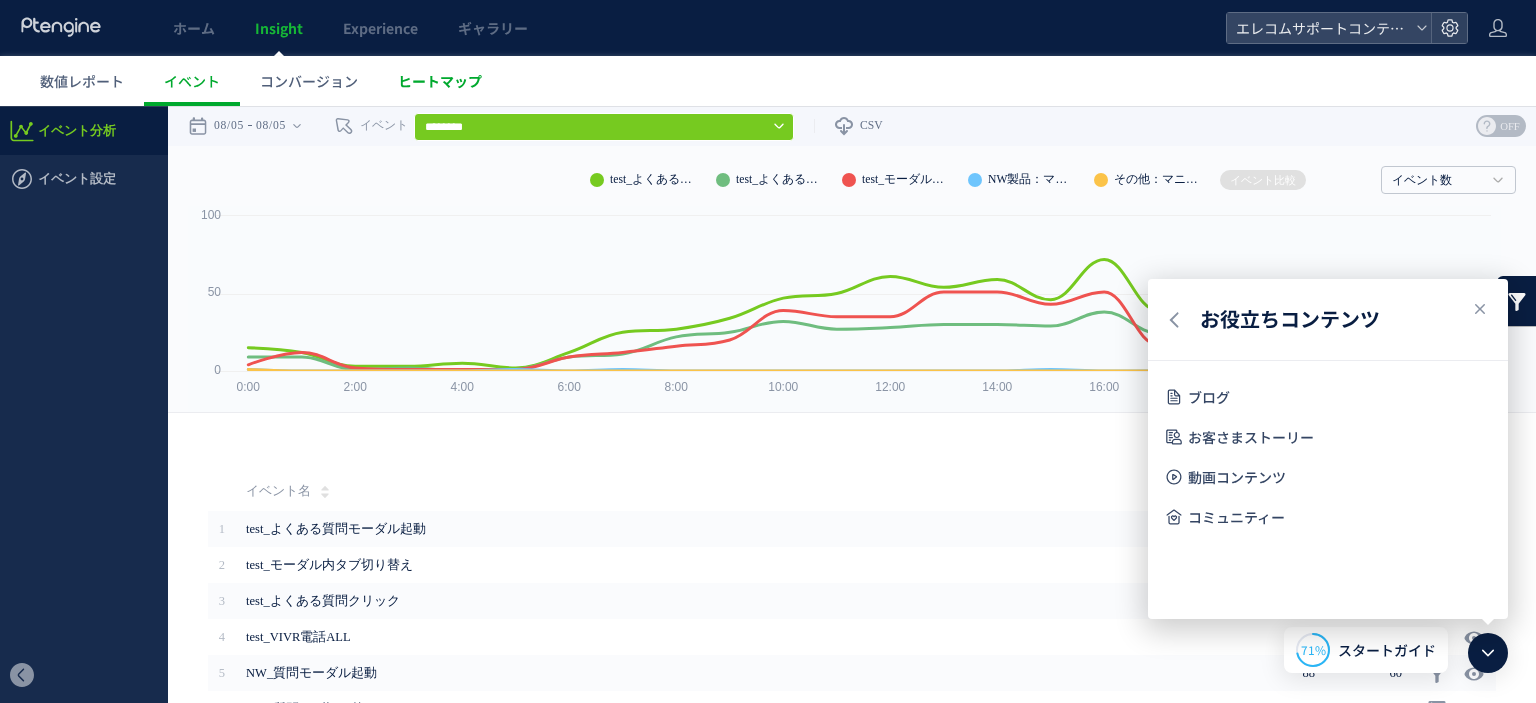 click on "ヒートマップ" at bounding box center (440, 81) 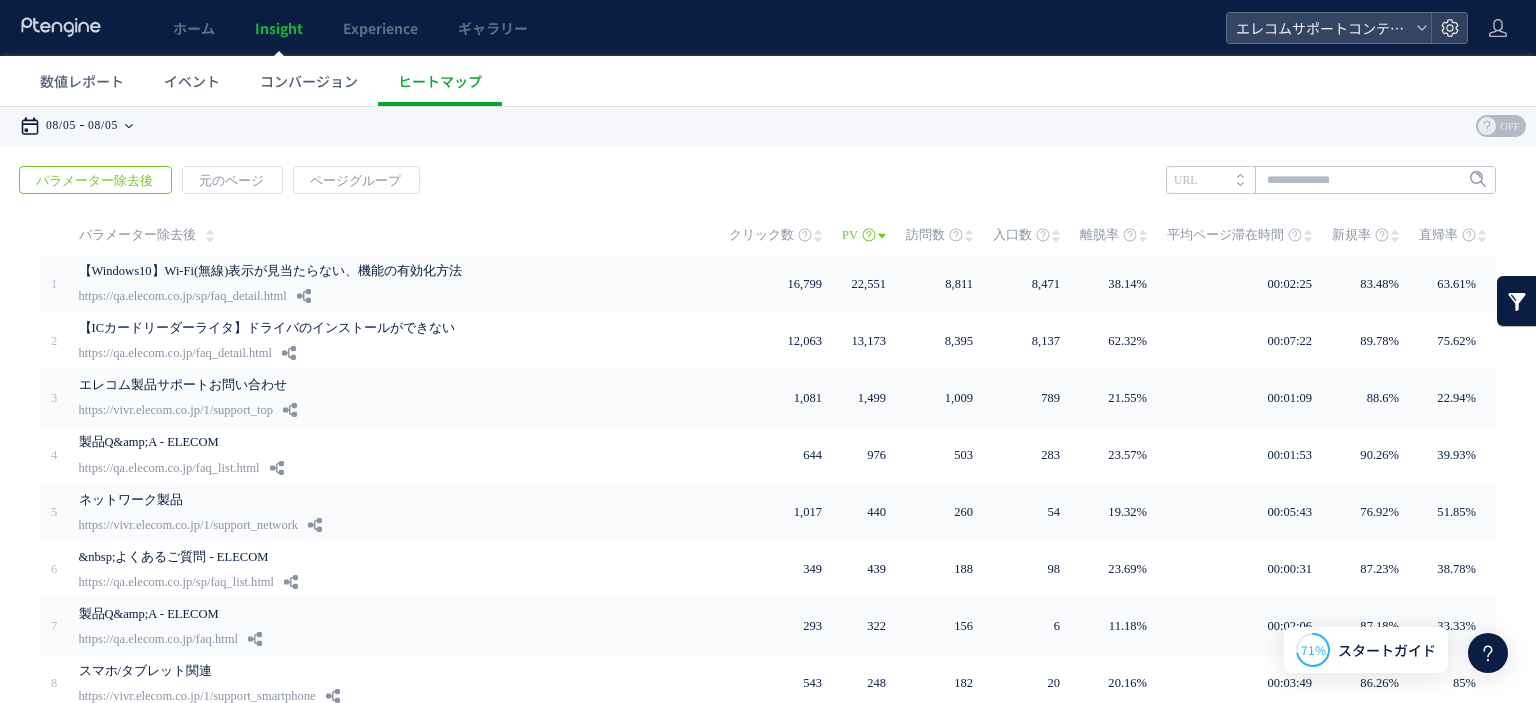click on "08/05" at bounding box center [61, 126] 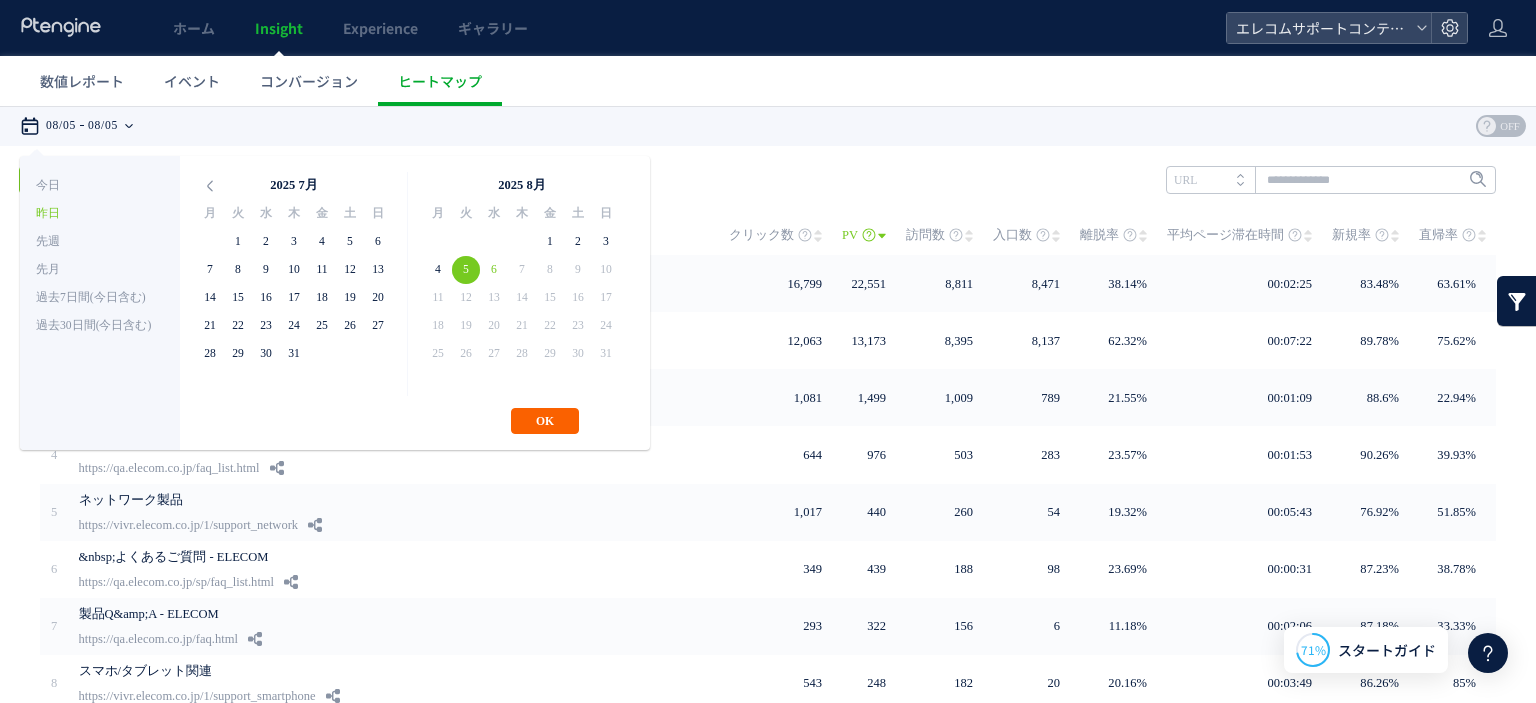click on "OK" at bounding box center (545, 421) 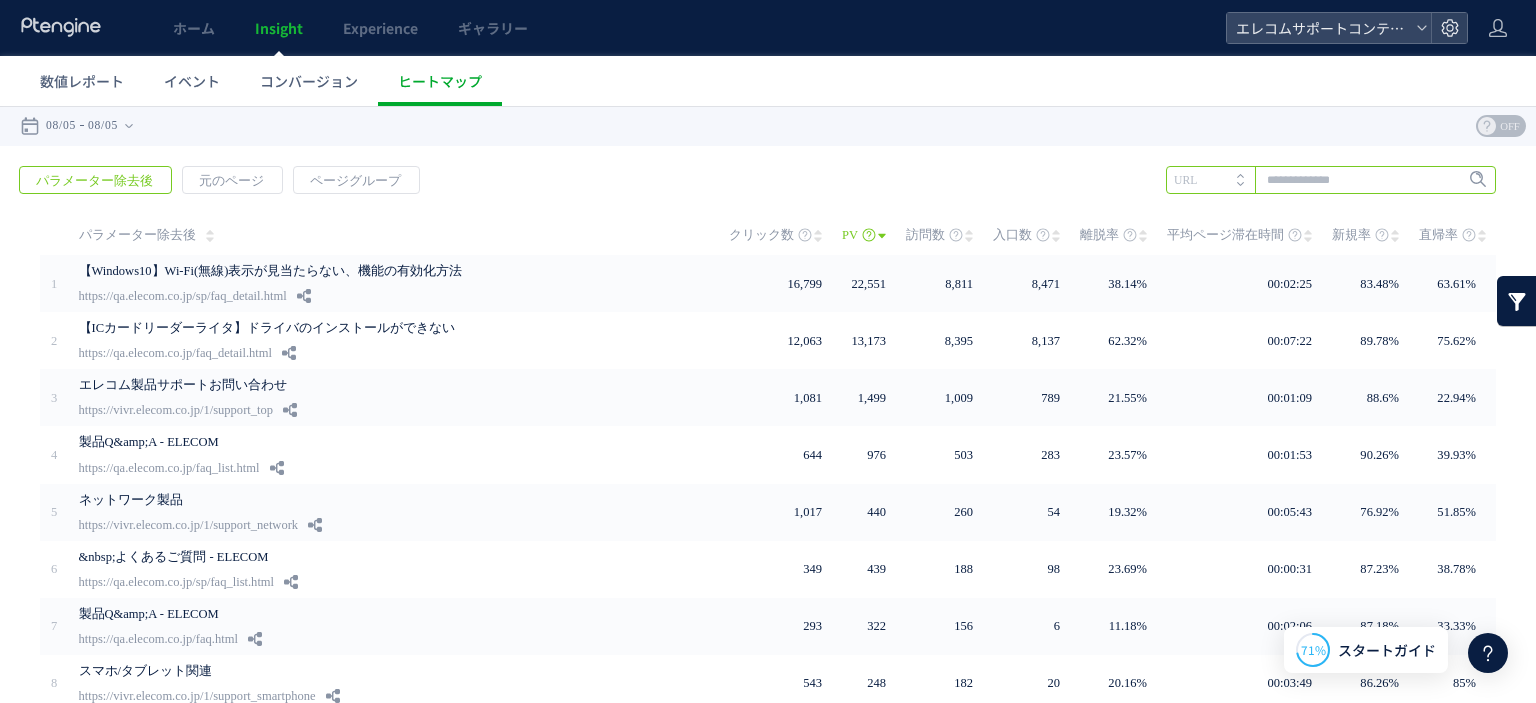 click at bounding box center [1331, 180] 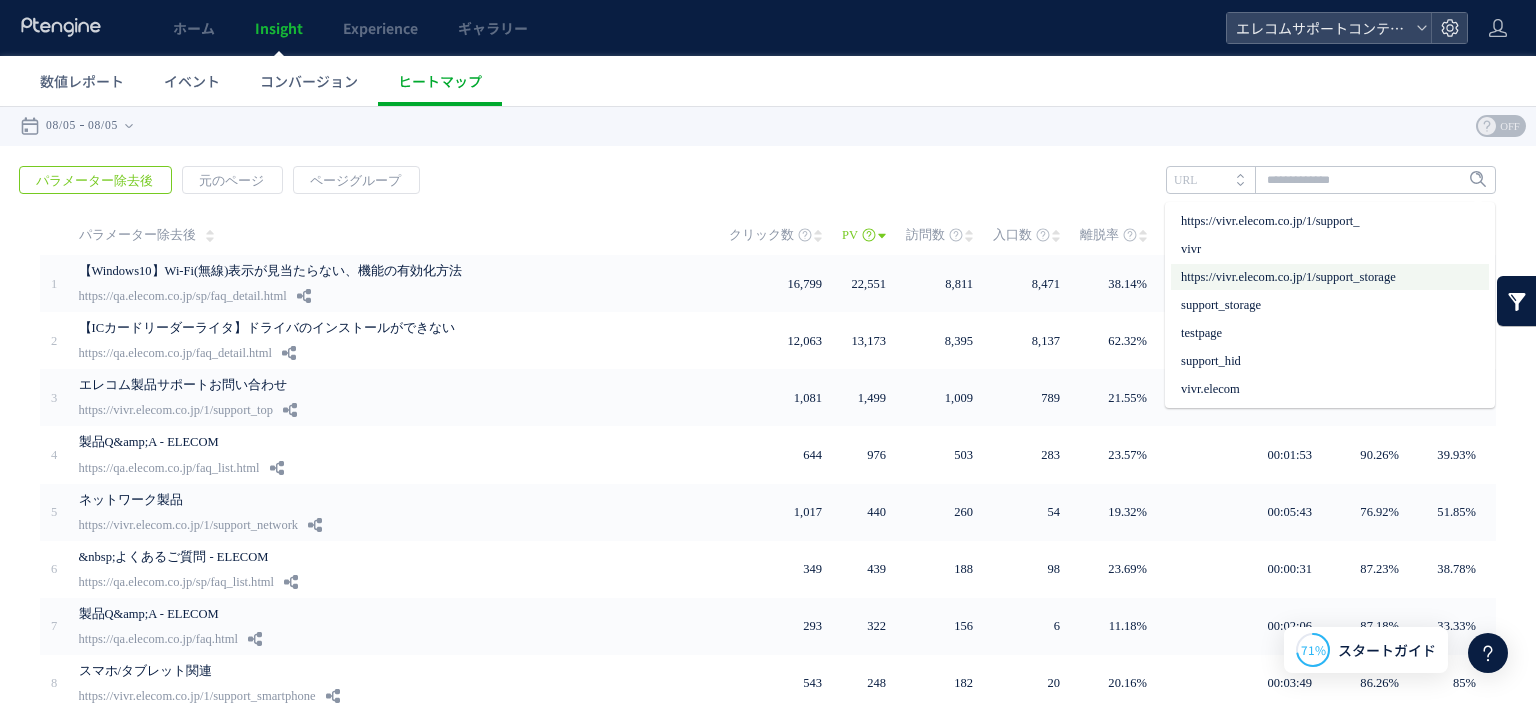 click on "https://vivr.elecom.co.jp/1/support_storage" at bounding box center (1330, 277) 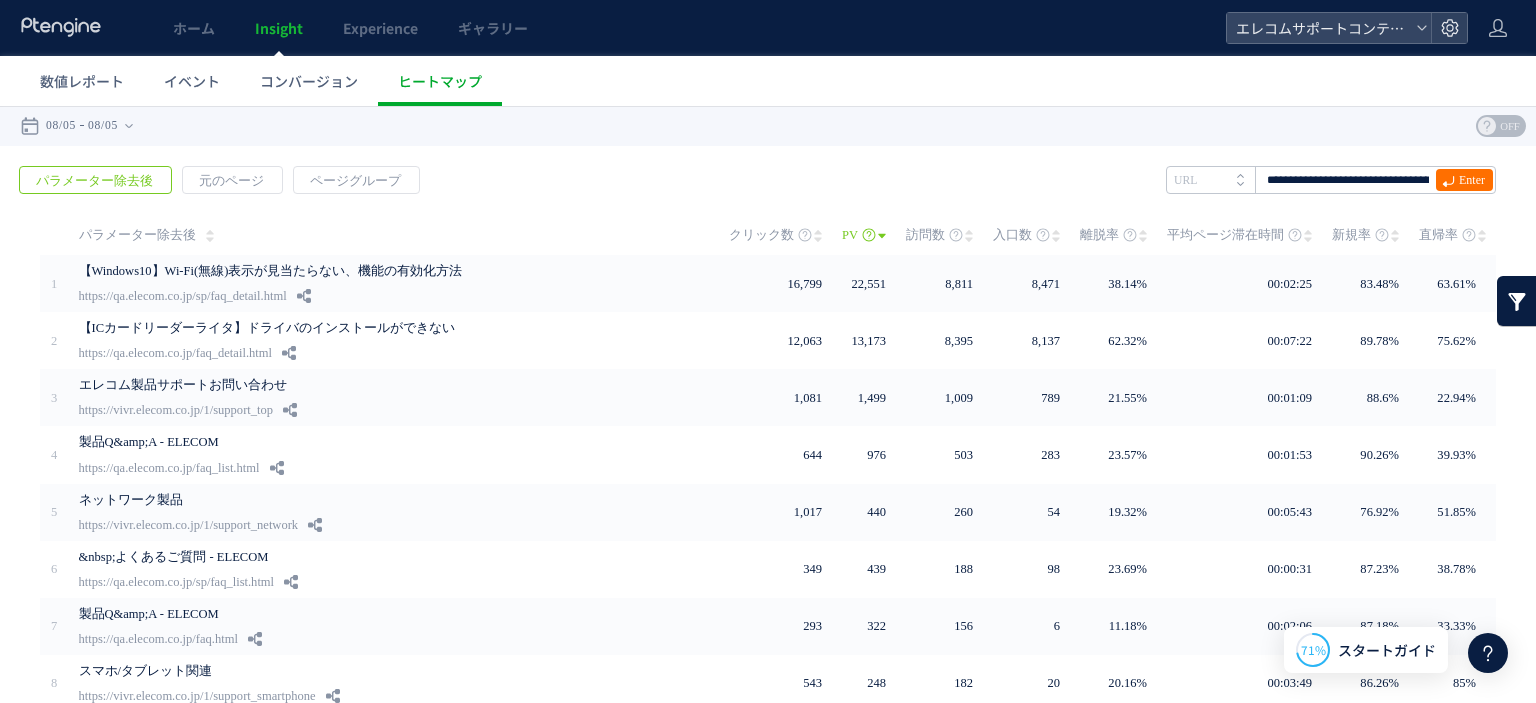click on "Enter" at bounding box center [1461, 182] 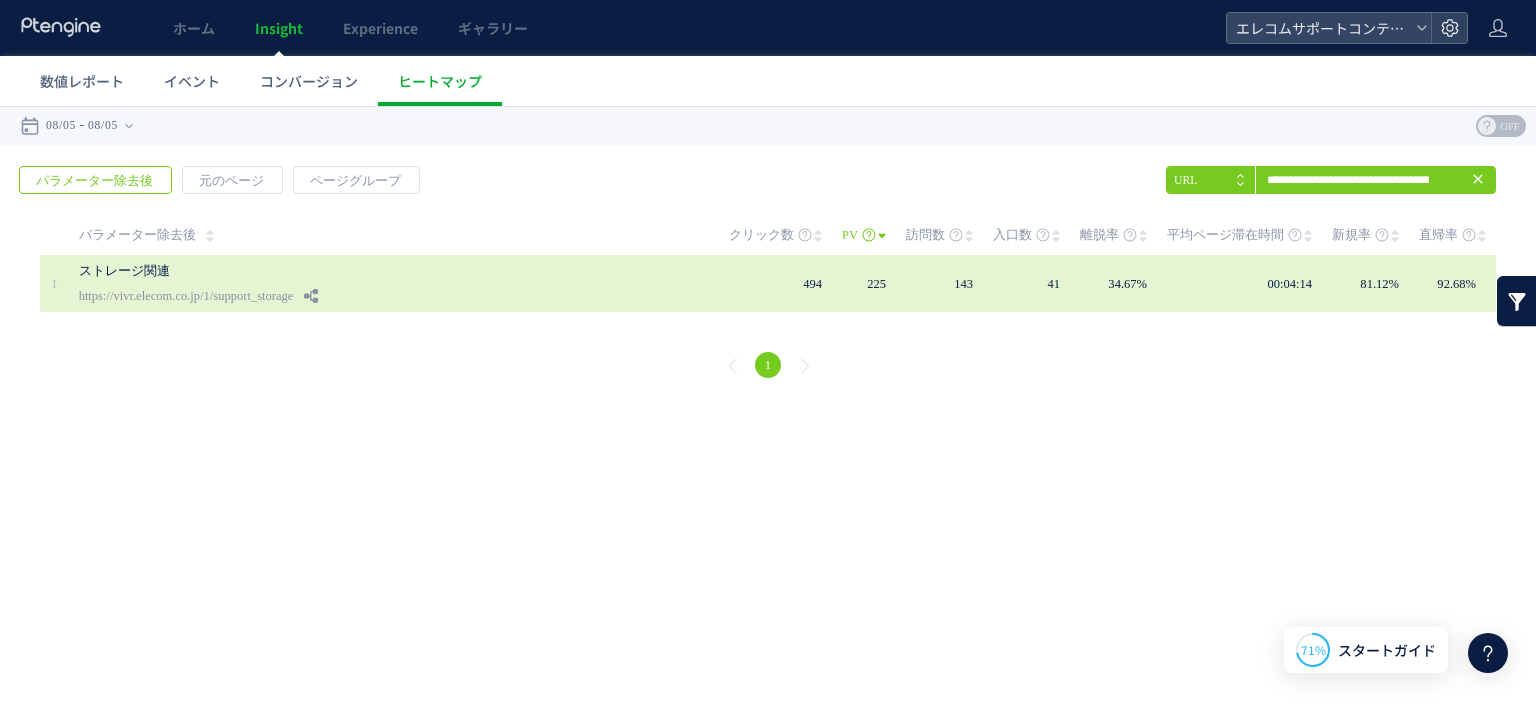 click on "41" at bounding box center (1036, 283) 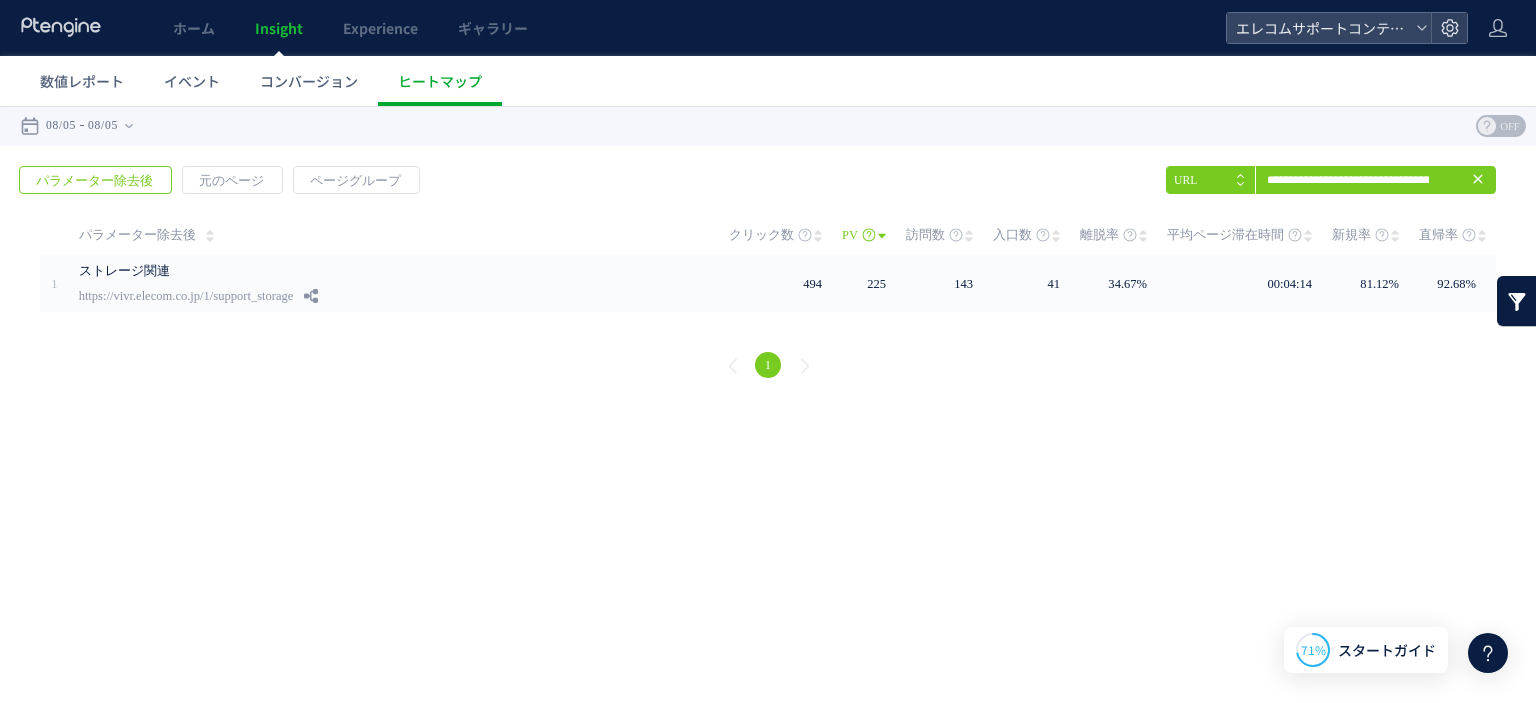 click at bounding box center [1517, 301] 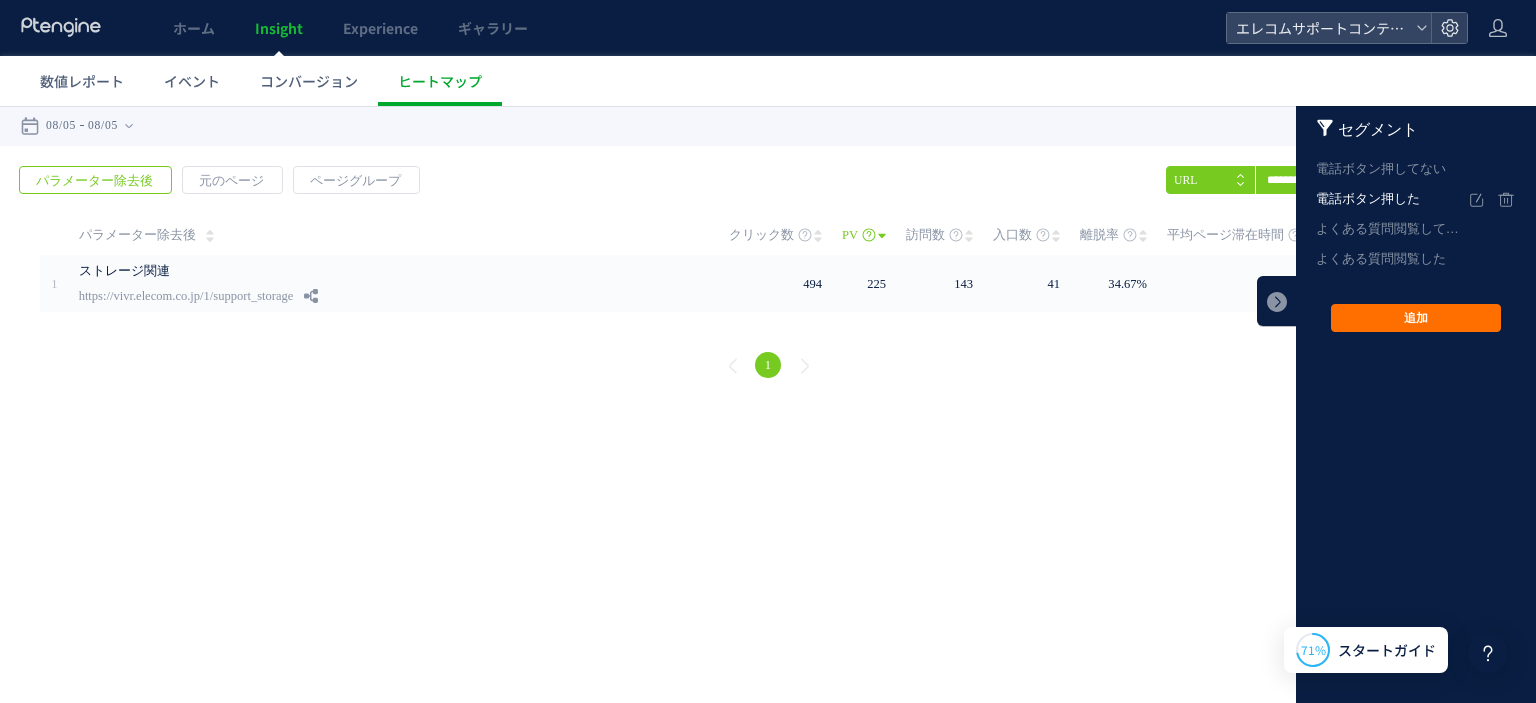 click on "電話ボタン押した" at bounding box center [1392, 199] 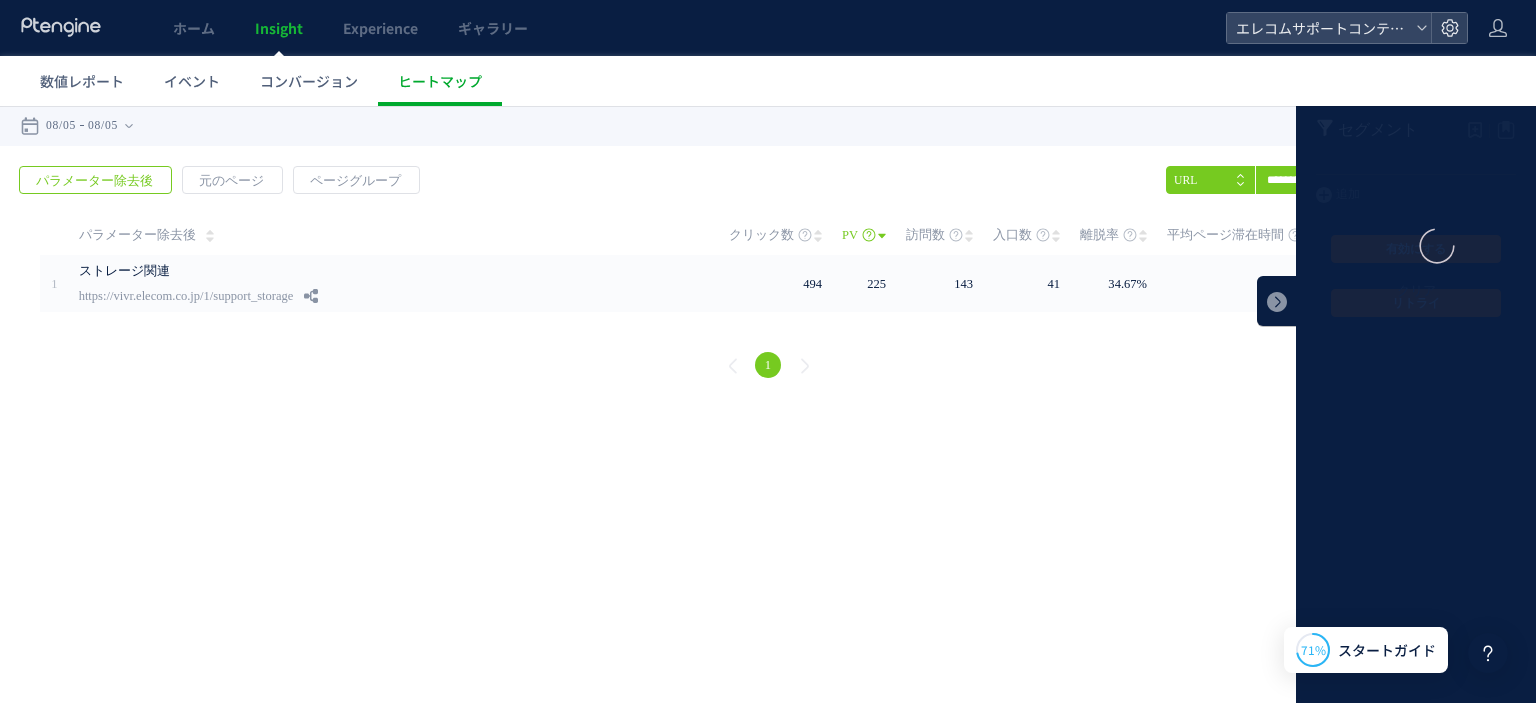 type 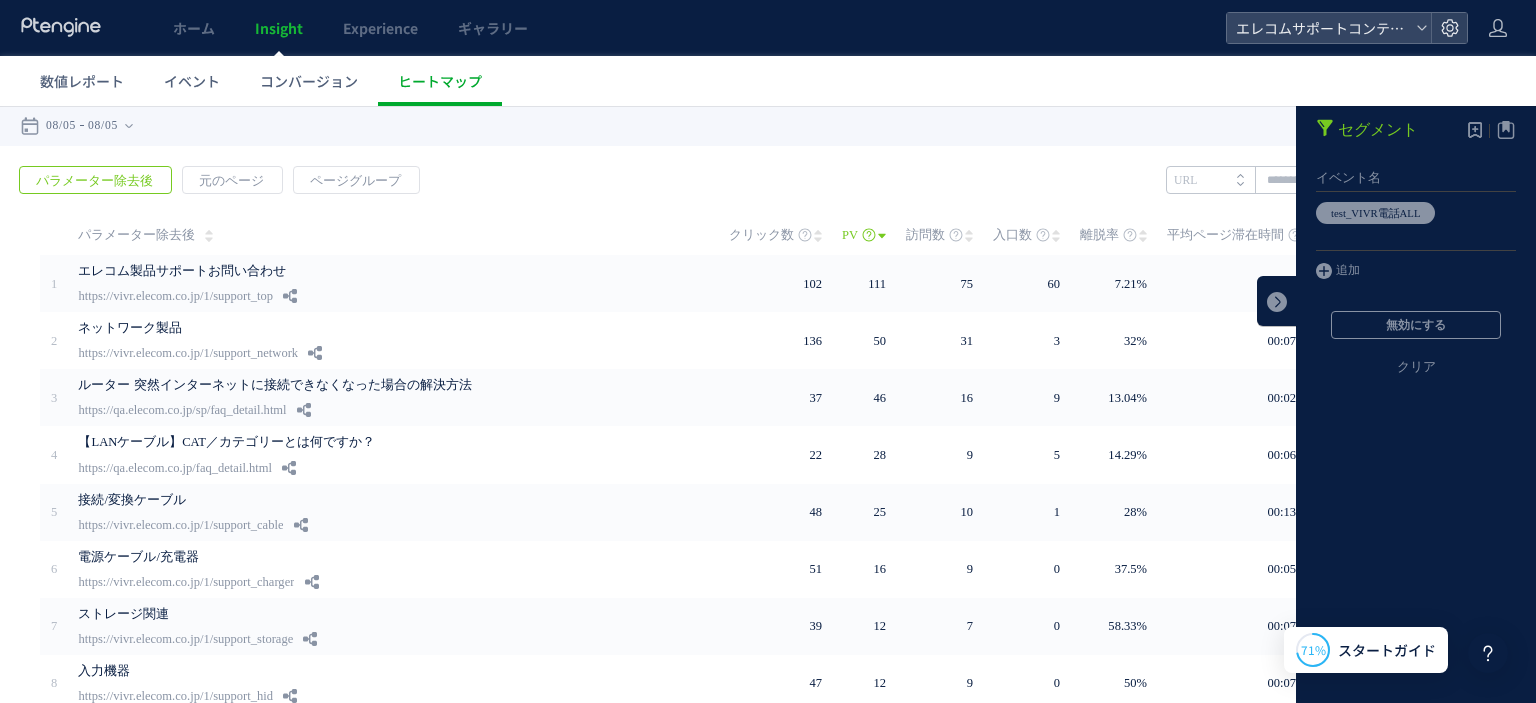 click on "戻る
パラメーター除去後
元のページ
ページグループ
実装" at bounding box center (768, 532) 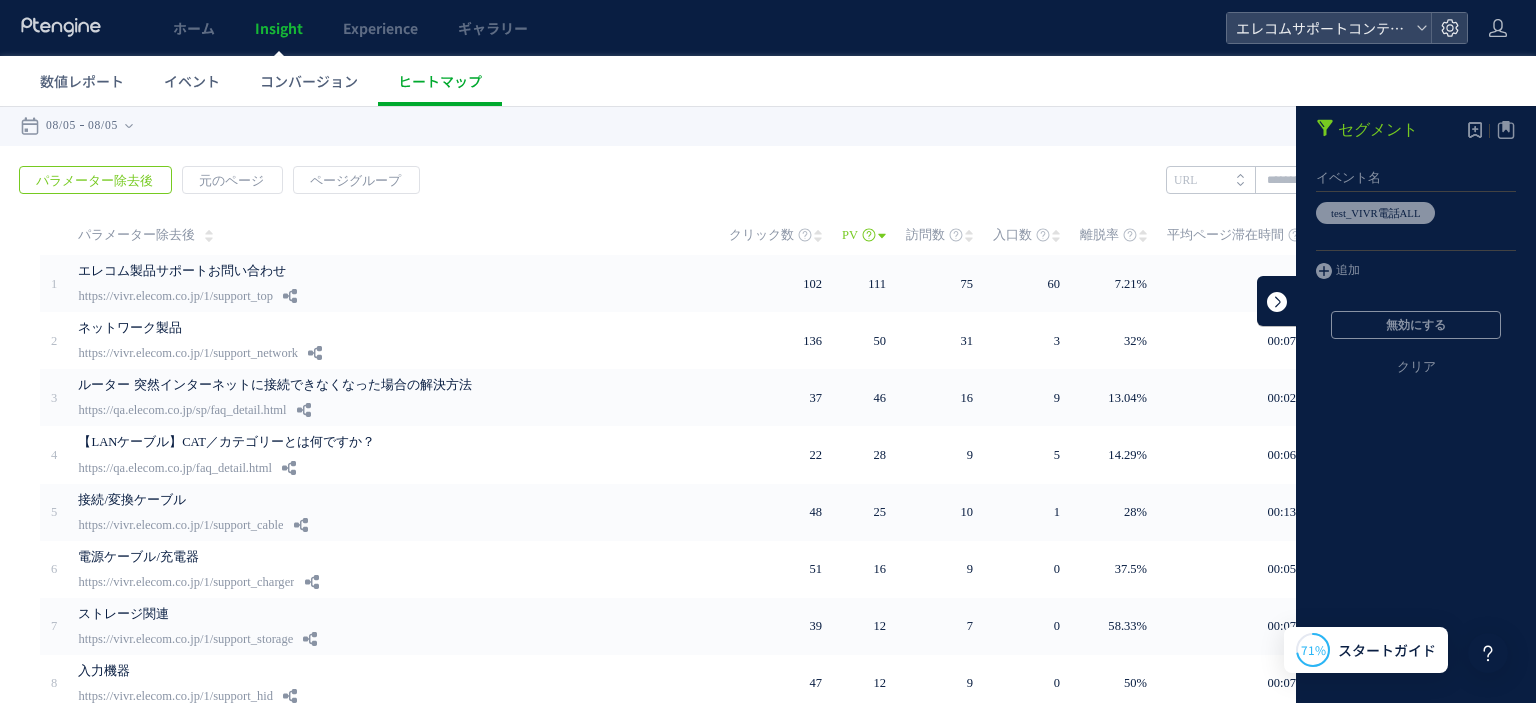 click at bounding box center (1277, 301) 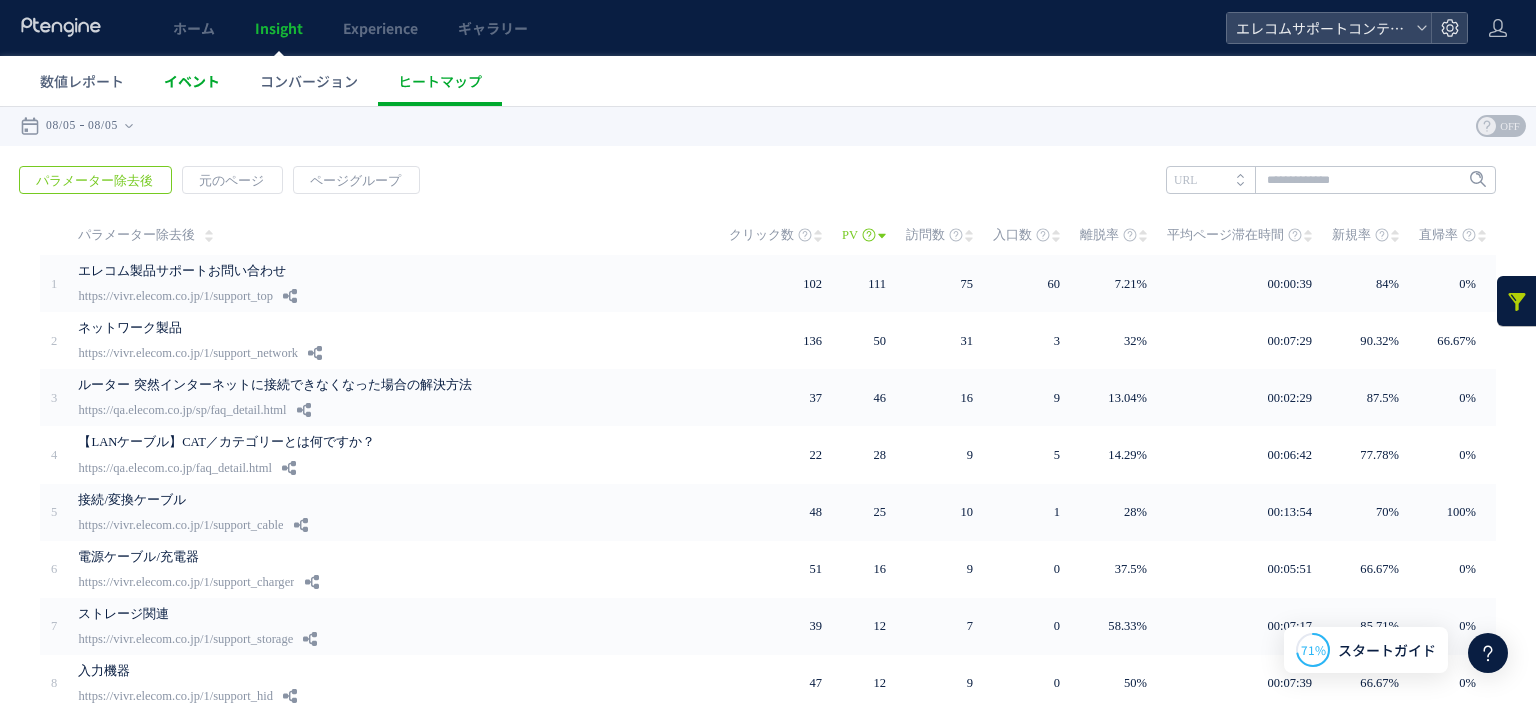 click on "イベント" at bounding box center [192, 81] 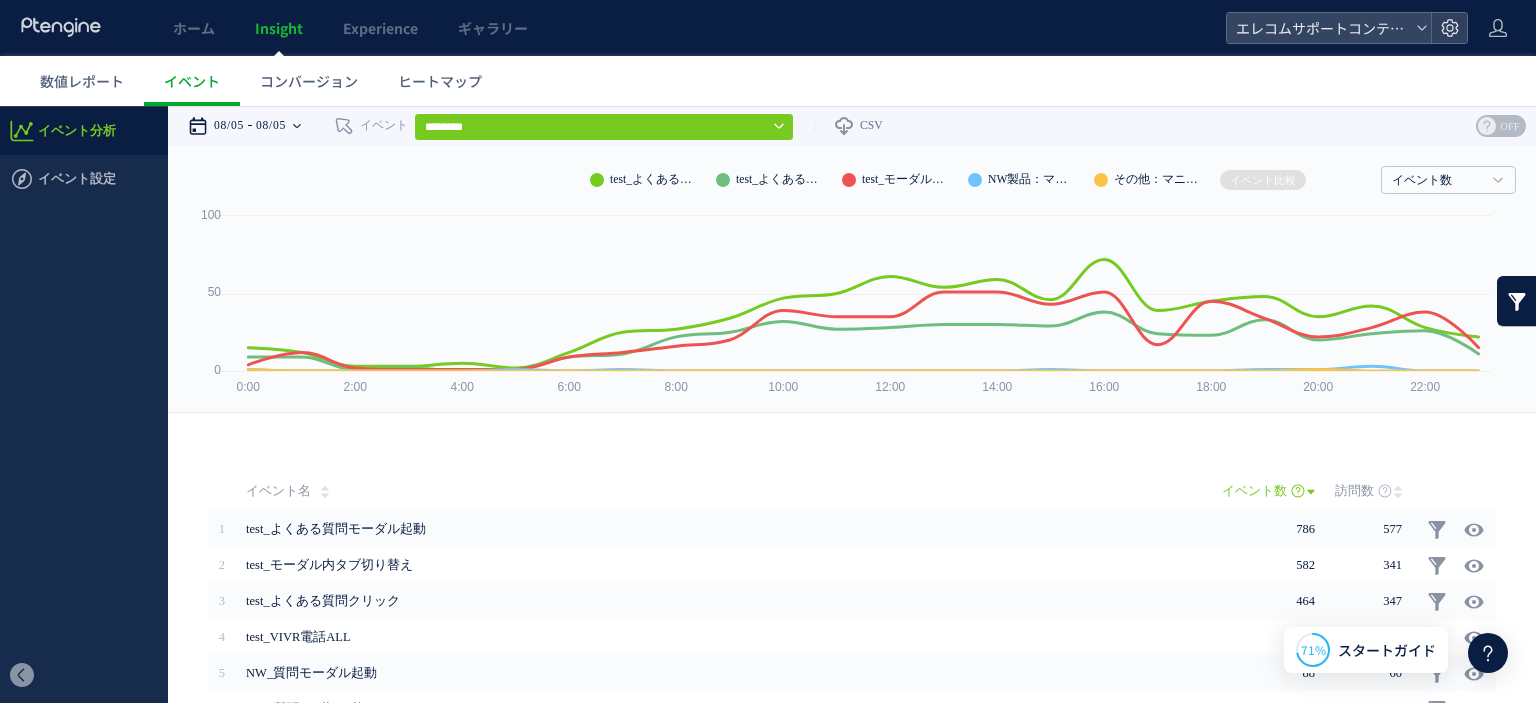 click on "08/05" at bounding box center [271, 126] 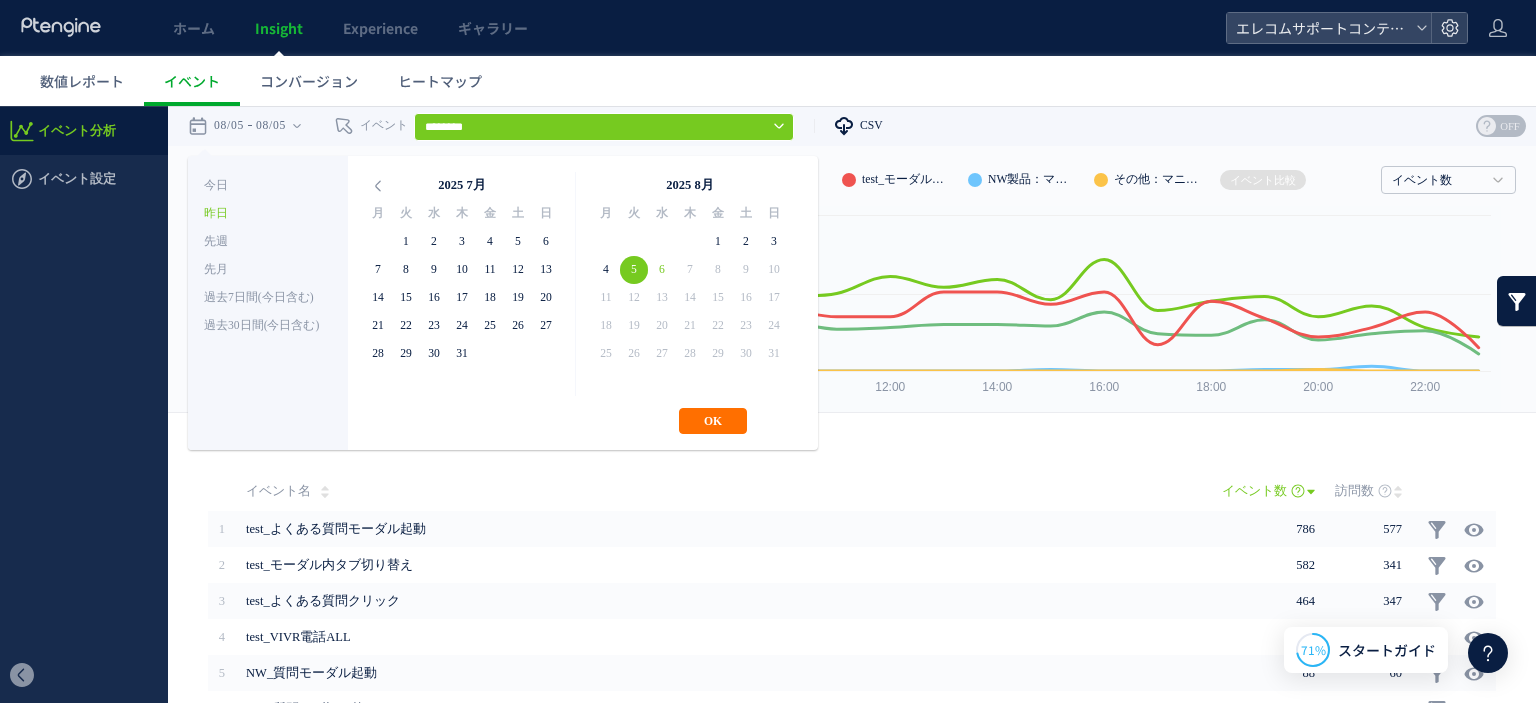click on "CSV" at bounding box center (848, 126) 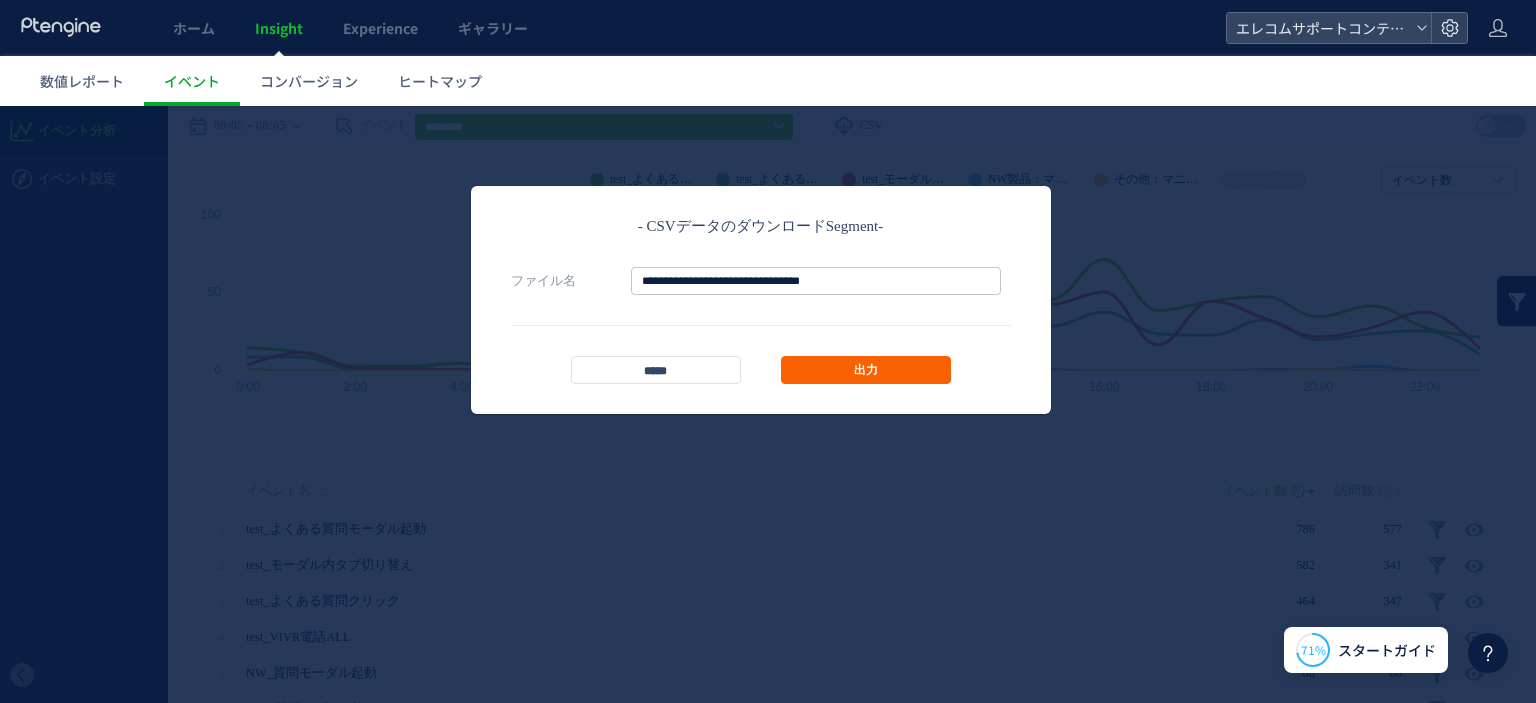 click on "出力" at bounding box center [866, 370] 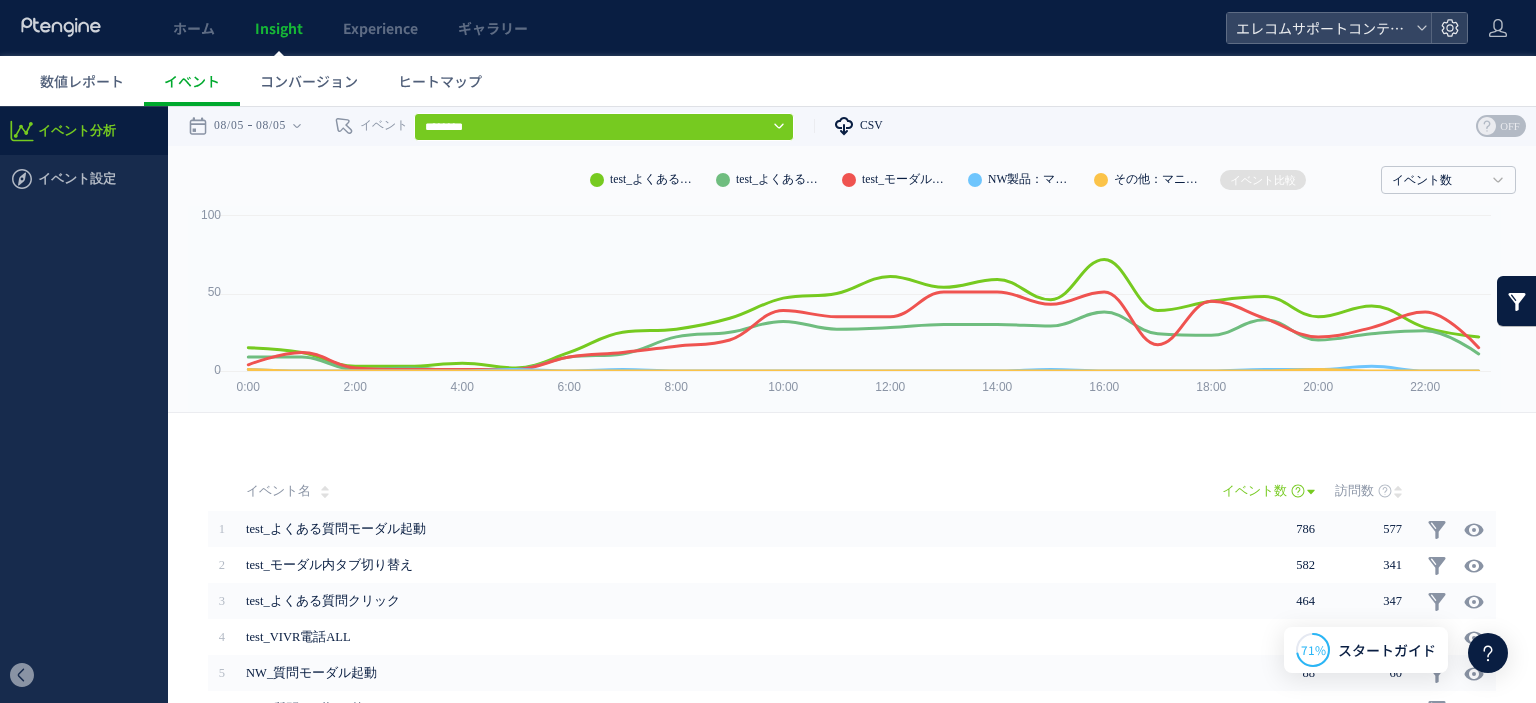 click on "CSV" at bounding box center (848, 126) 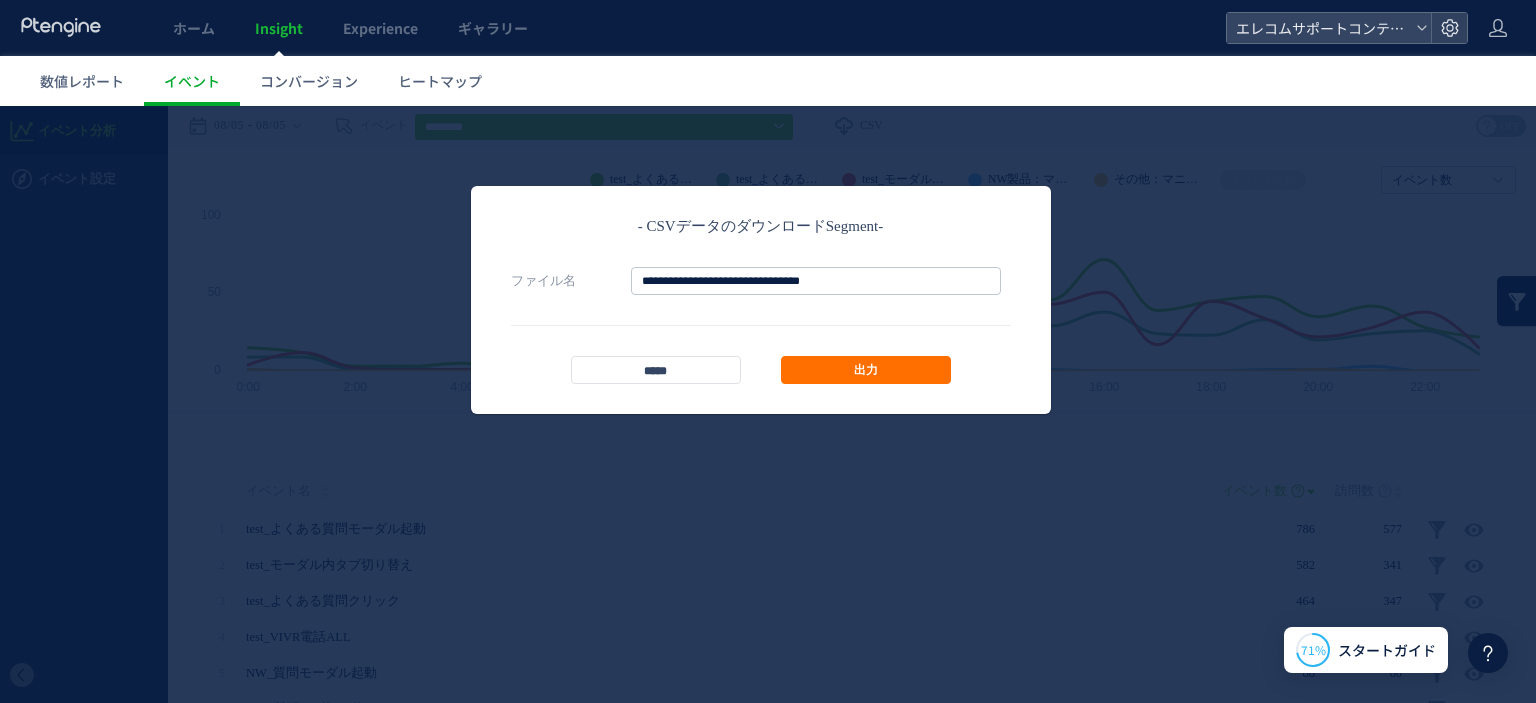 click on "**********" at bounding box center (761, 300) 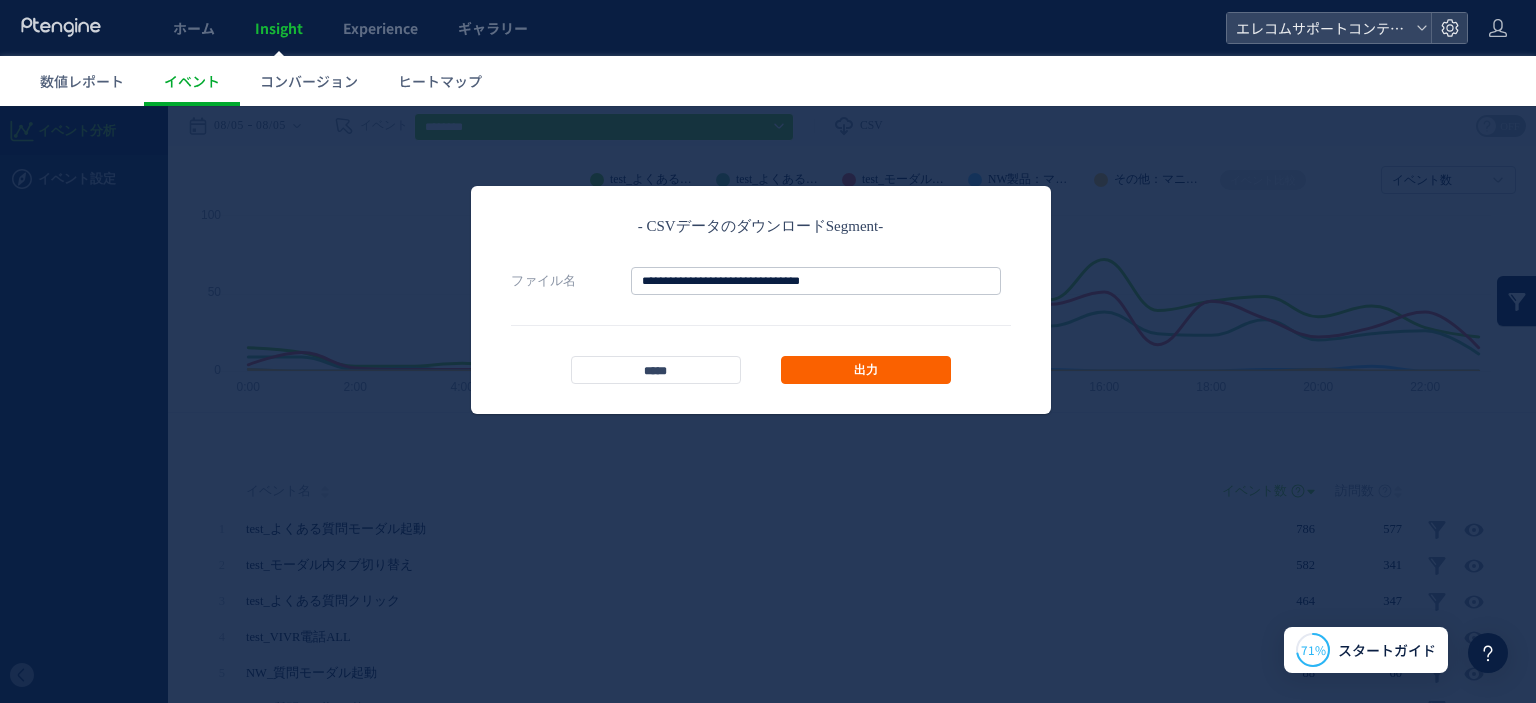 click on "出力" at bounding box center (866, 370) 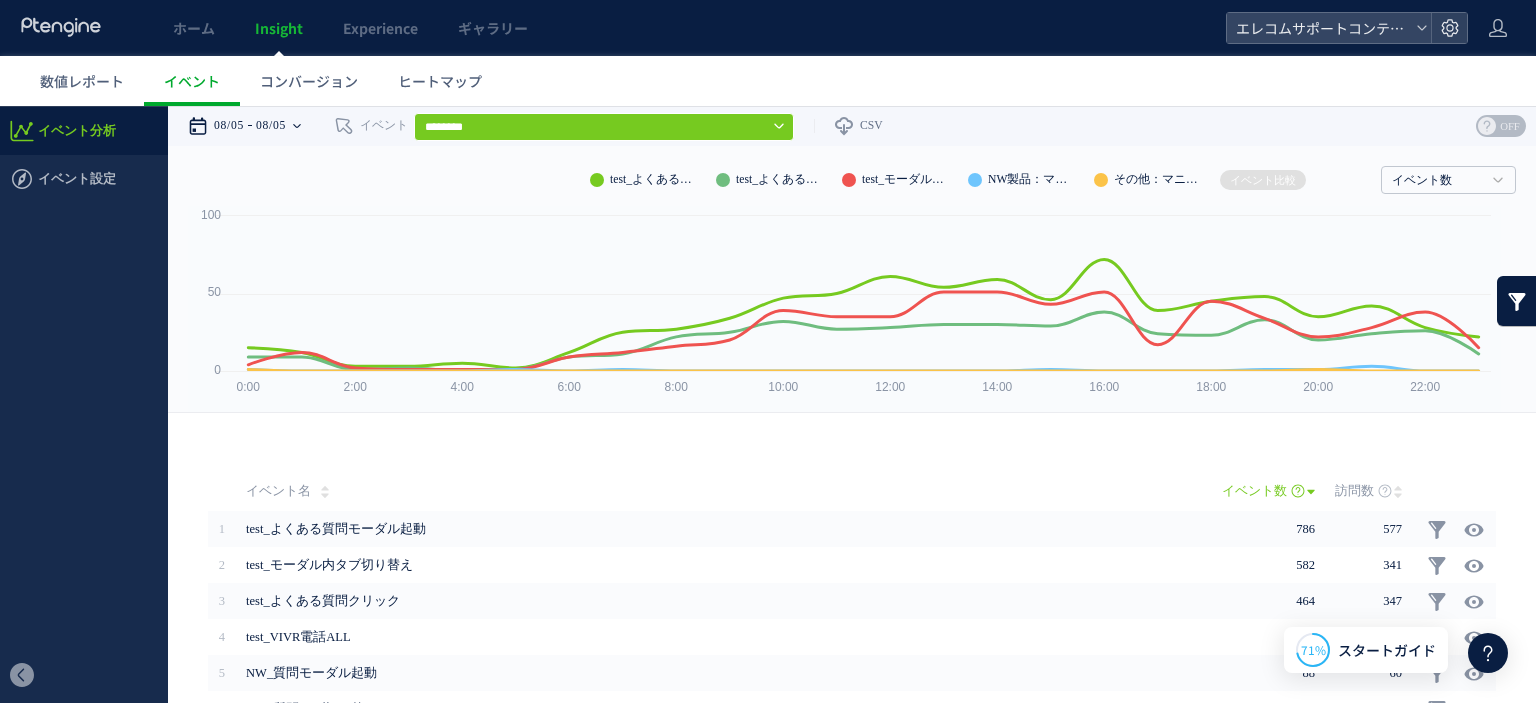 click on "08/05" at bounding box center [271, 126] 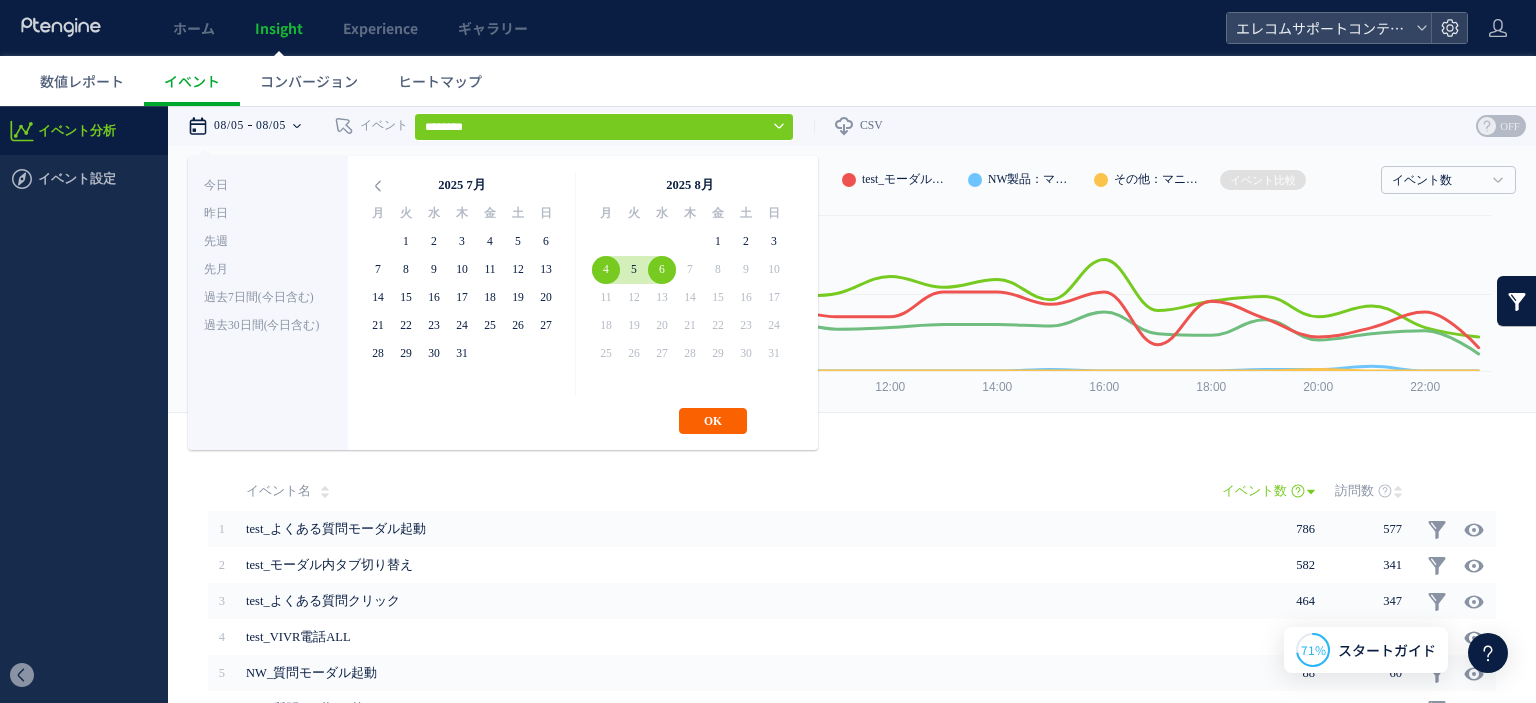 click on "OK" at bounding box center [713, 421] 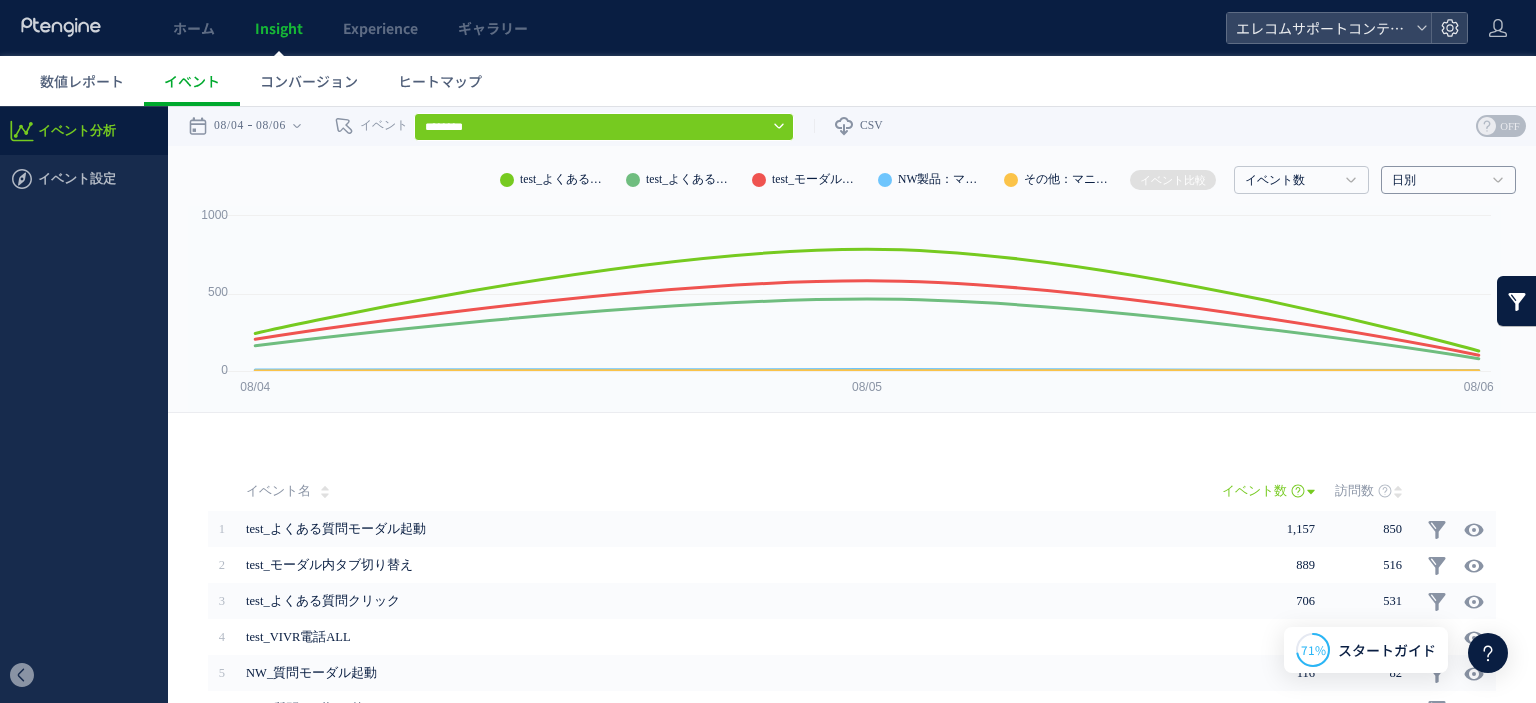 click on "日別" at bounding box center [1437, 181] 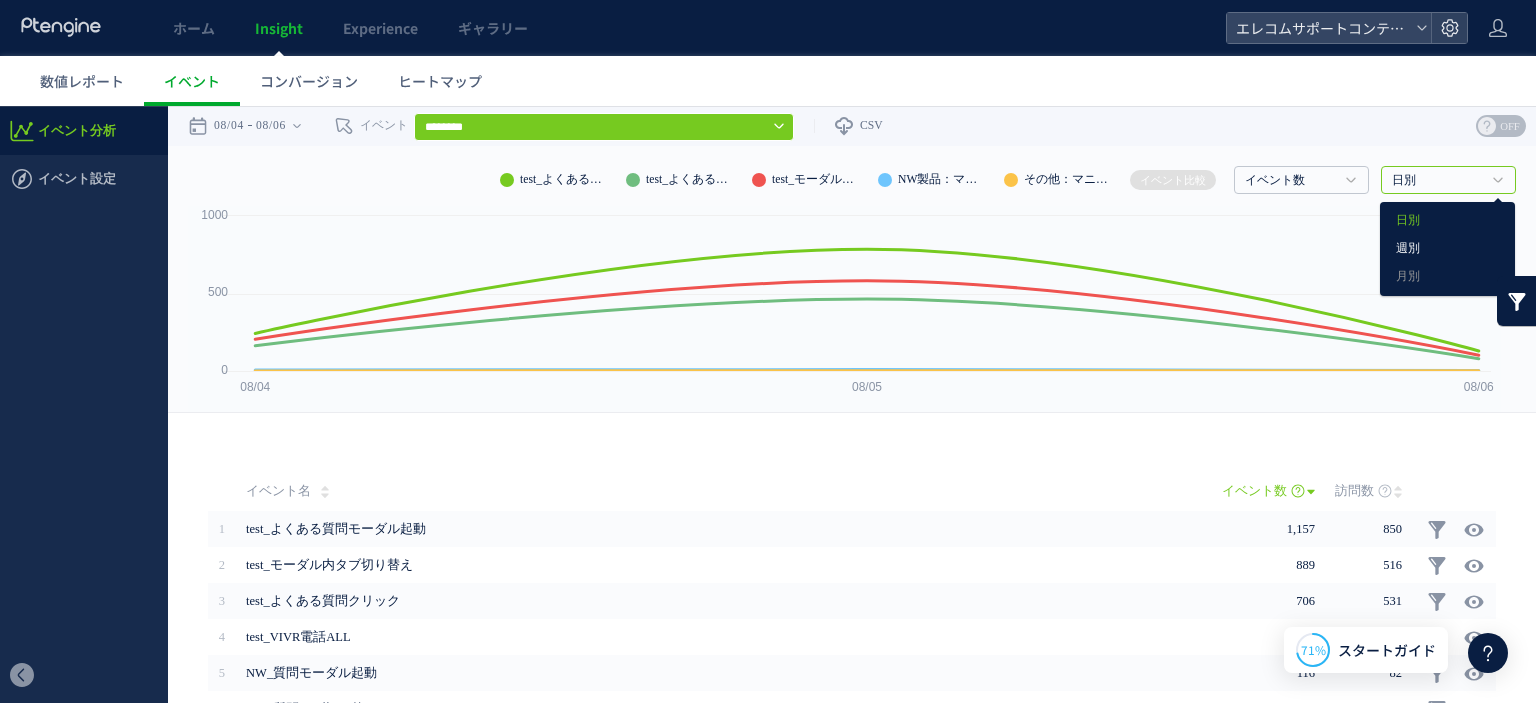 click on "週別" at bounding box center [1447, 249] 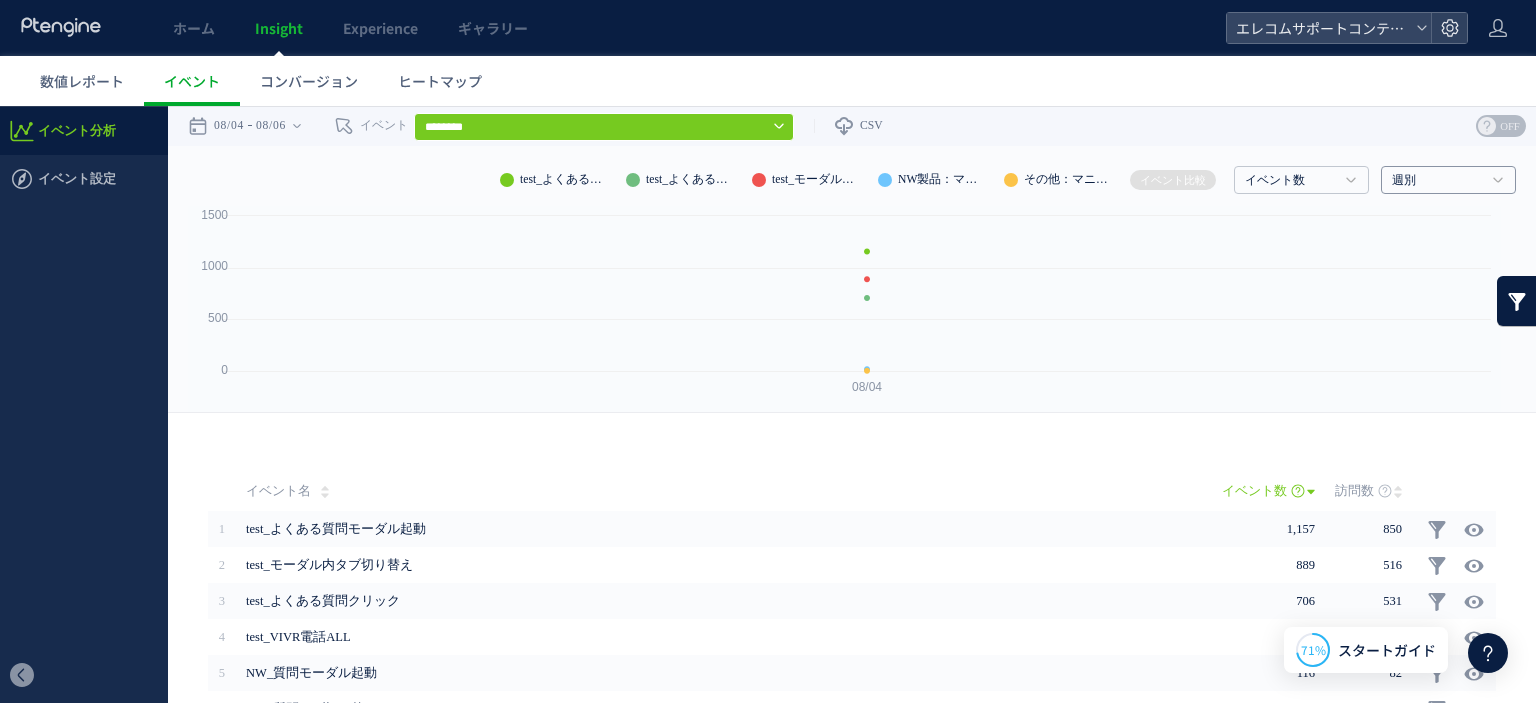 click on "週別" at bounding box center (1437, 181) 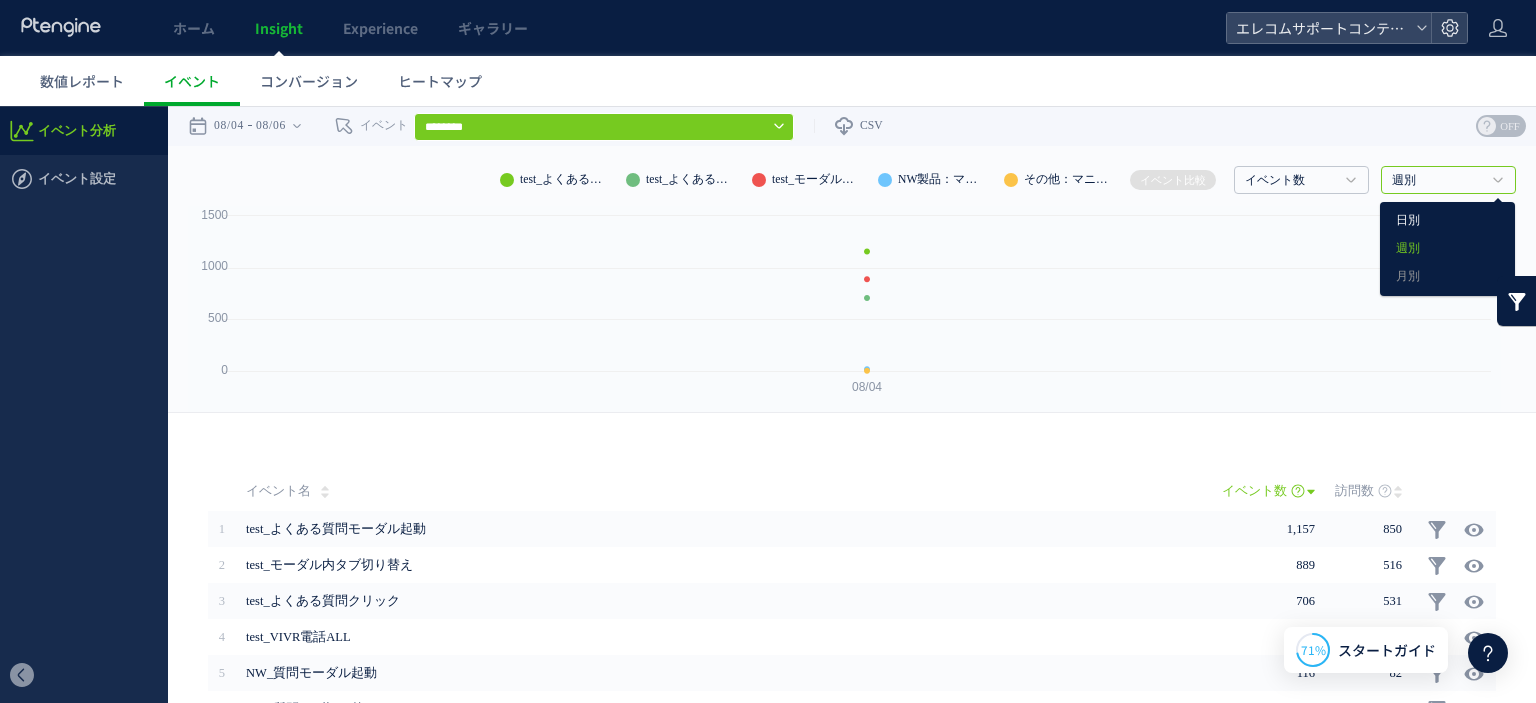click on "日別" at bounding box center [1447, 221] 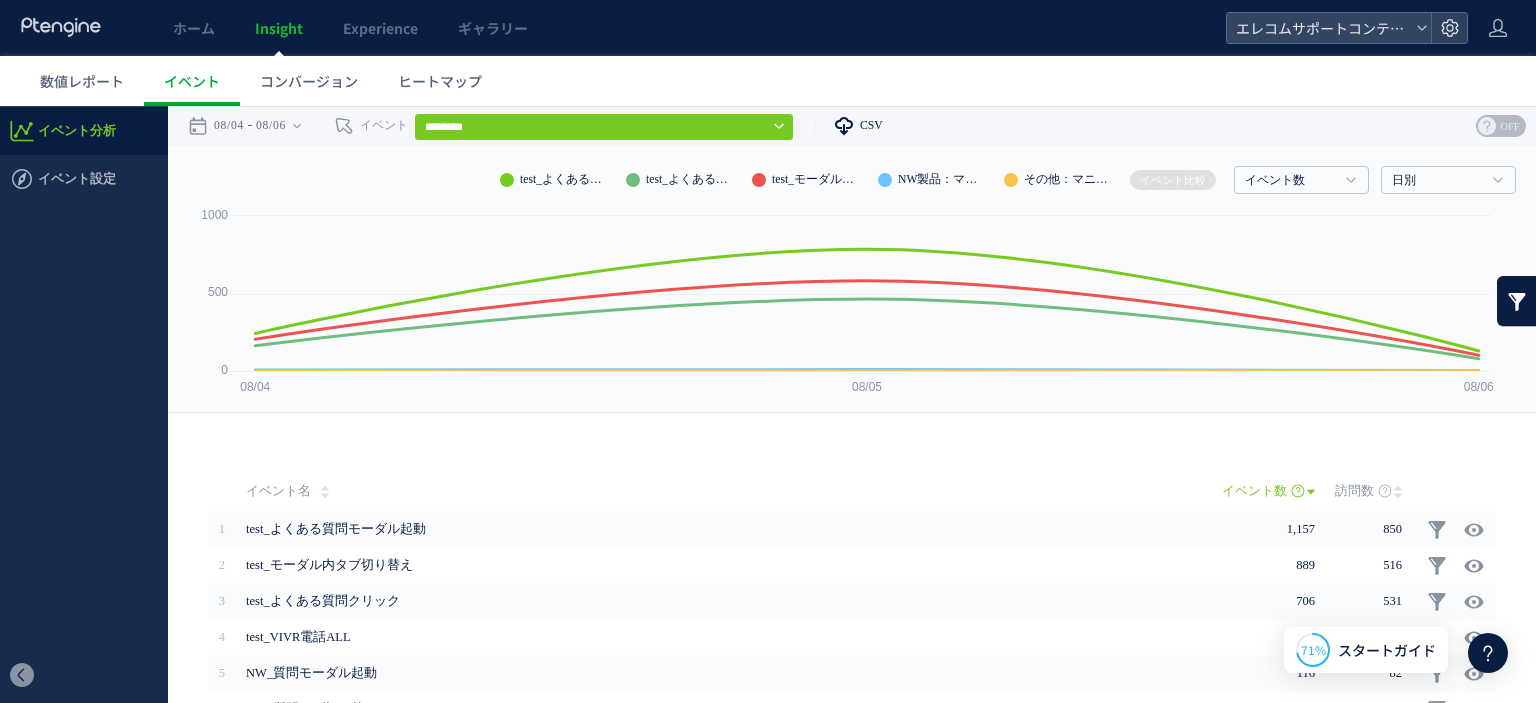 click 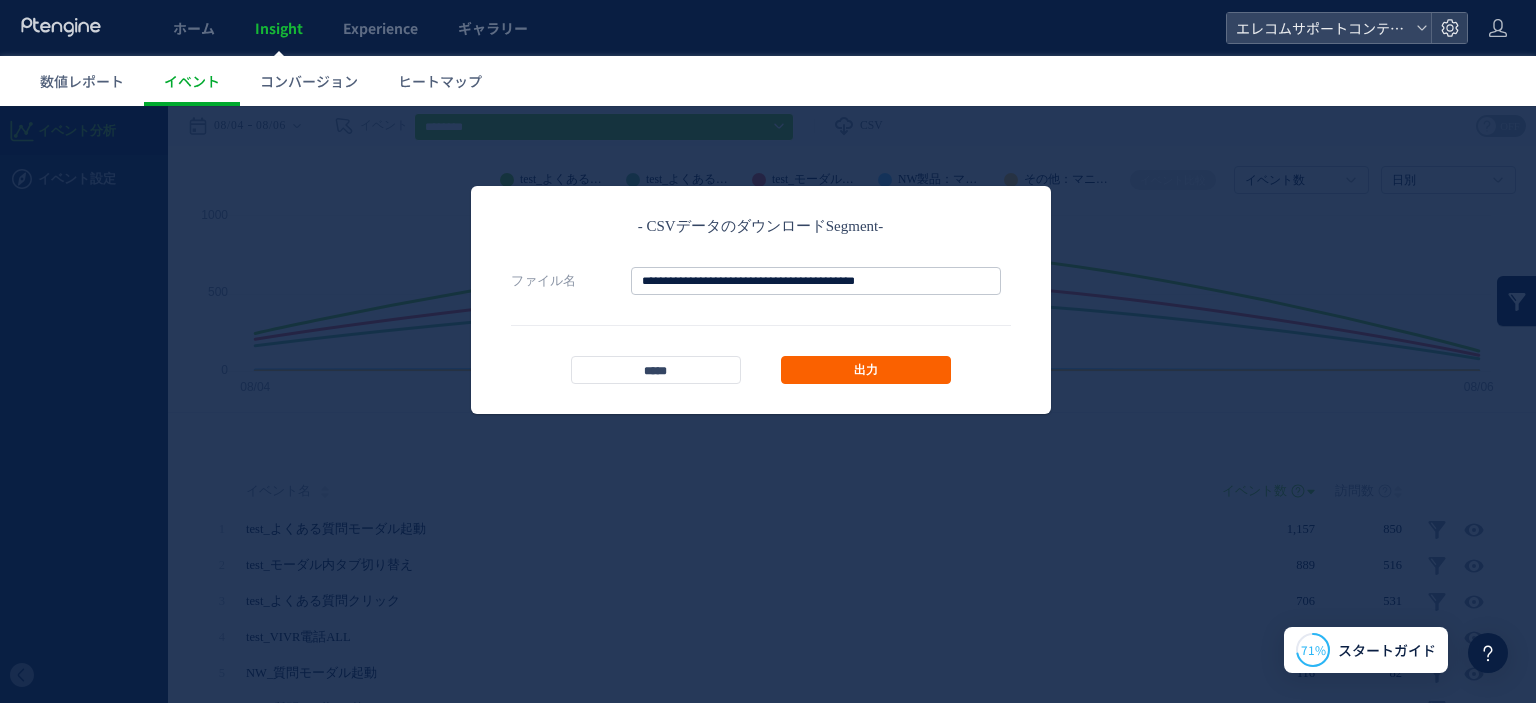 click on "出力" at bounding box center (866, 370) 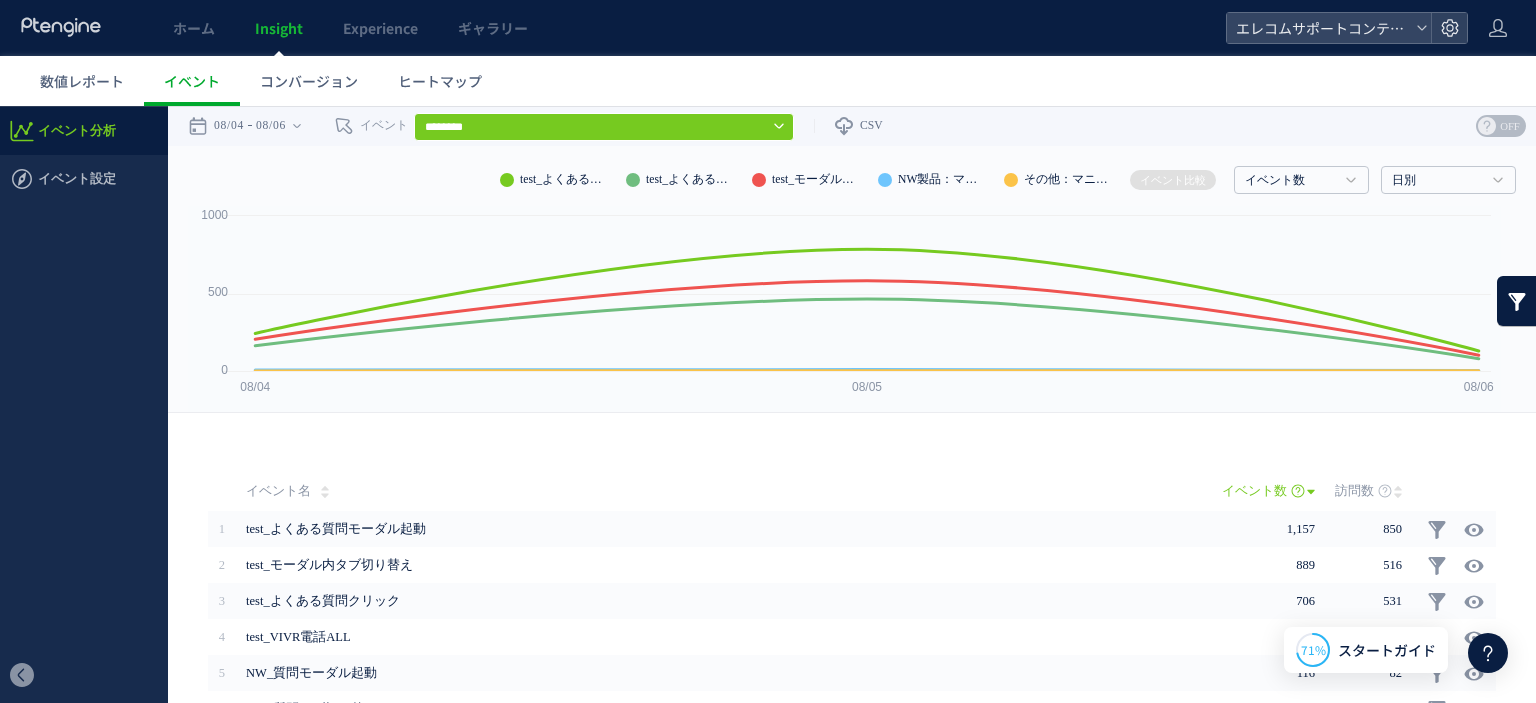 click on "********" at bounding box center [604, 127] 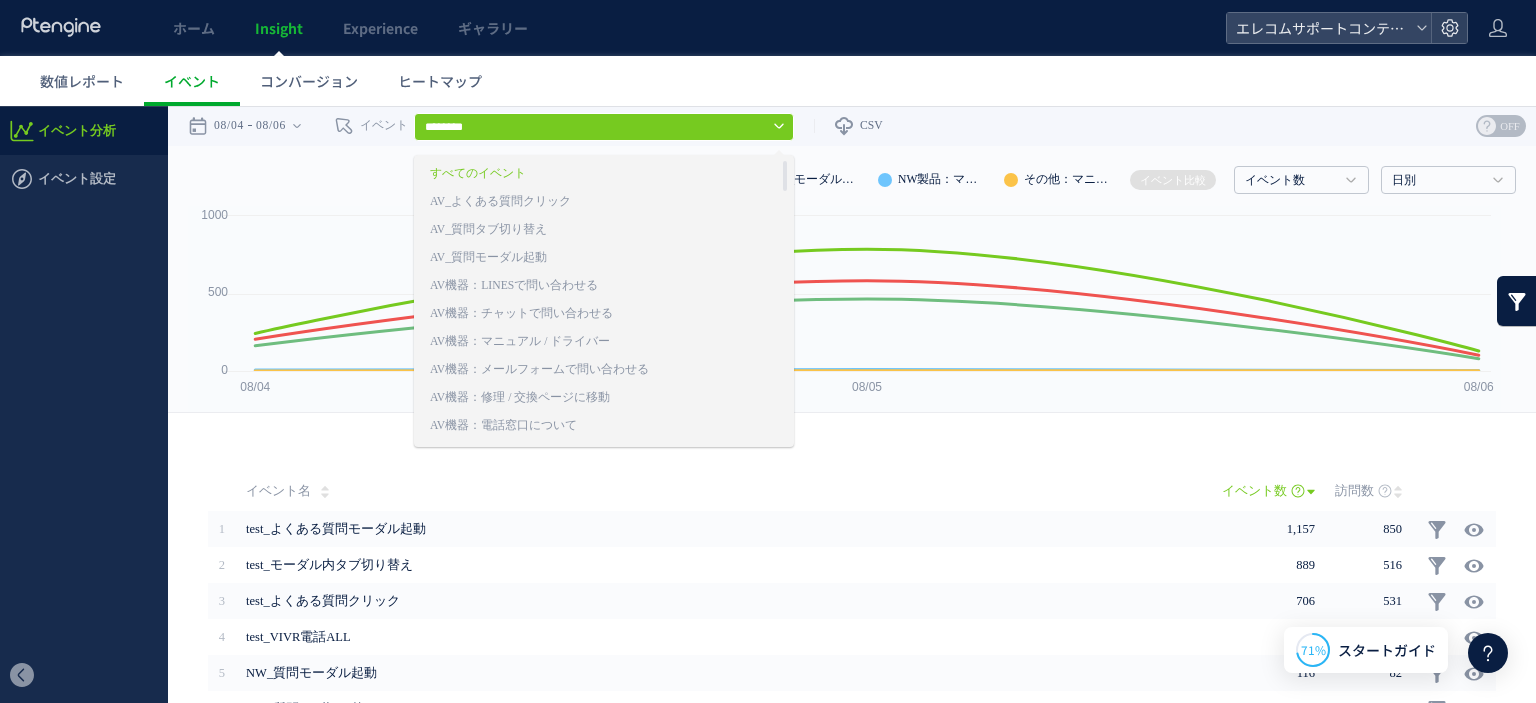 click on "数値レポート イベント コンバージョン ヒートマップ" at bounding box center (778, 81) 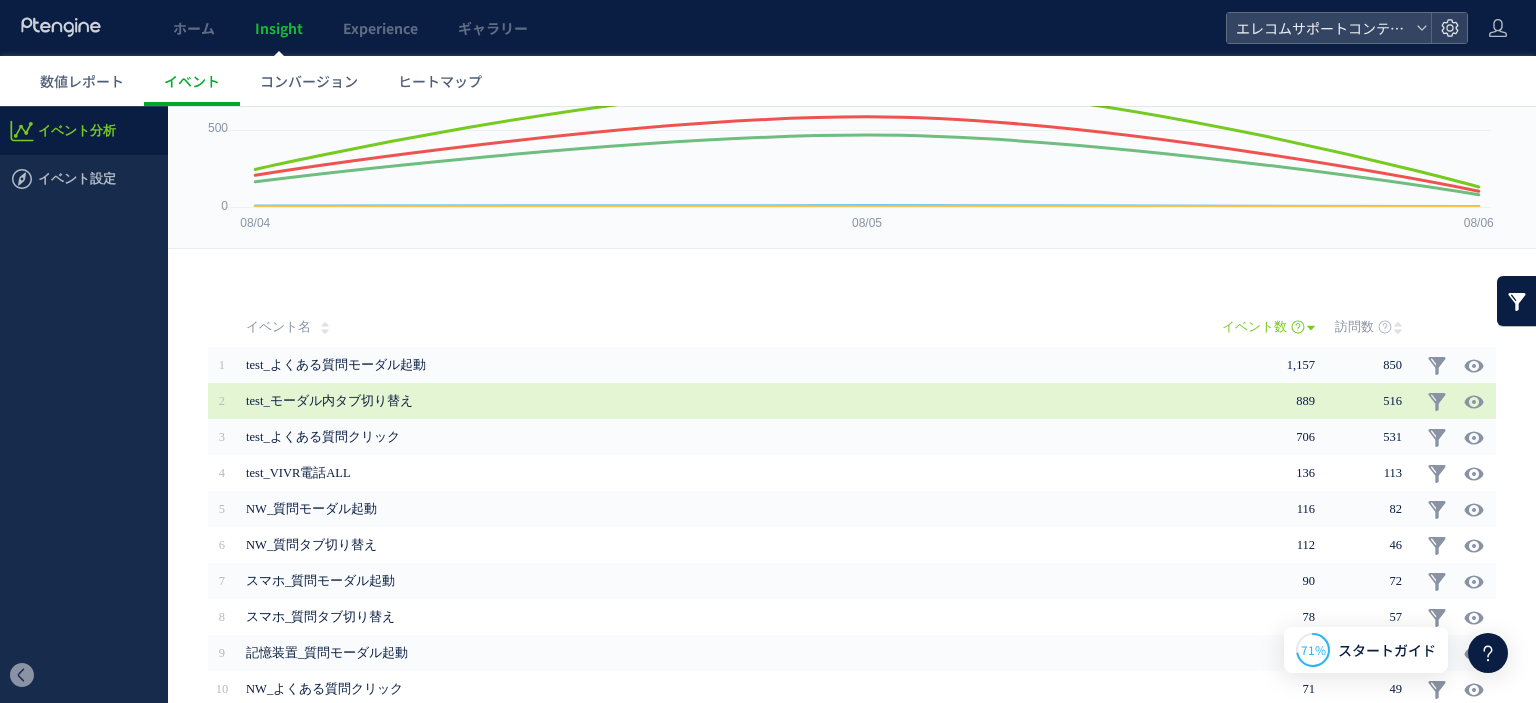 scroll, scrollTop: 0, scrollLeft: 0, axis: both 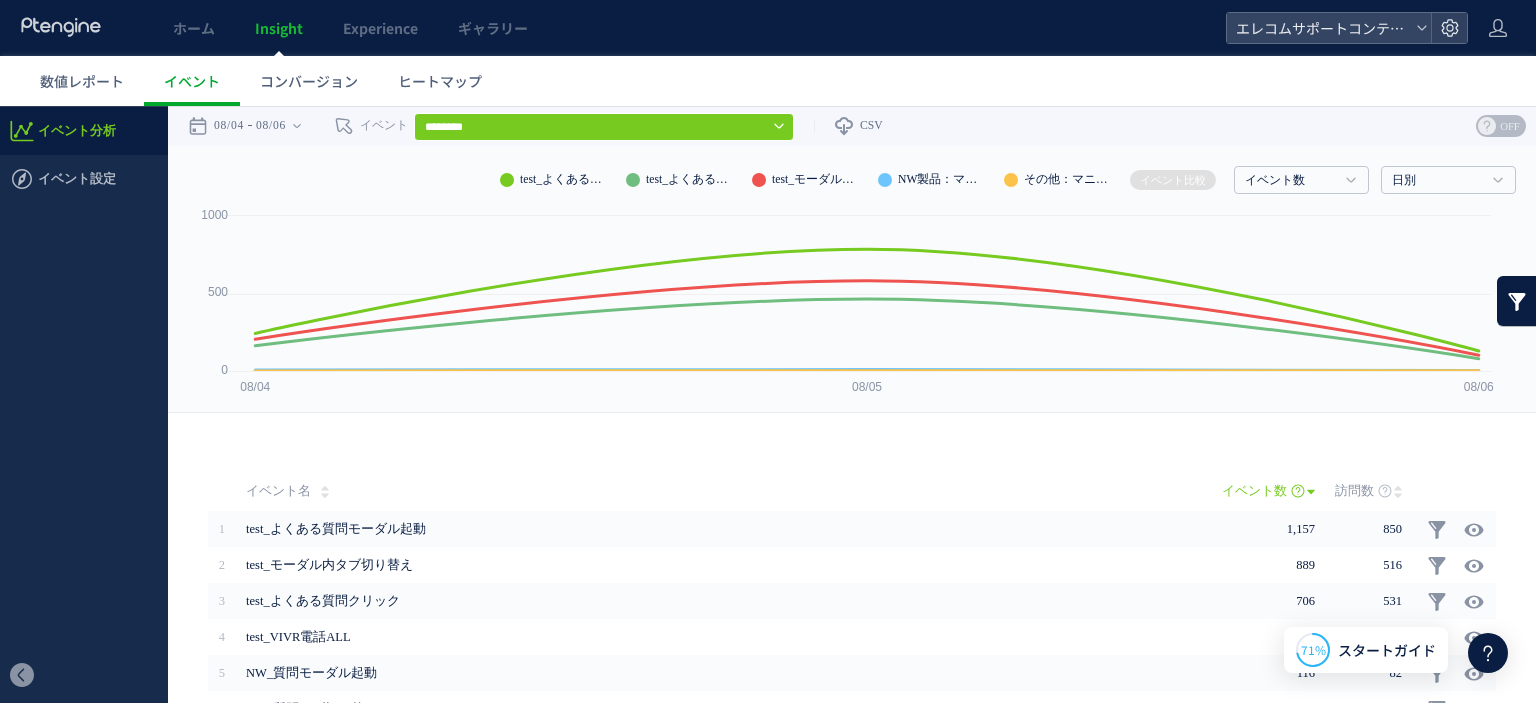click on "**********" at bounding box center [852, 126] 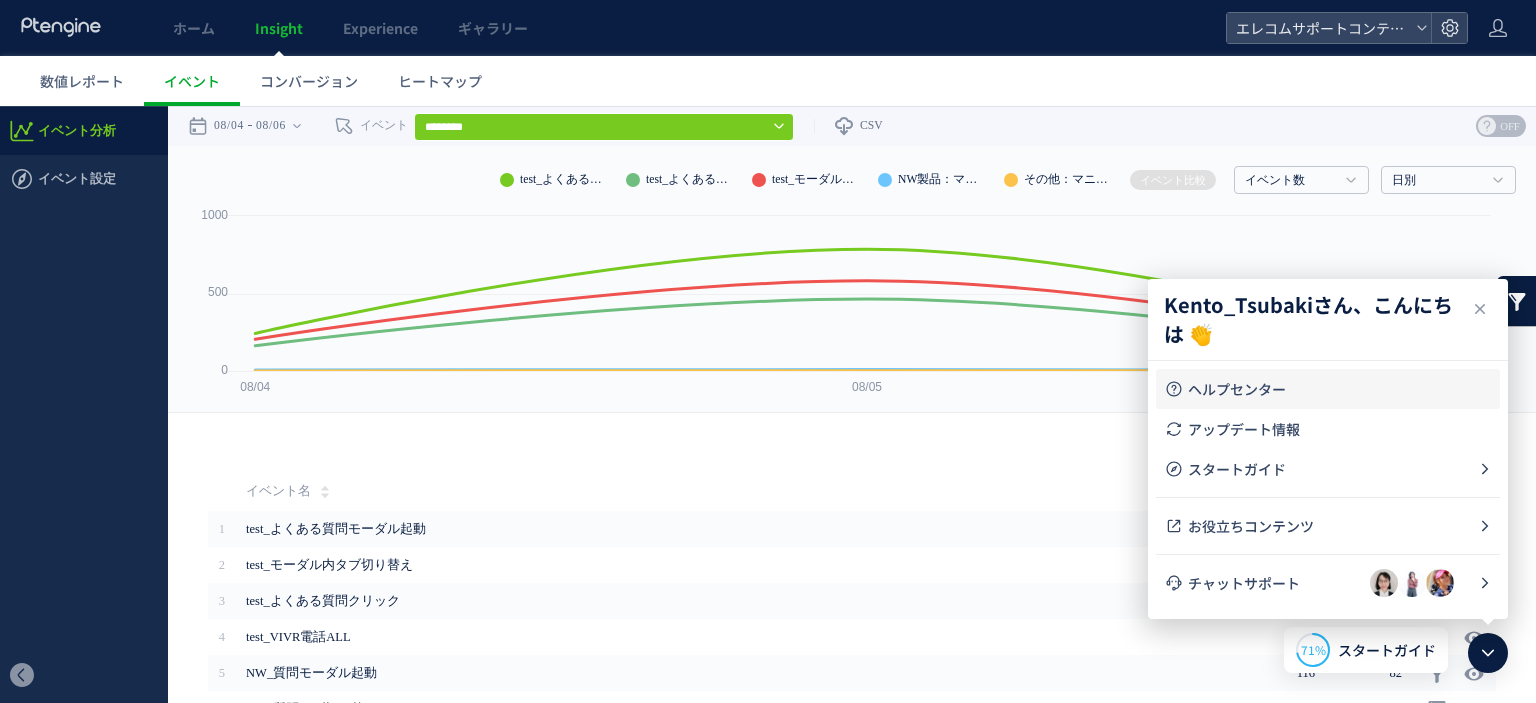 click on "ヘルプセンター" at bounding box center (1340, 389) 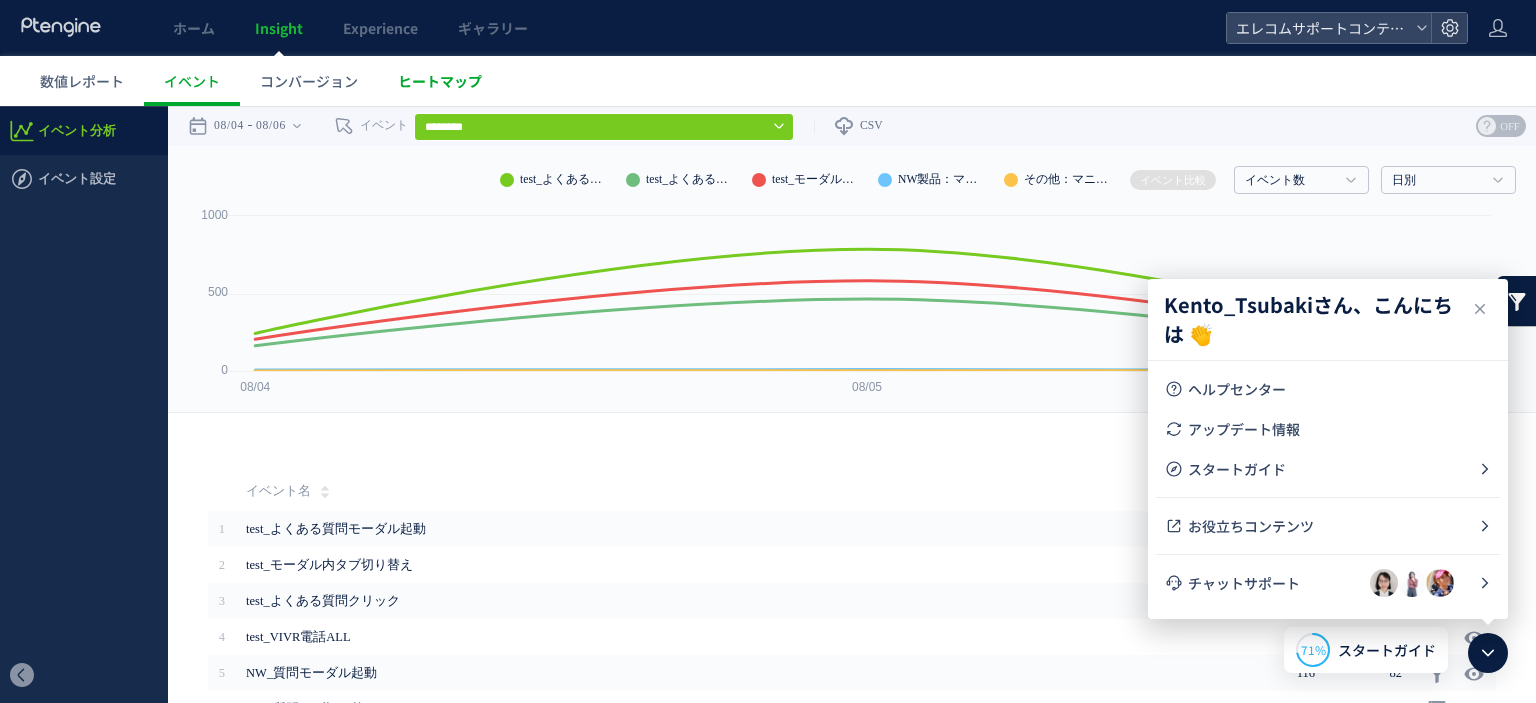 click on "ヒートマップ" at bounding box center (440, 81) 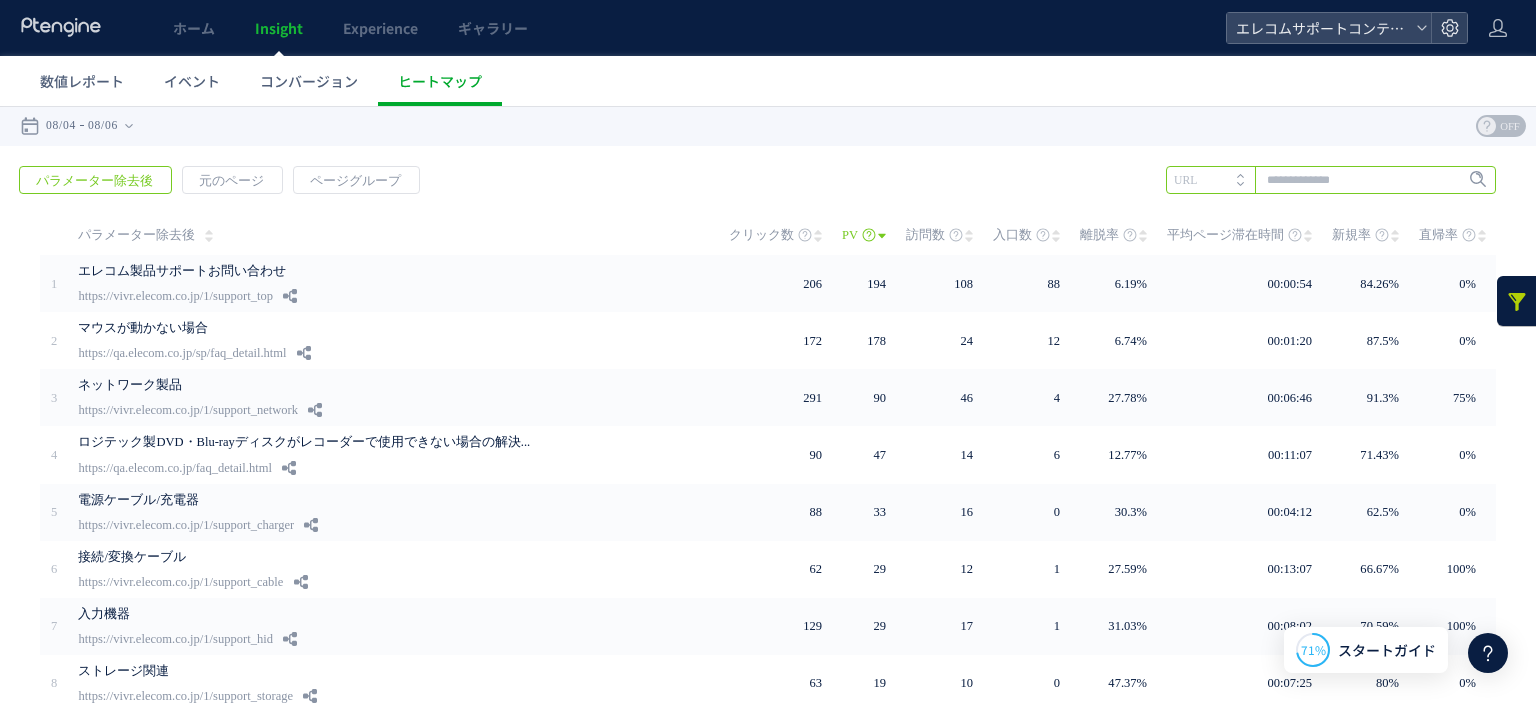 click at bounding box center (1331, 180) 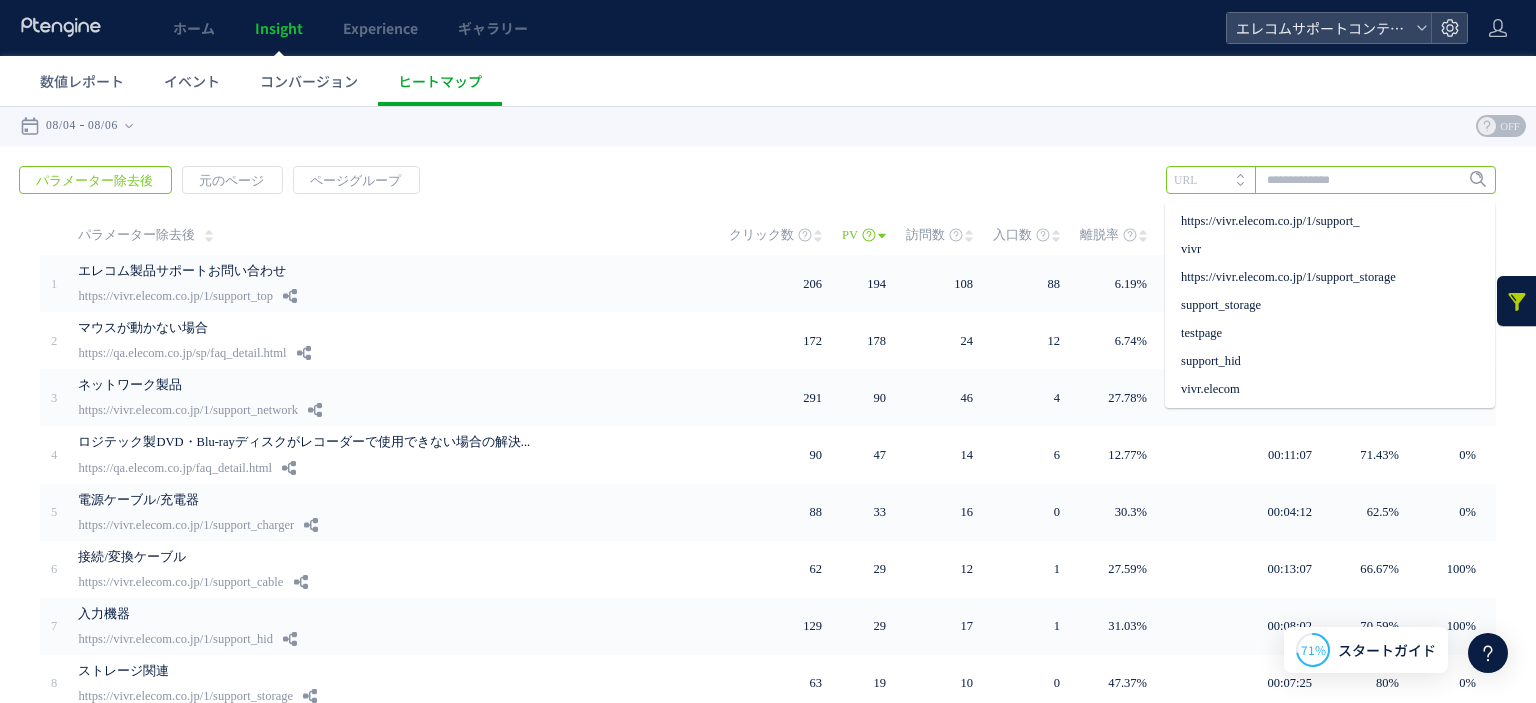 click at bounding box center [1331, 180] 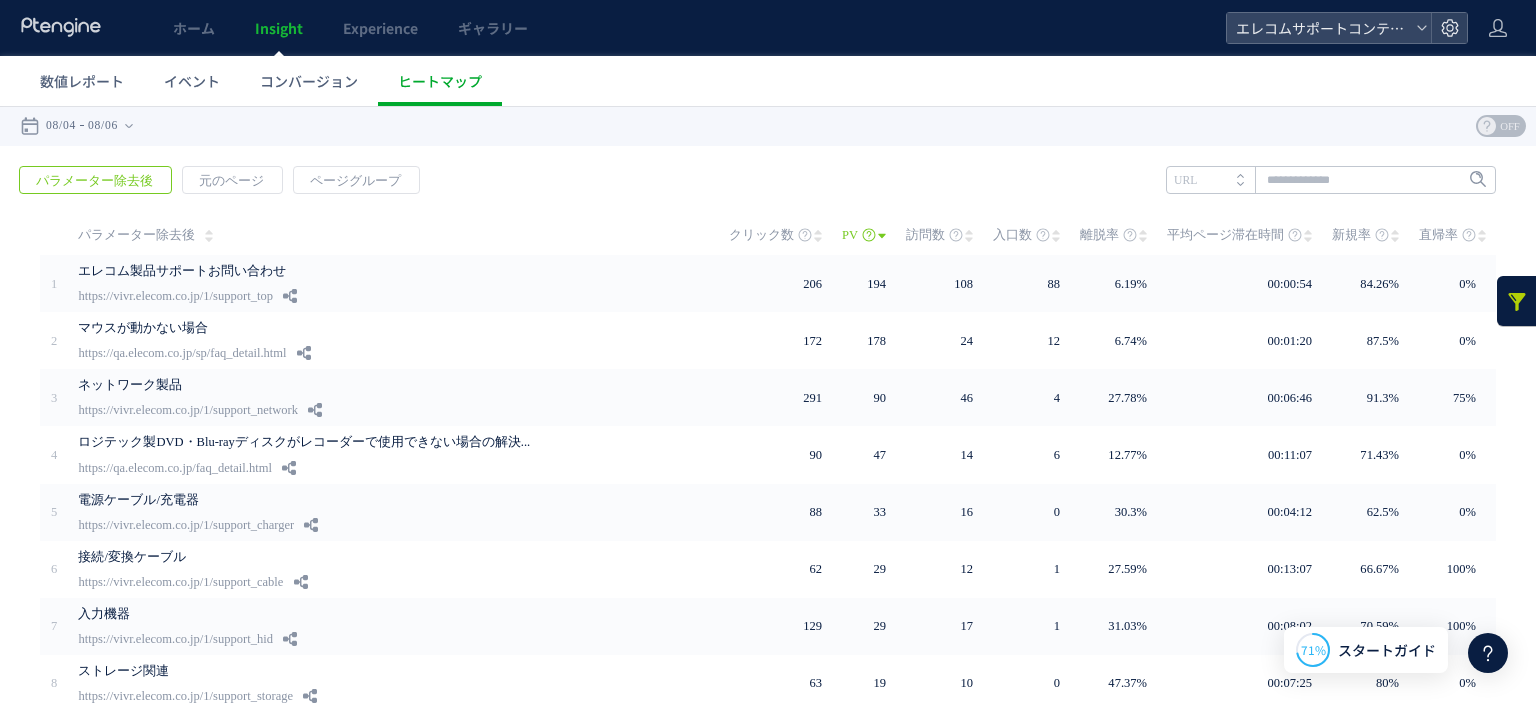 click 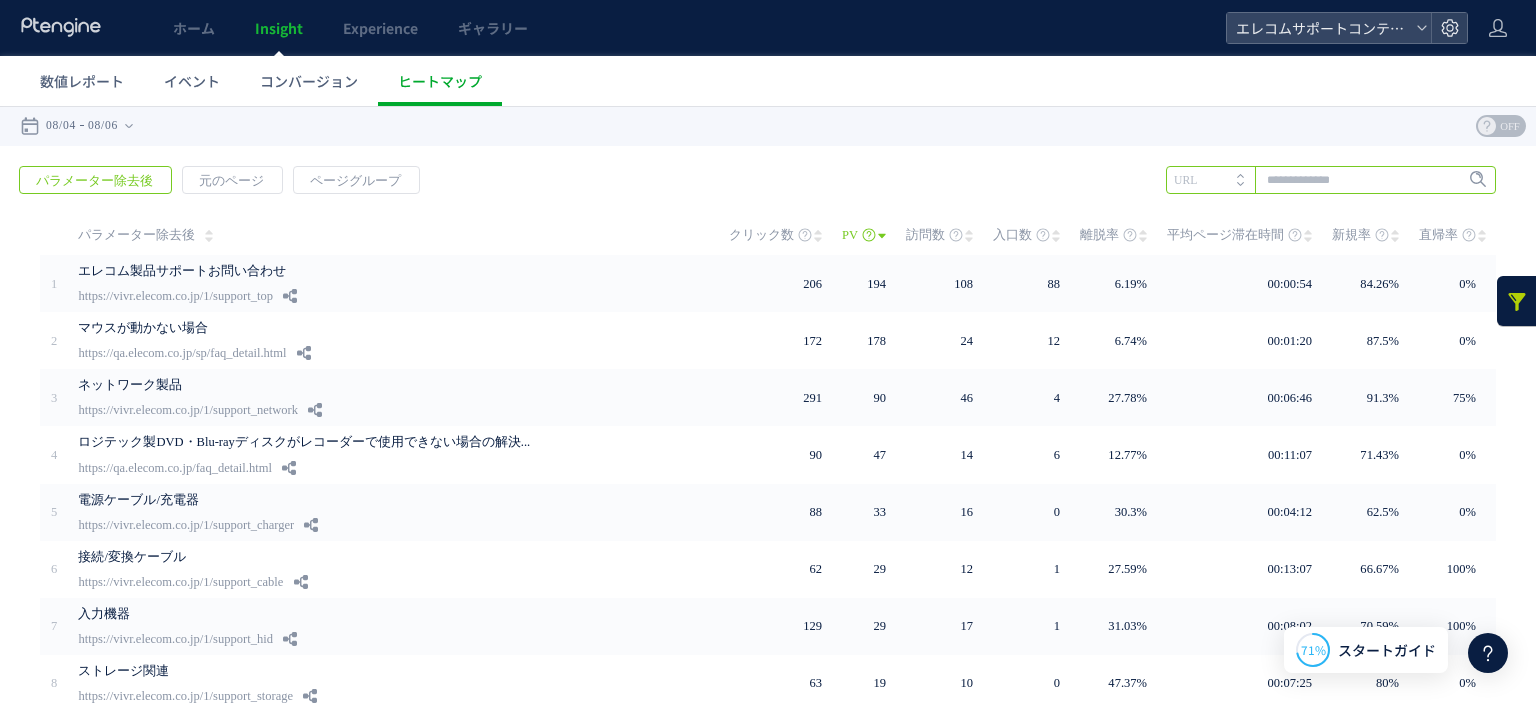 click at bounding box center (1331, 180) 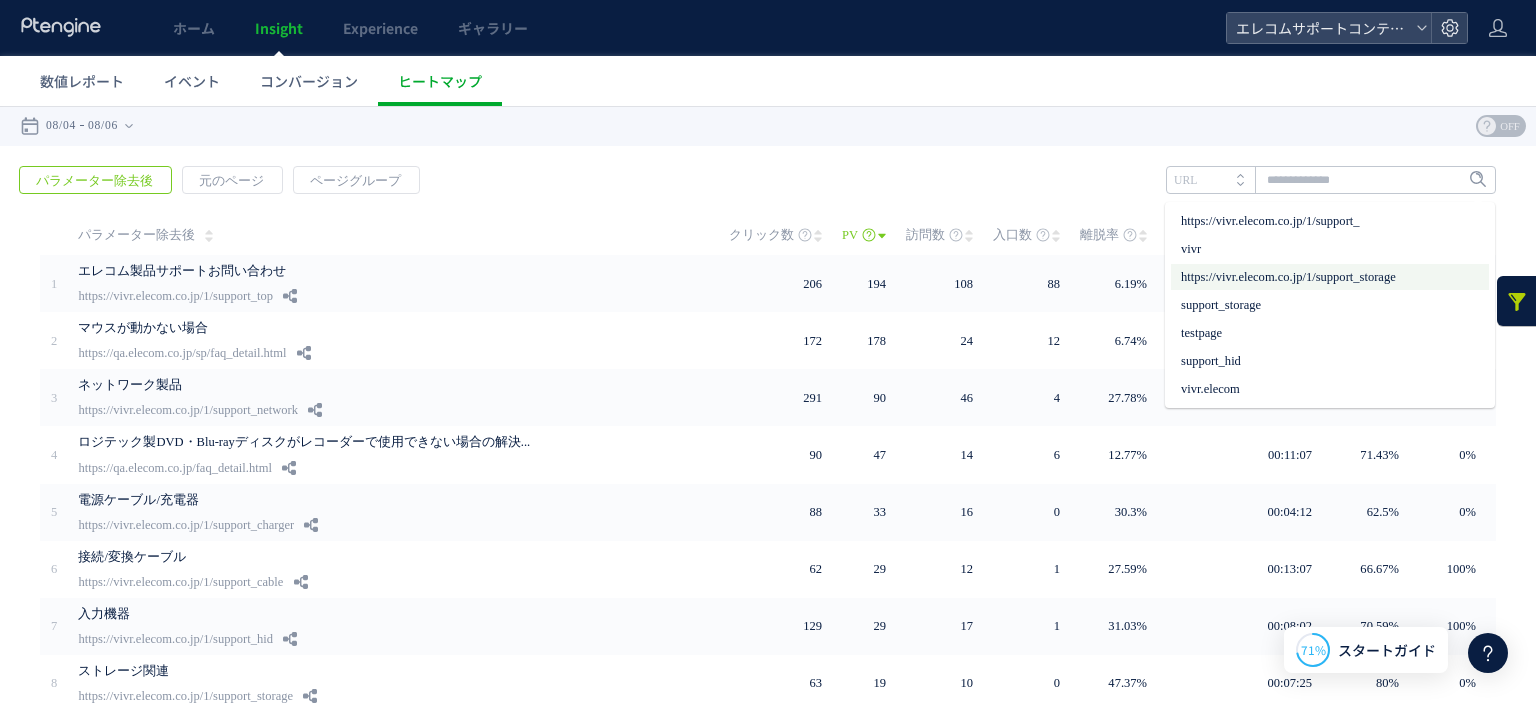 click on "https://vivr.elecom.co.jp/1/support_storage" at bounding box center [1330, 277] 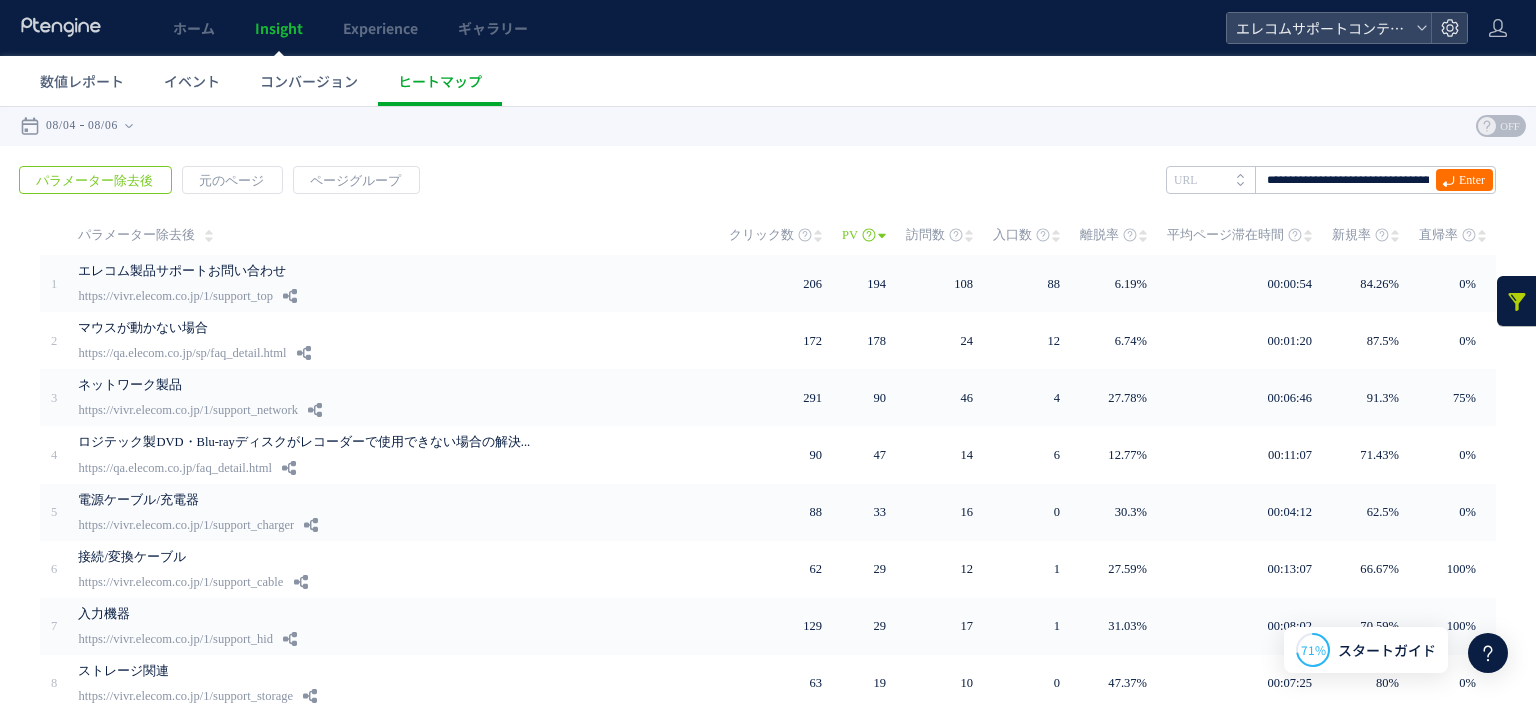 click on "数値レポート イベント コンバージョン ヒートマップ" at bounding box center (778, 81) 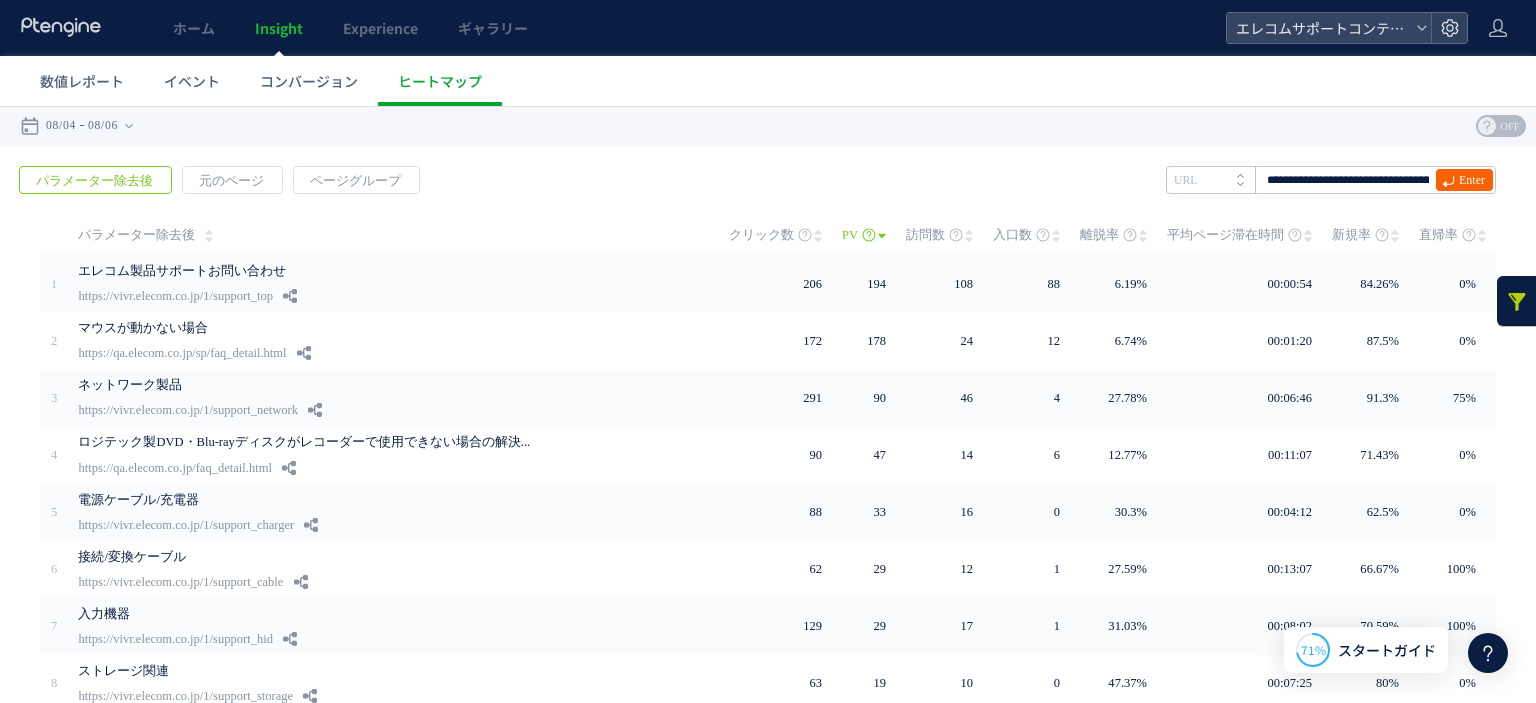 click on "Enter" at bounding box center [1472, 180] 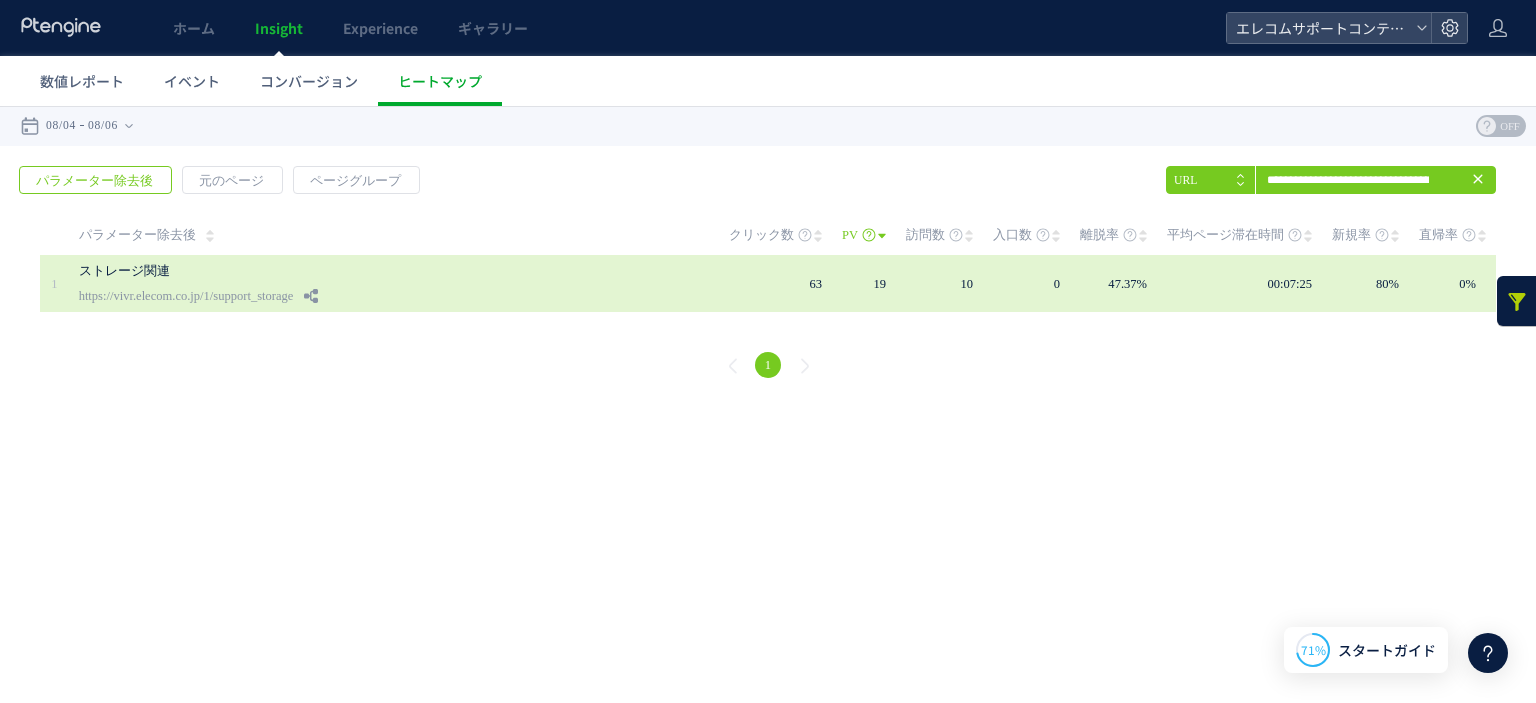 click on "ストレージ関連
https://vivr.elecom.co.jp/1/support_storage" at bounding box center (390, 283) 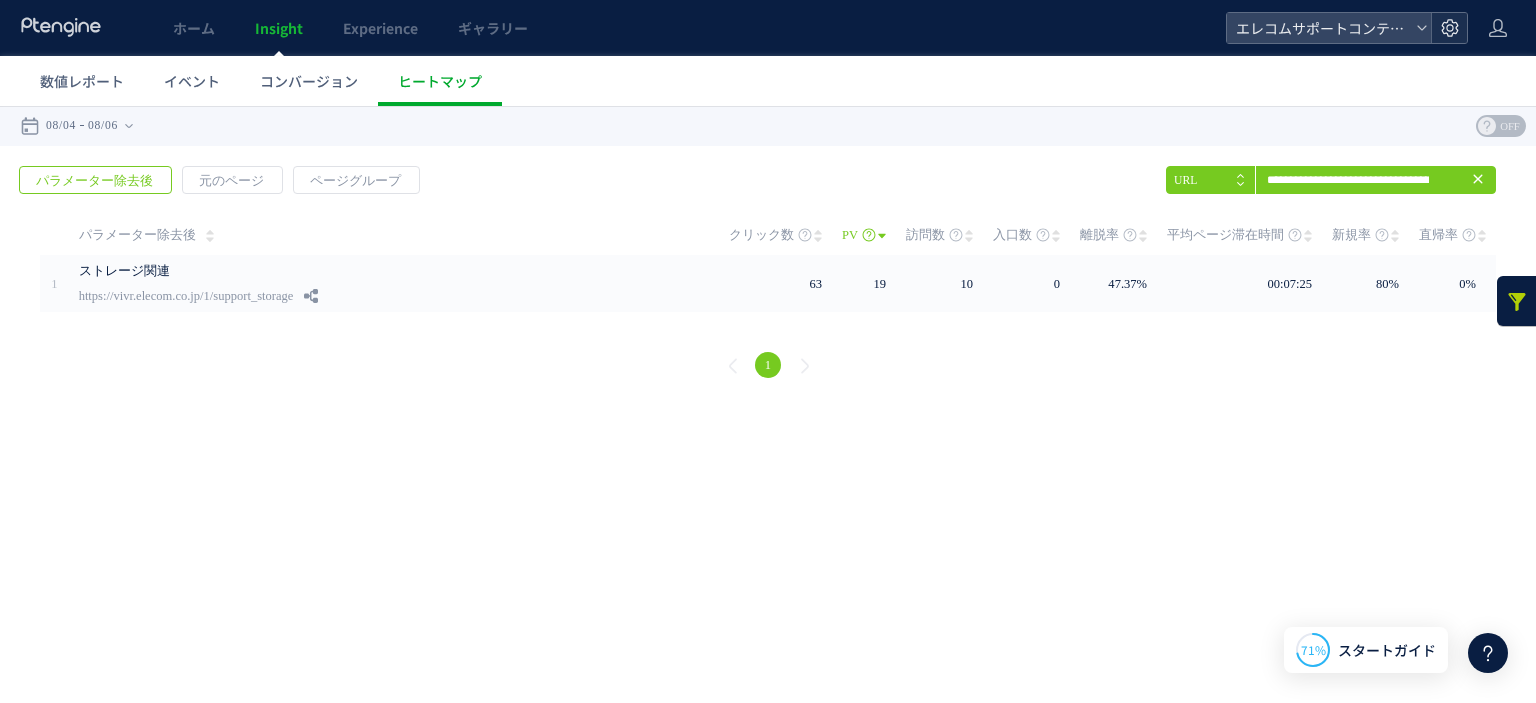 click 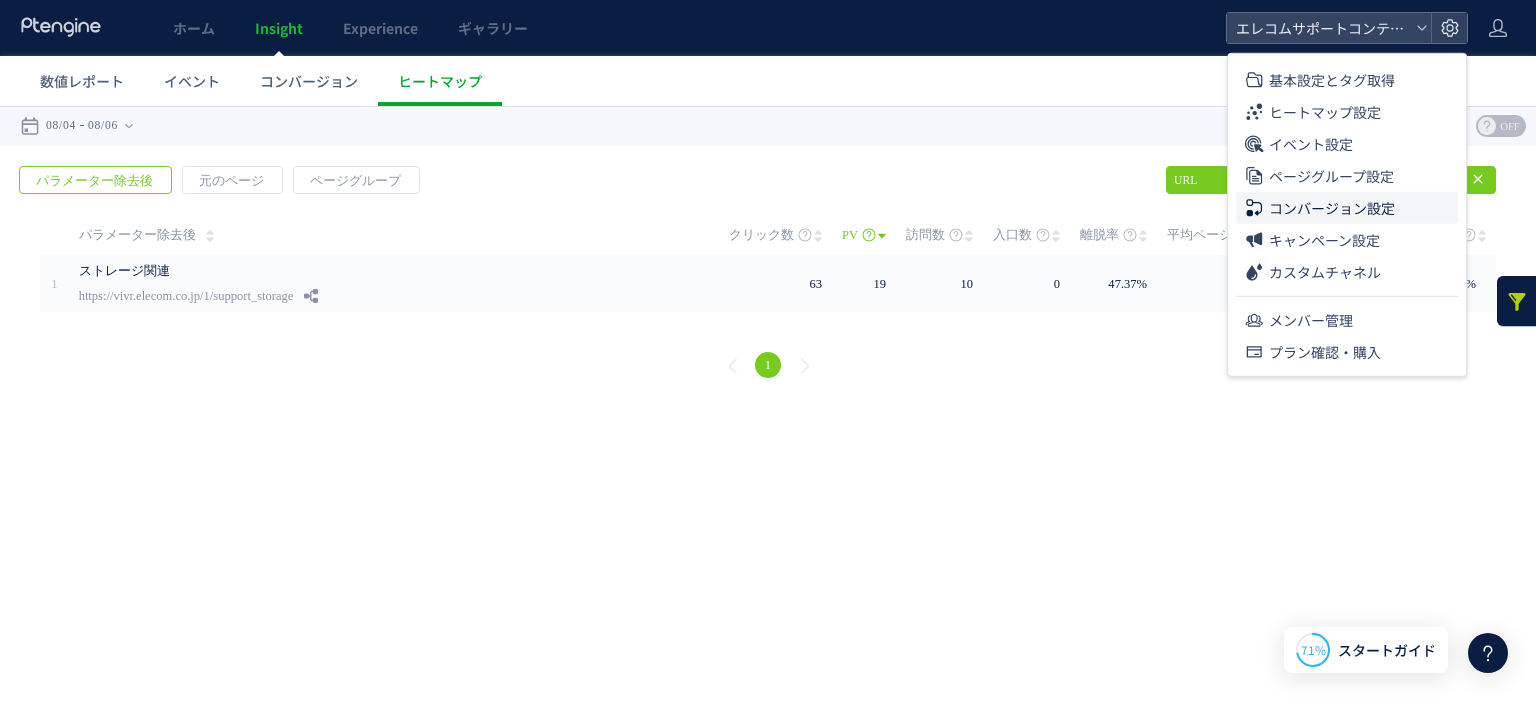 click on "コンバージョン設定" at bounding box center [1332, 208] 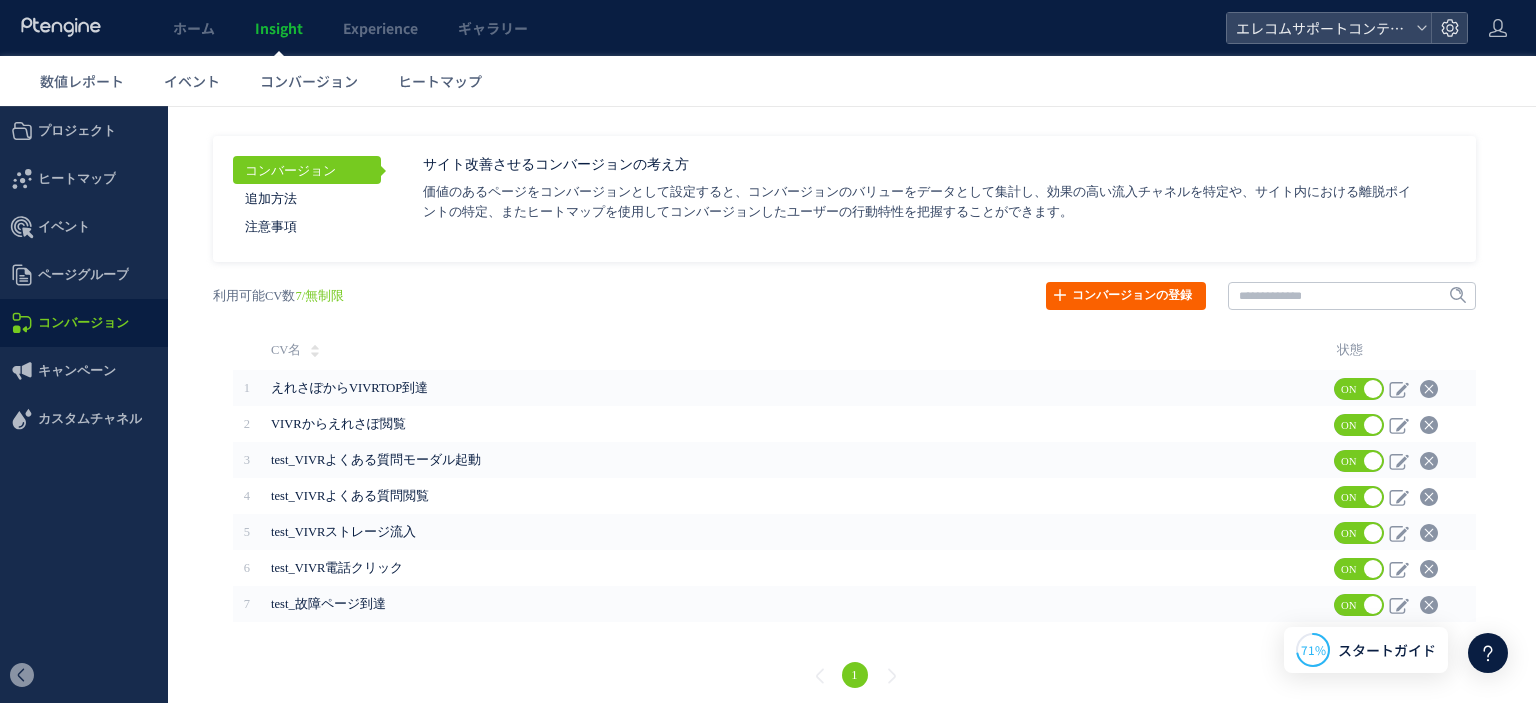 click on "コンバージョンの登録" at bounding box center (1126, 296) 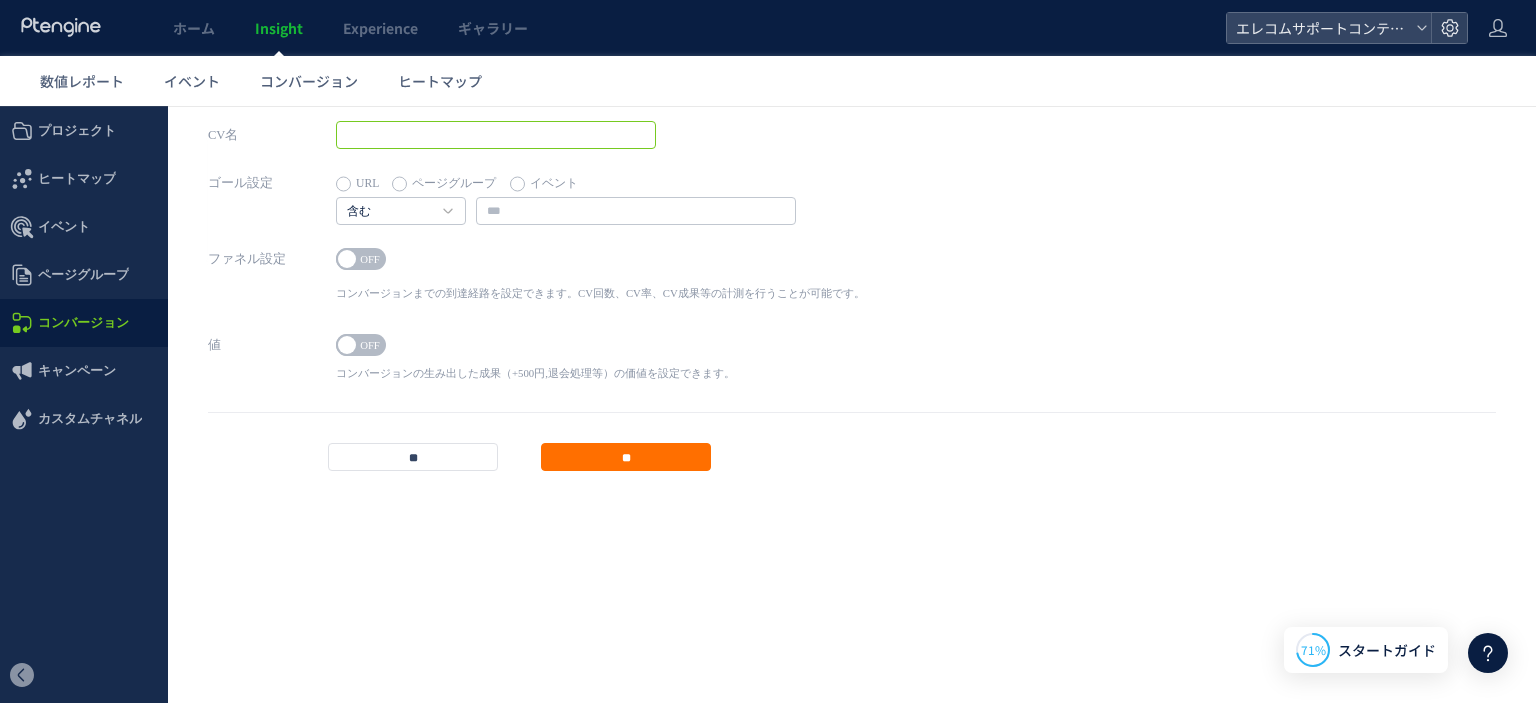click at bounding box center [496, 135] 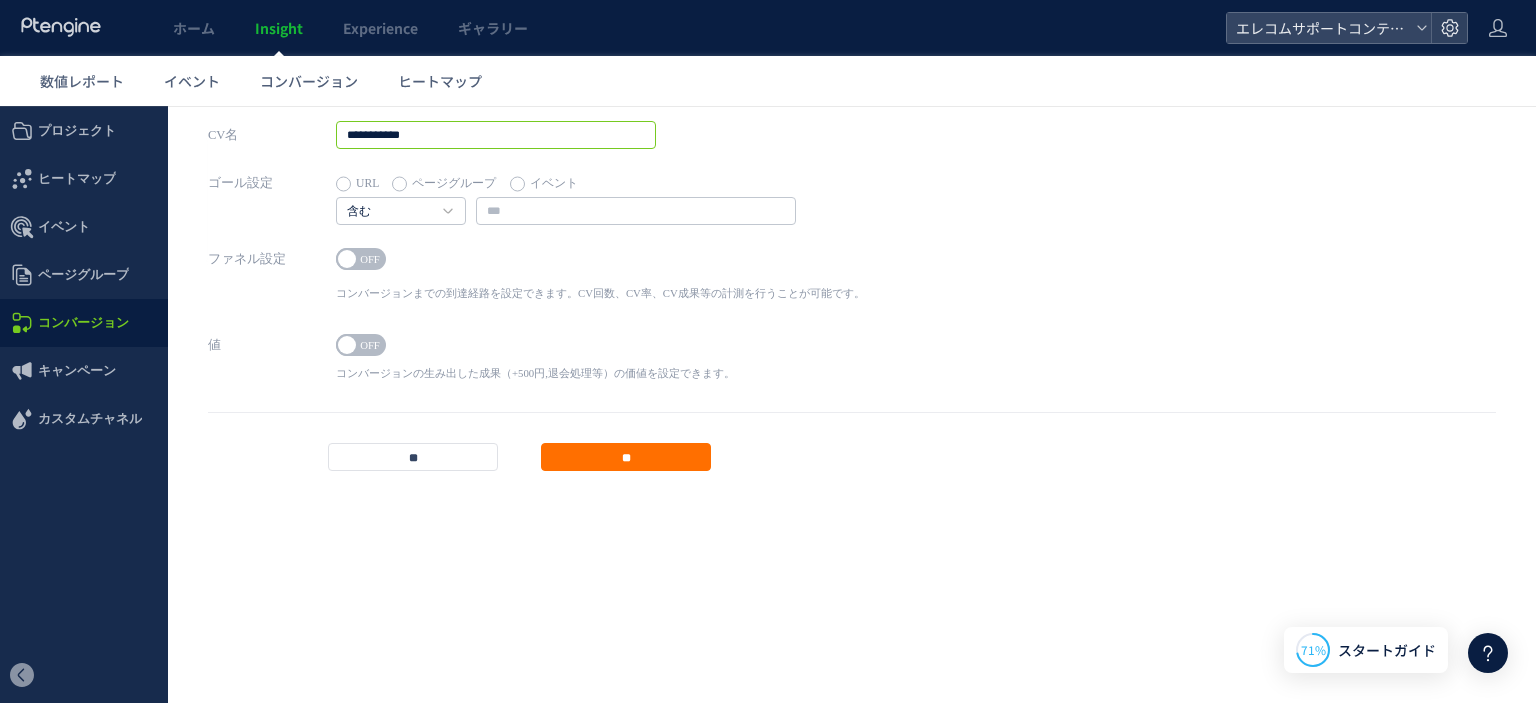 type on "**********" 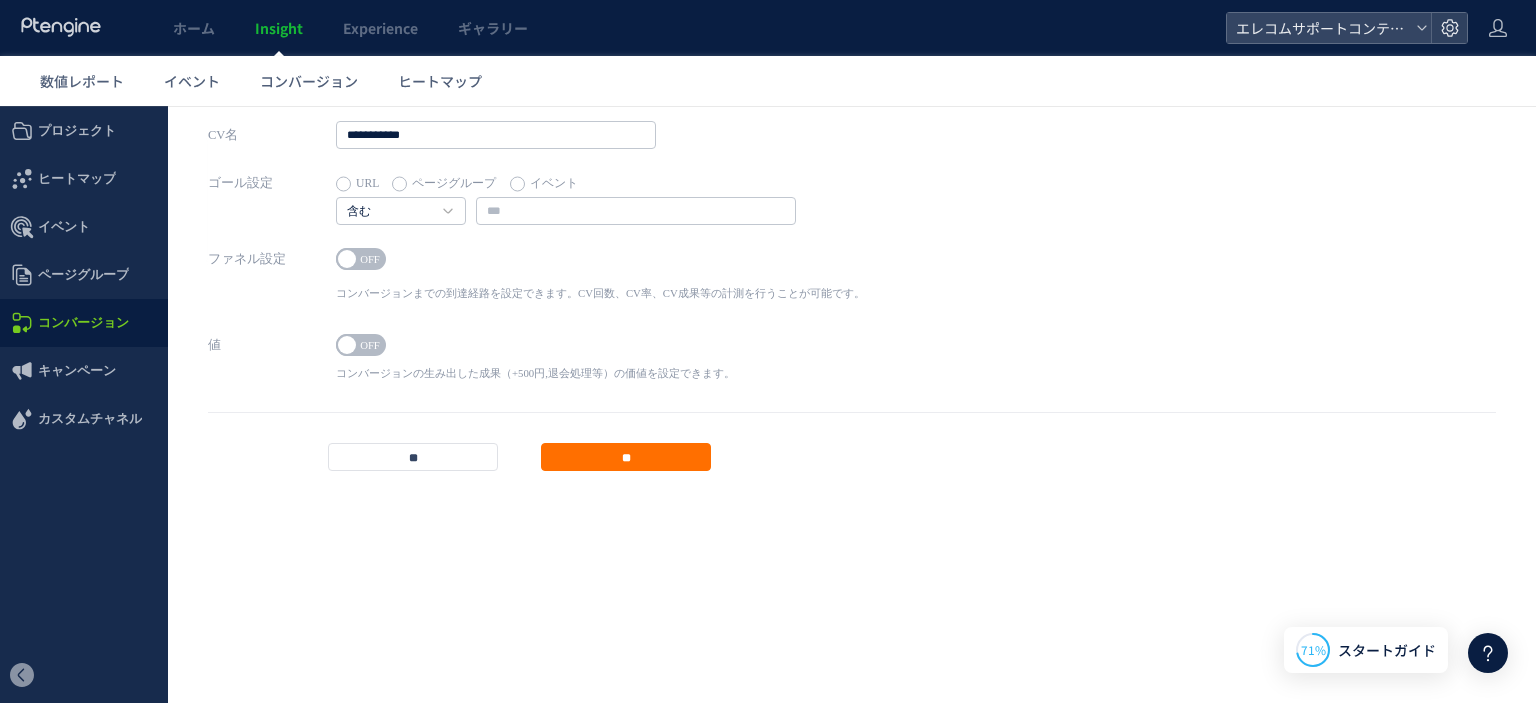 click on "イベント" at bounding box center (544, 184) 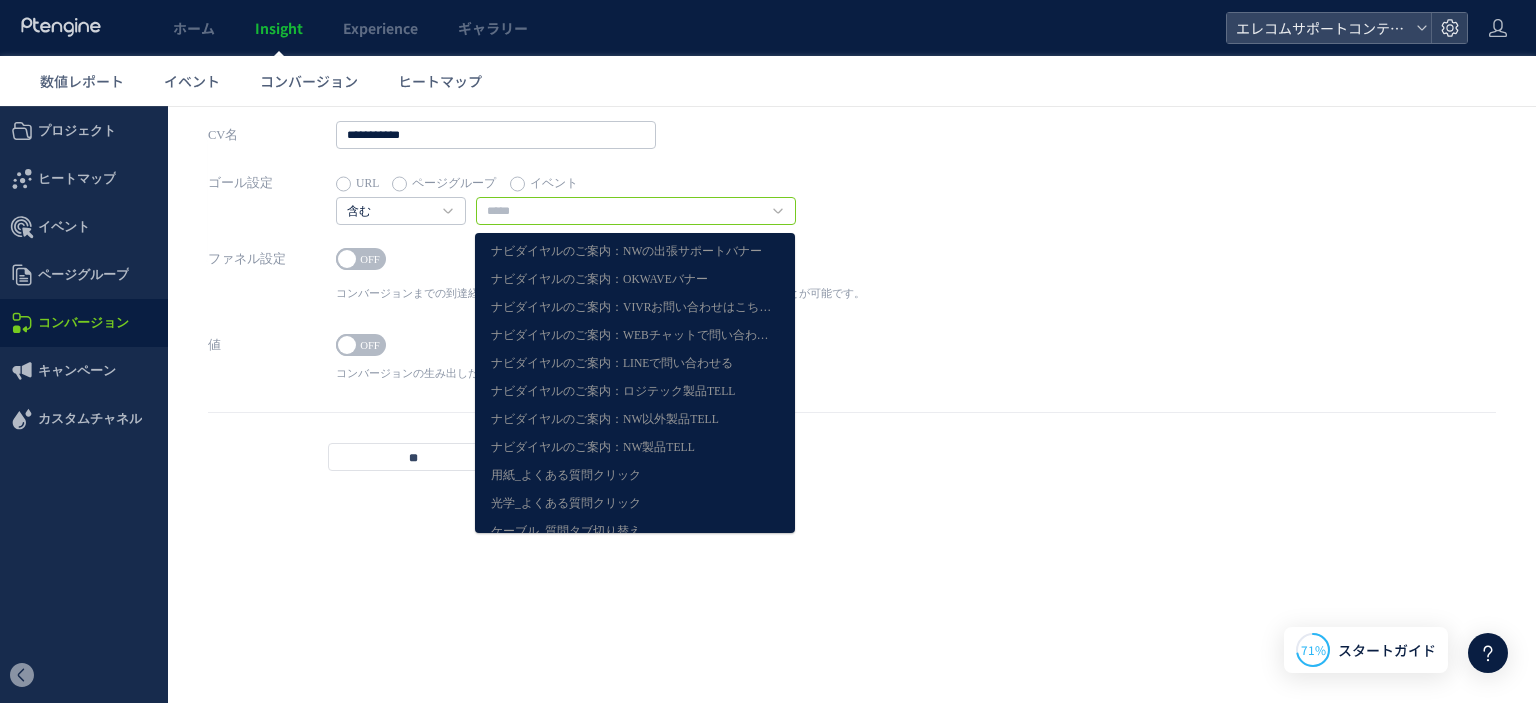 click at bounding box center (636, 211) 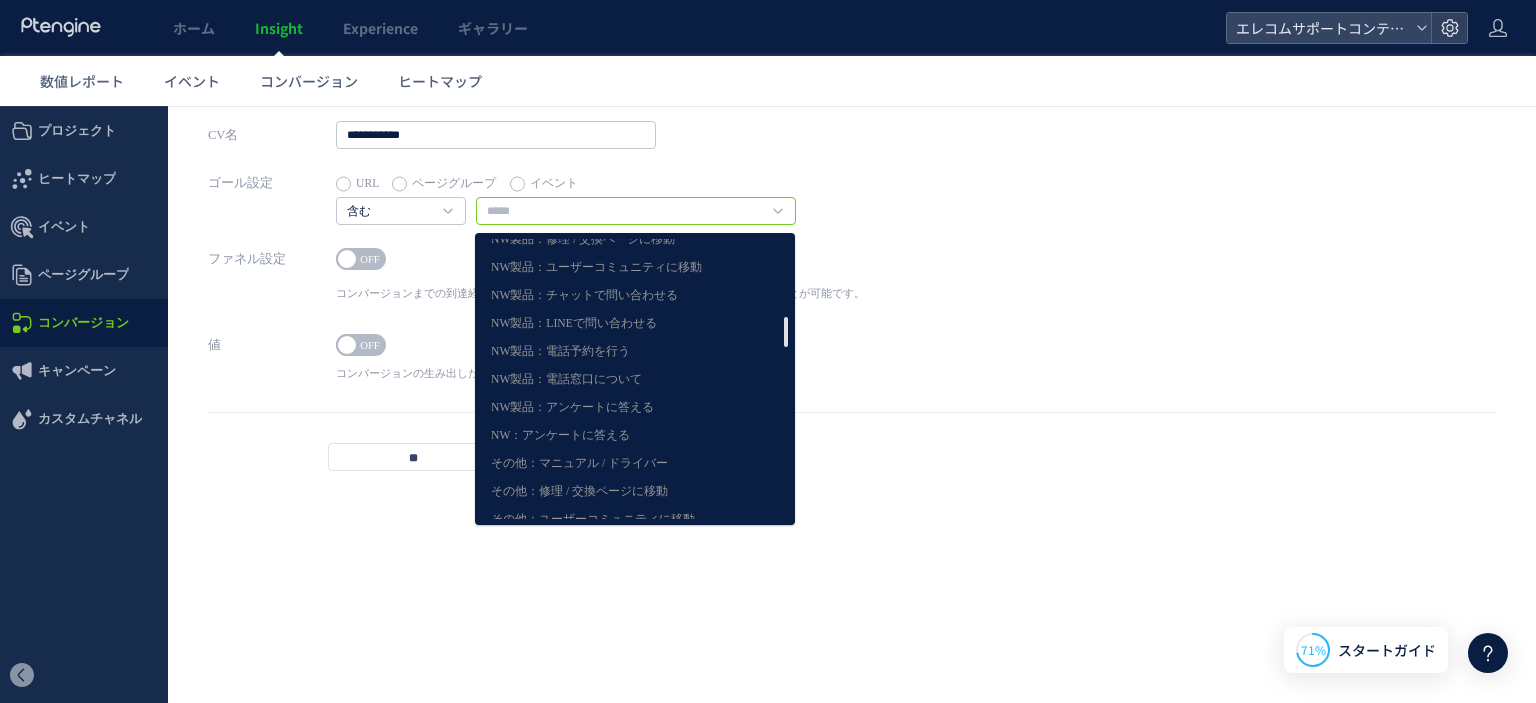 scroll, scrollTop: 1155, scrollLeft: 0, axis: vertical 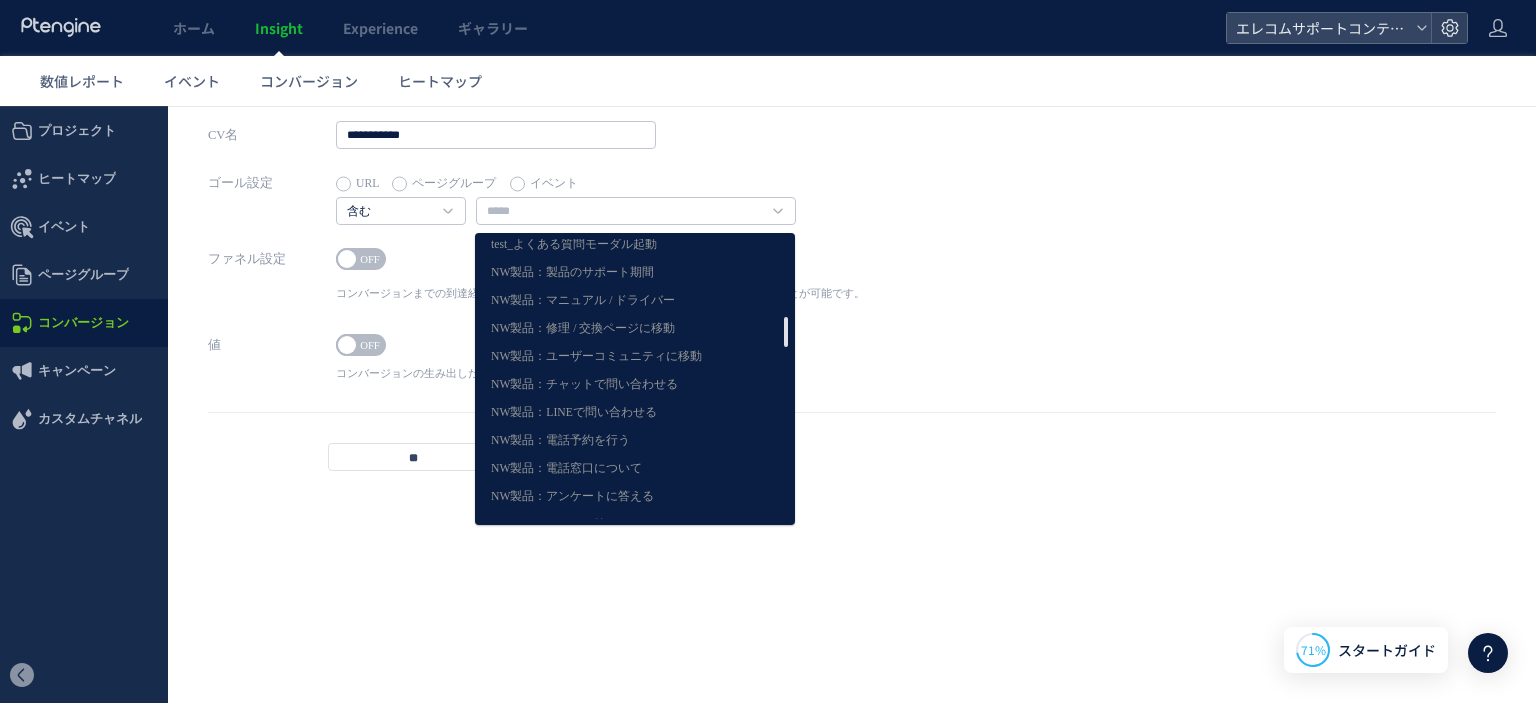 drag, startPoint x: 1033, startPoint y: 381, endPoint x: 875, endPoint y: 370, distance: 158.38245 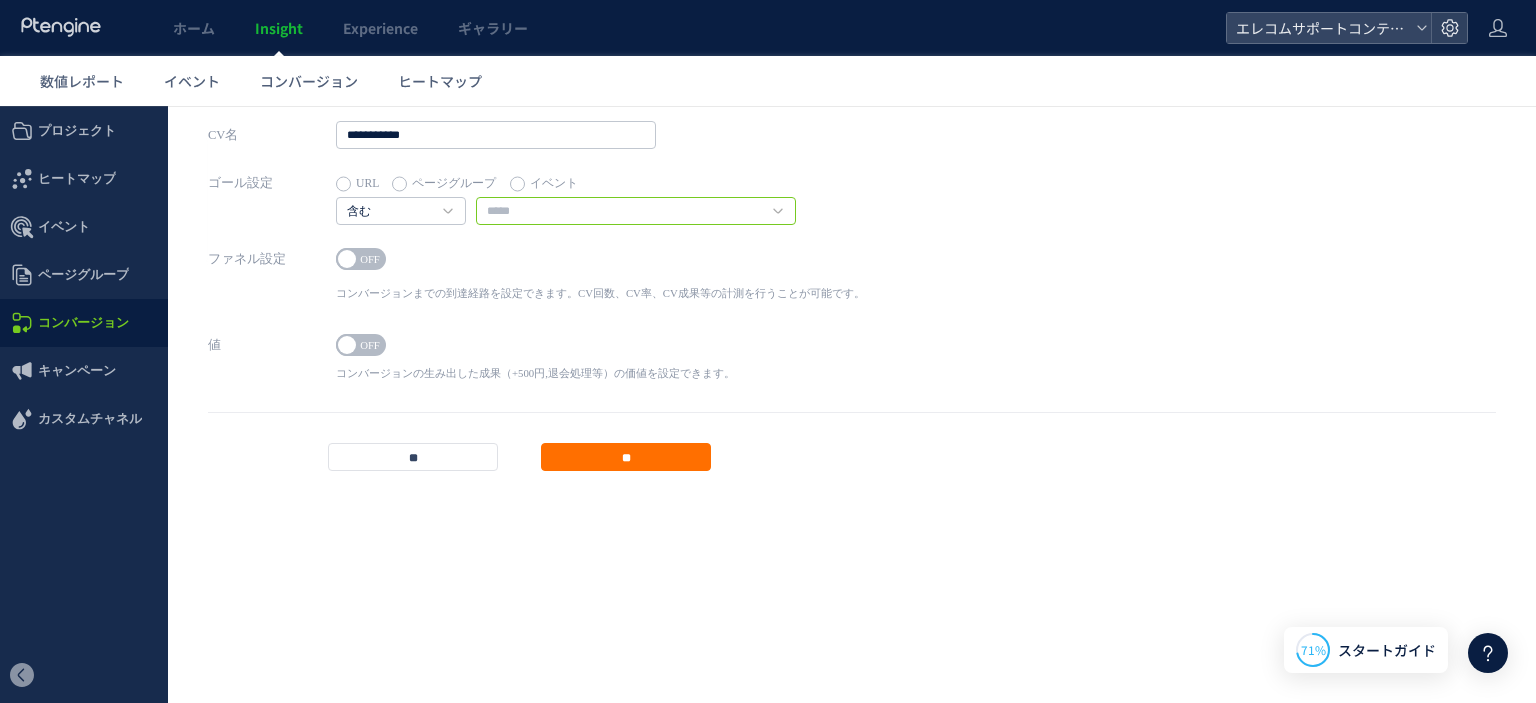 click at bounding box center (636, 211) 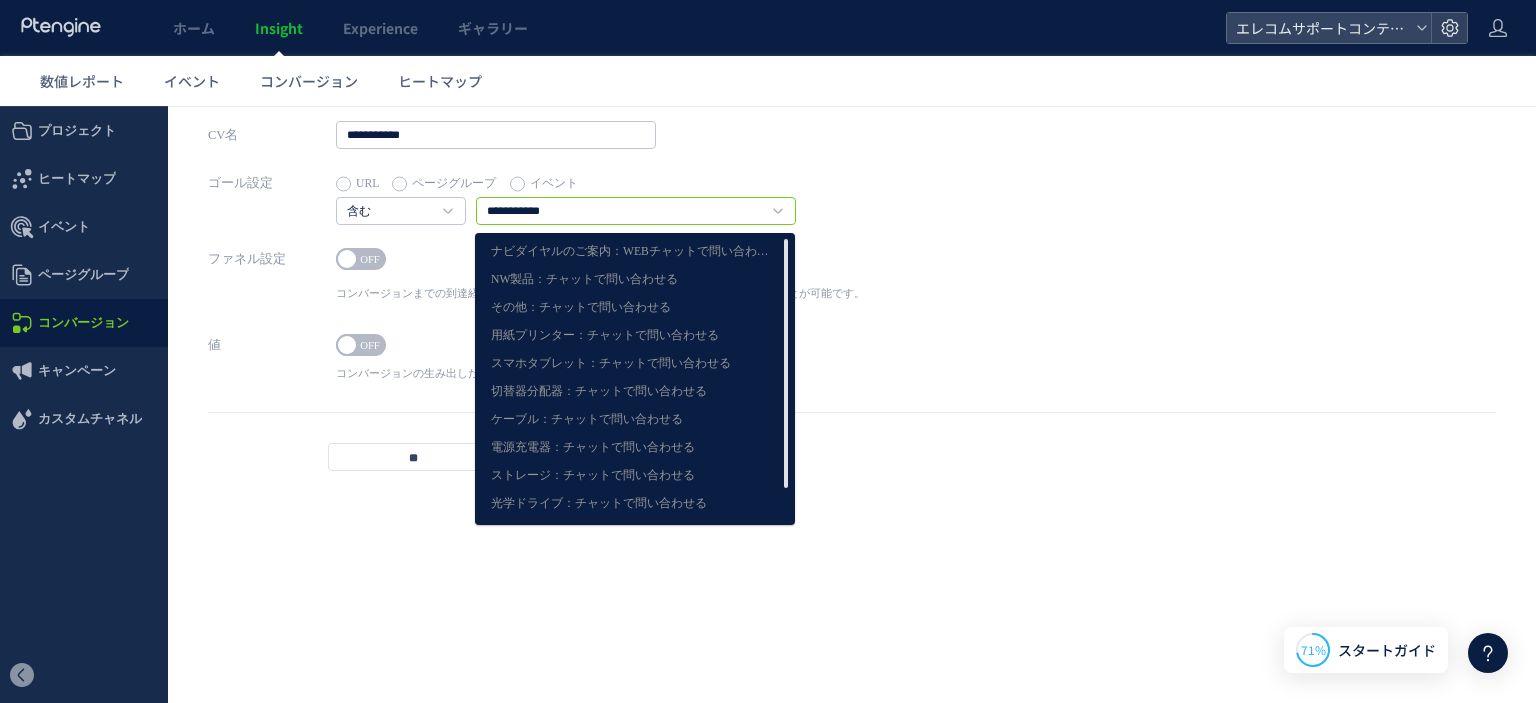 type on "**********" 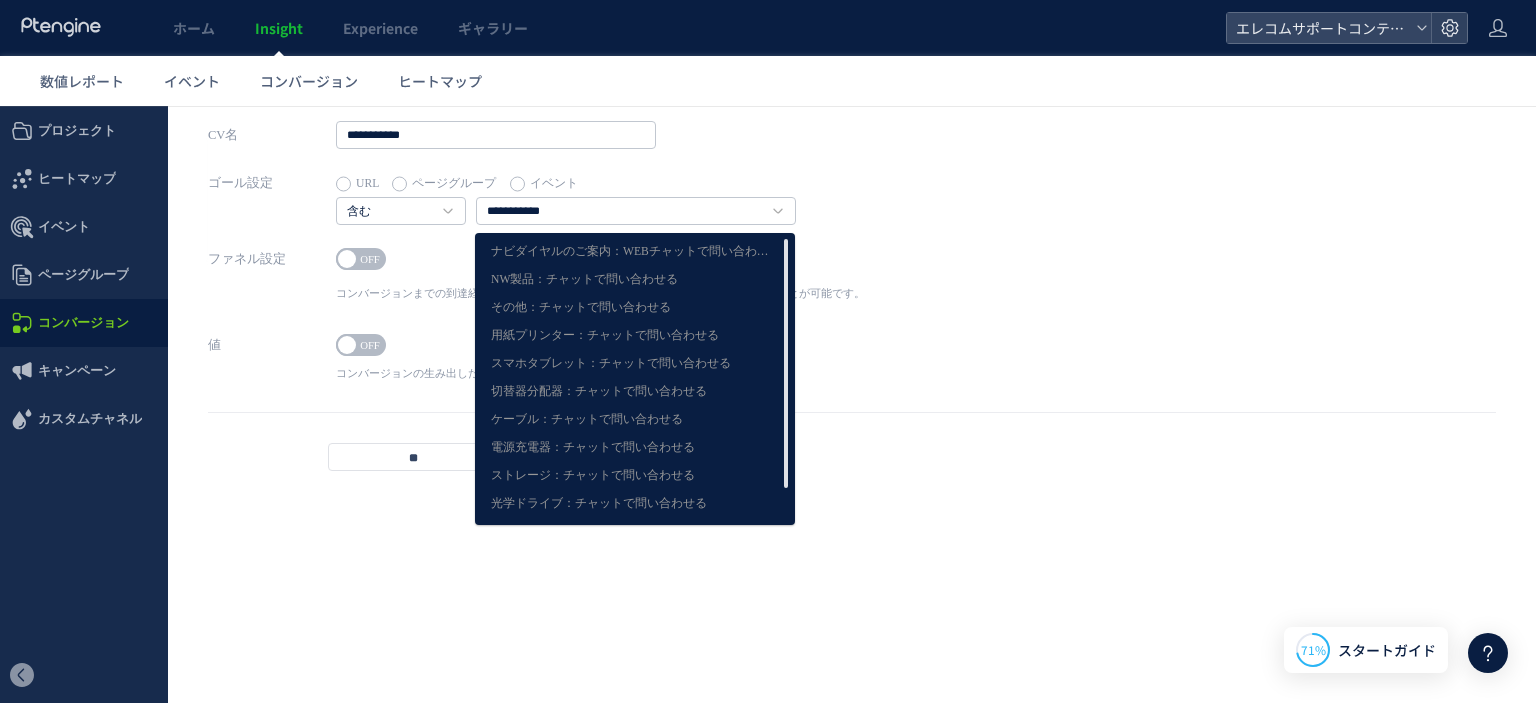 click on "値
ON
OFF
コンバージョンの生み出した成果（+500円,退会処理等）の価値を設定できます。
ポジティブ
ポジティブ
ネガティブ
+
*" at bounding box center (852, 371) 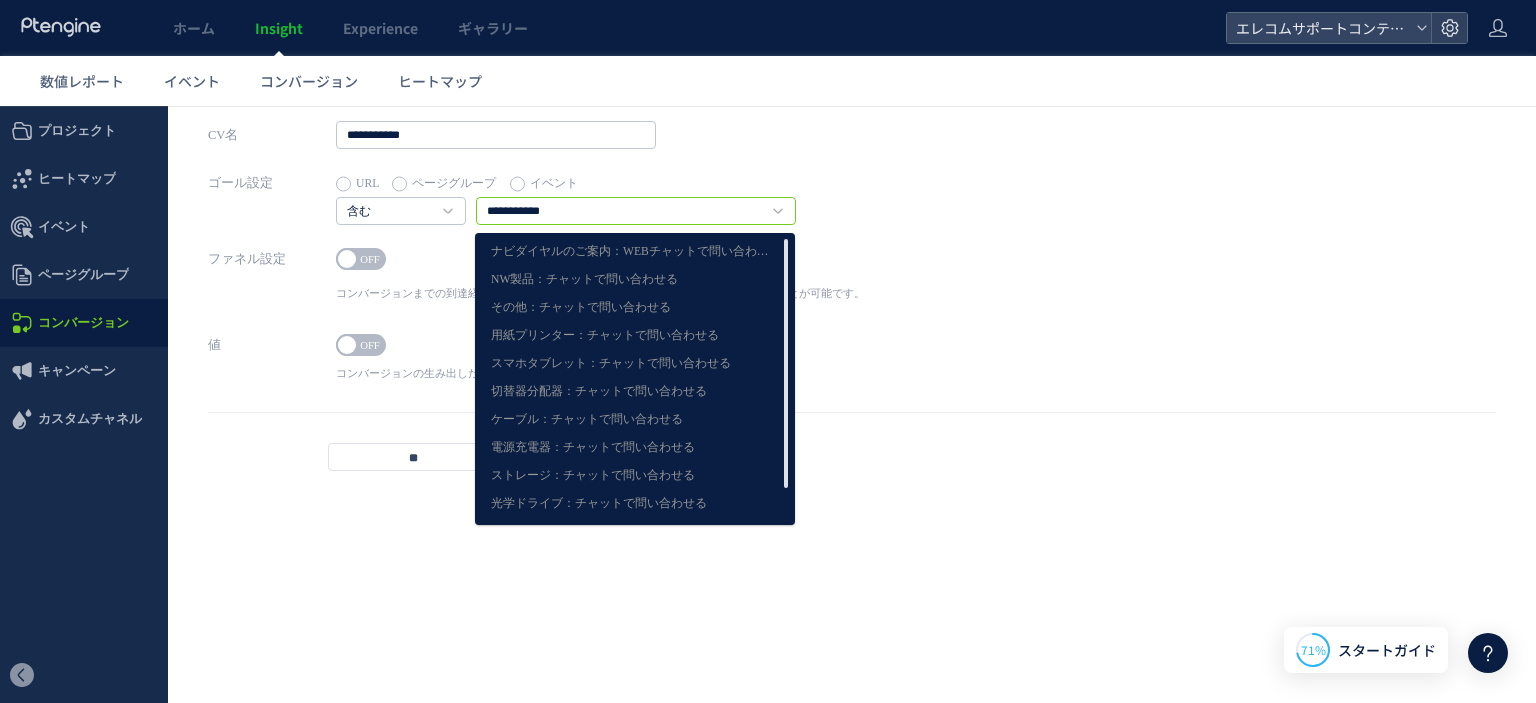 drag, startPoint x: 529, startPoint y: 218, endPoint x: 582, endPoint y: 226, distance: 53.600372 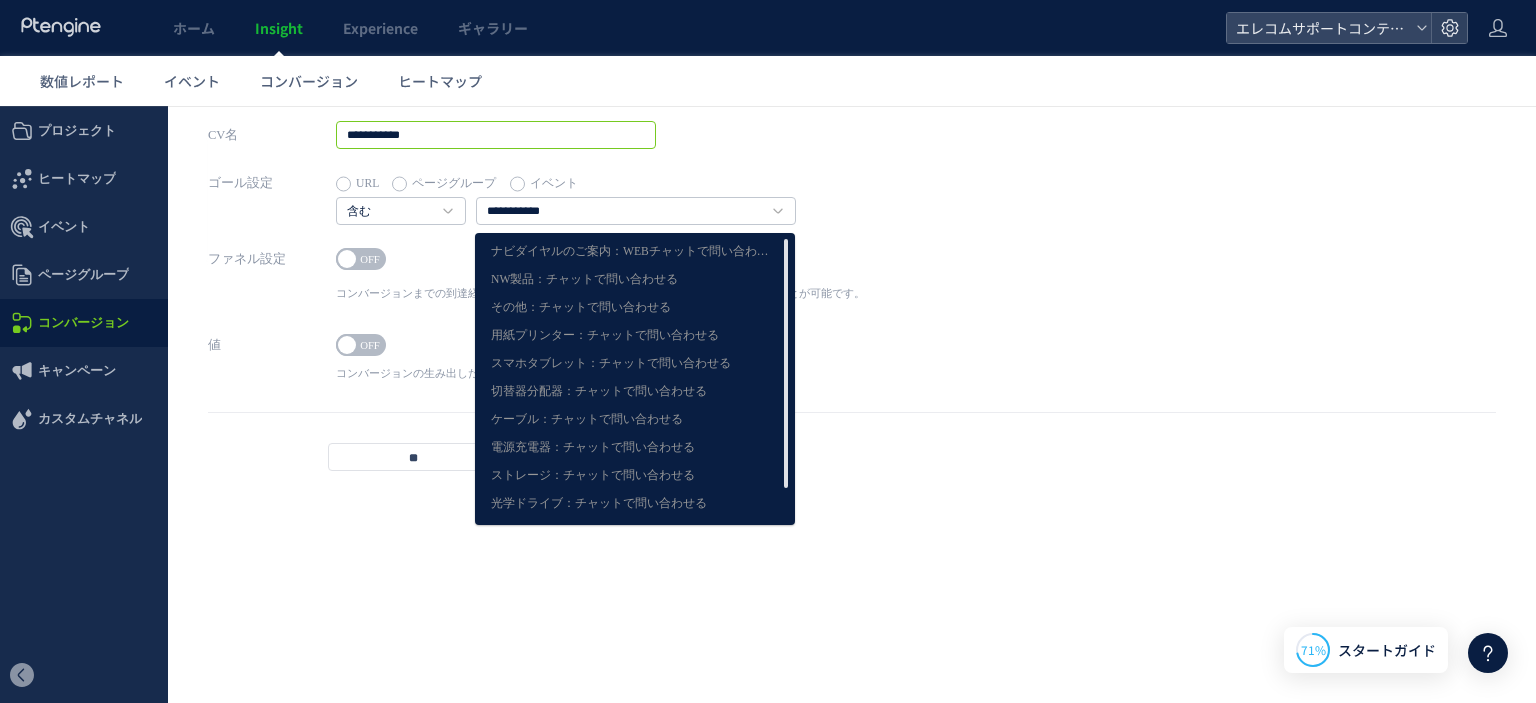 click on "**********" at bounding box center (496, 135) 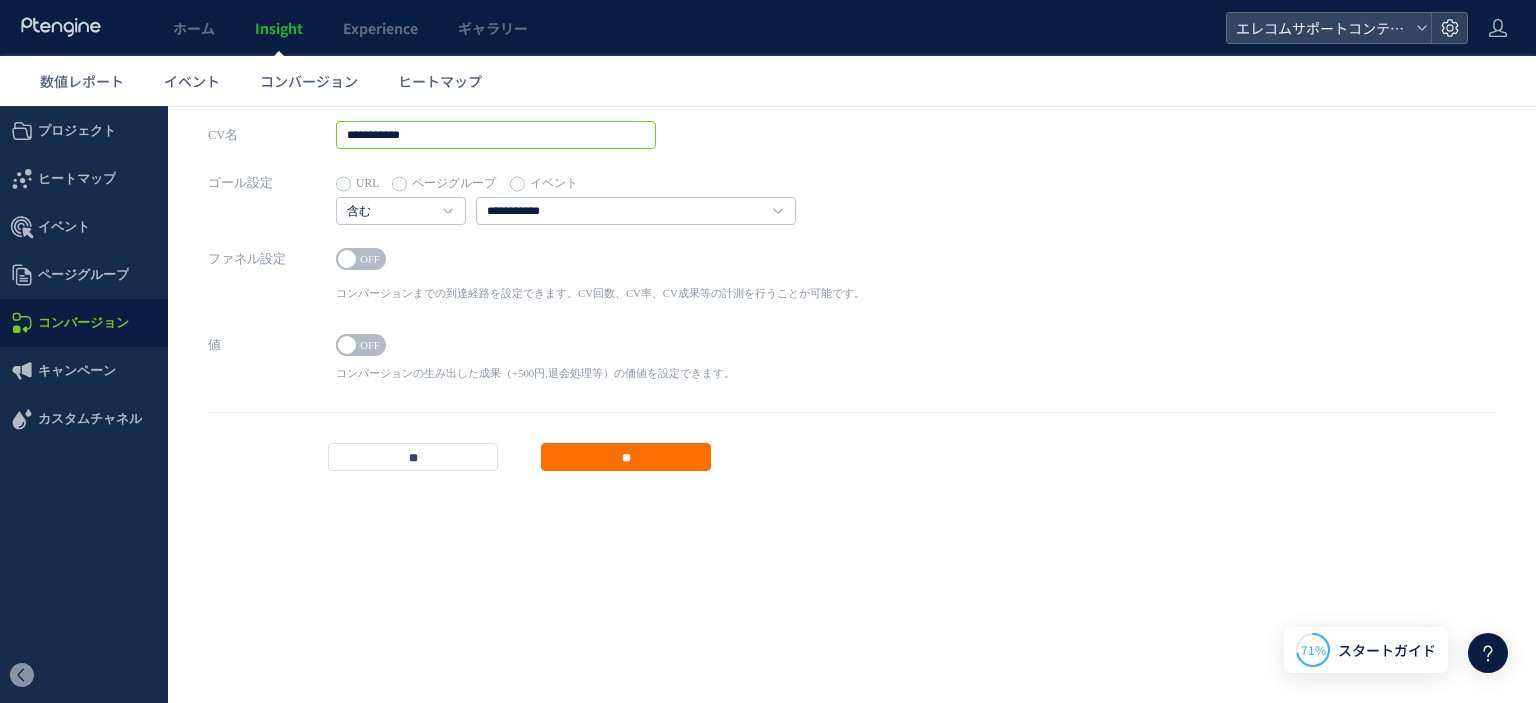 drag, startPoint x: 478, startPoint y: 135, endPoint x: 420, endPoint y: 136, distance: 58.00862 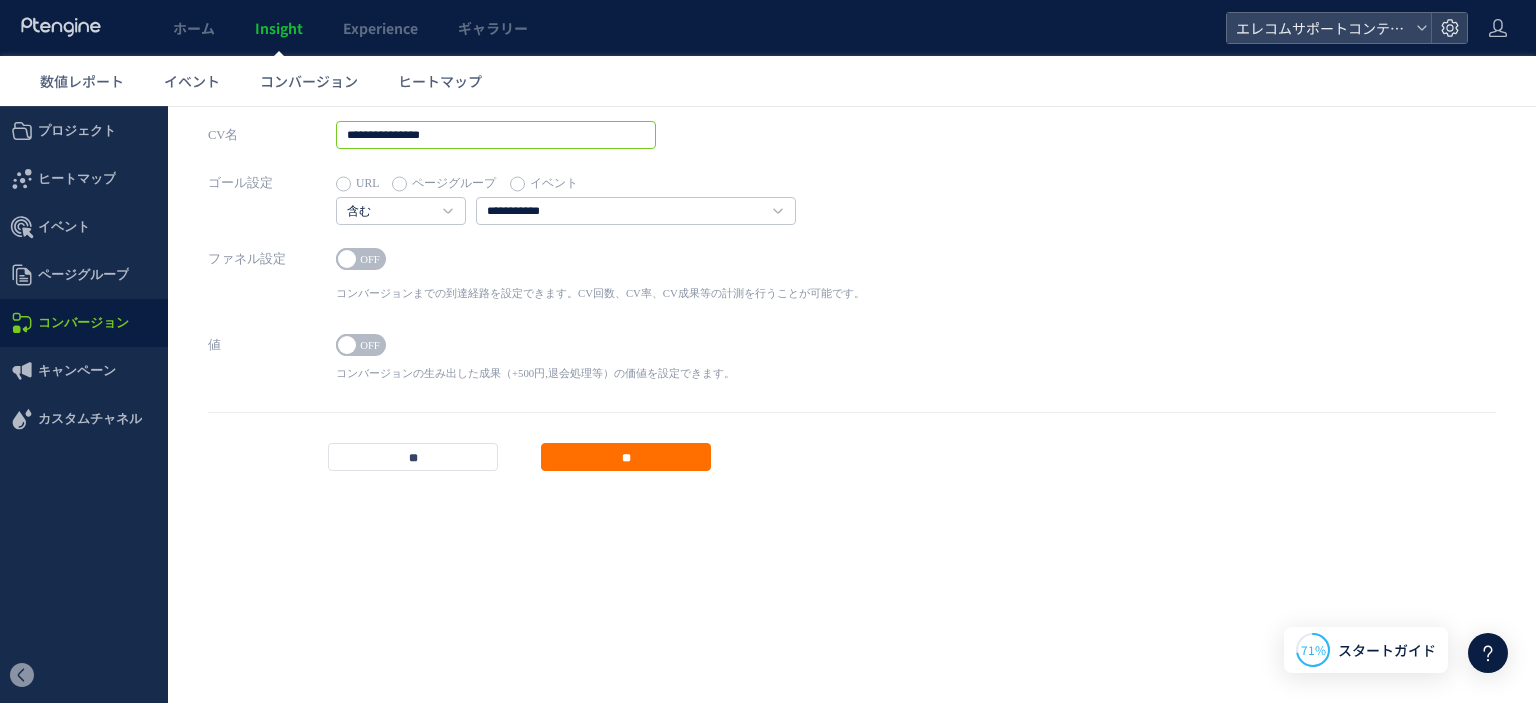 click on "**********" at bounding box center (496, 135) 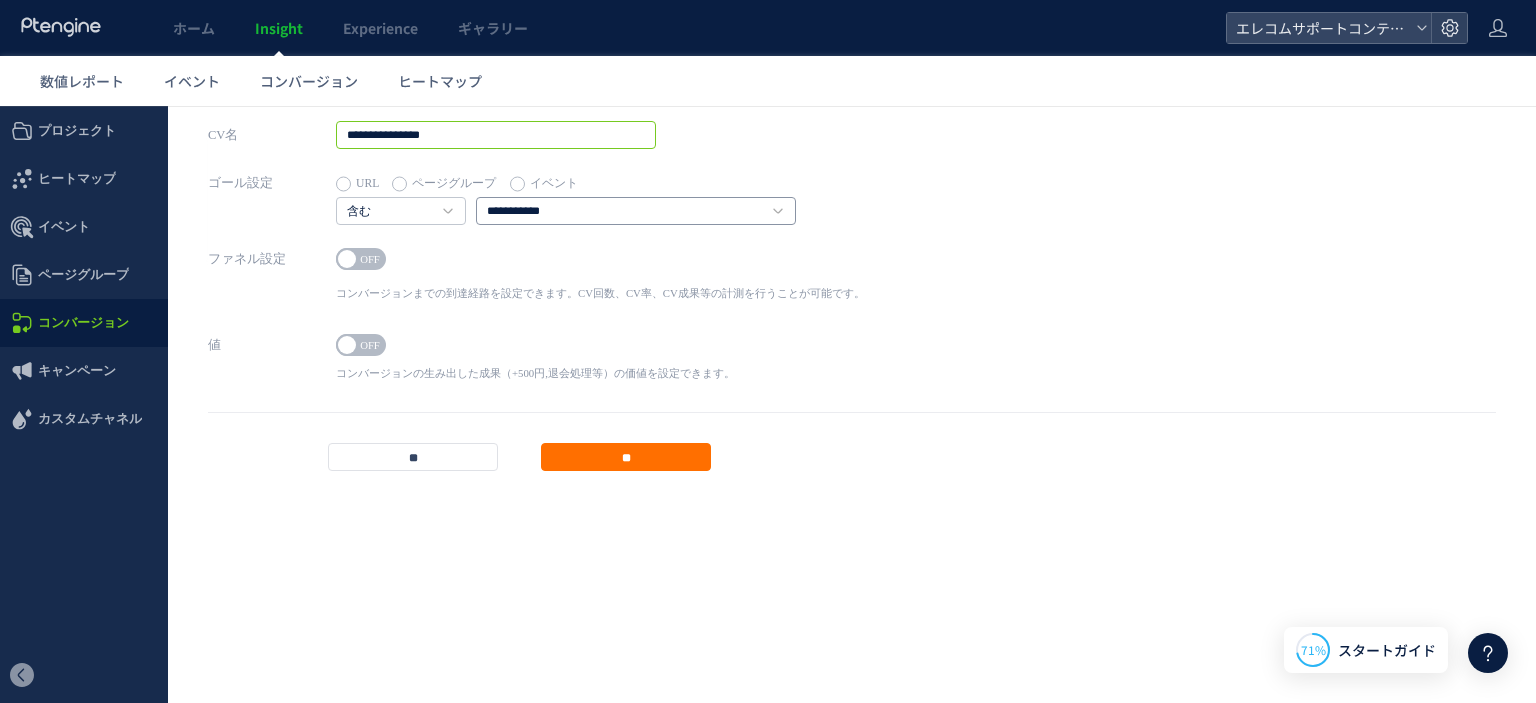 drag, startPoint x: 460, startPoint y: 136, endPoint x: 658, endPoint y: 201, distance: 208.39626 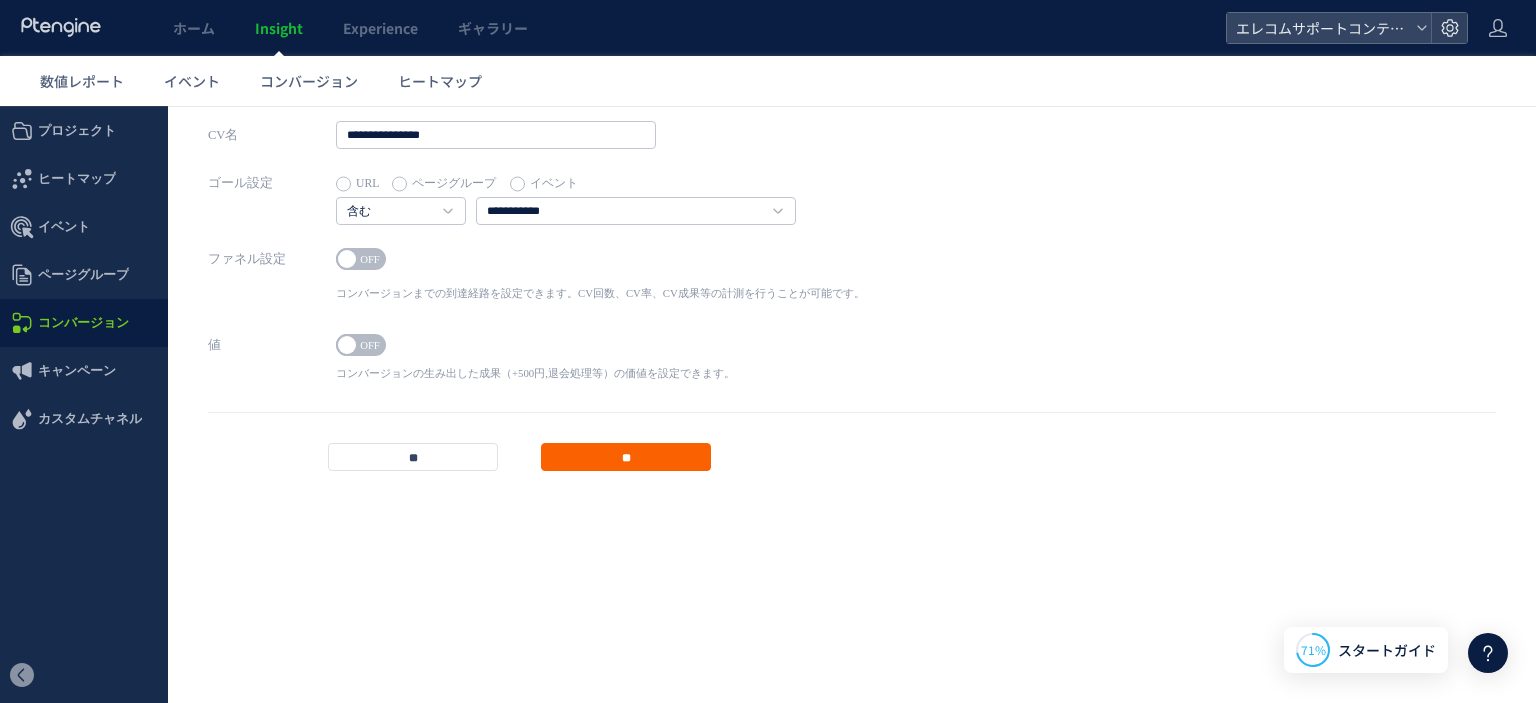 click on "**" at bounding box center [626, 457] 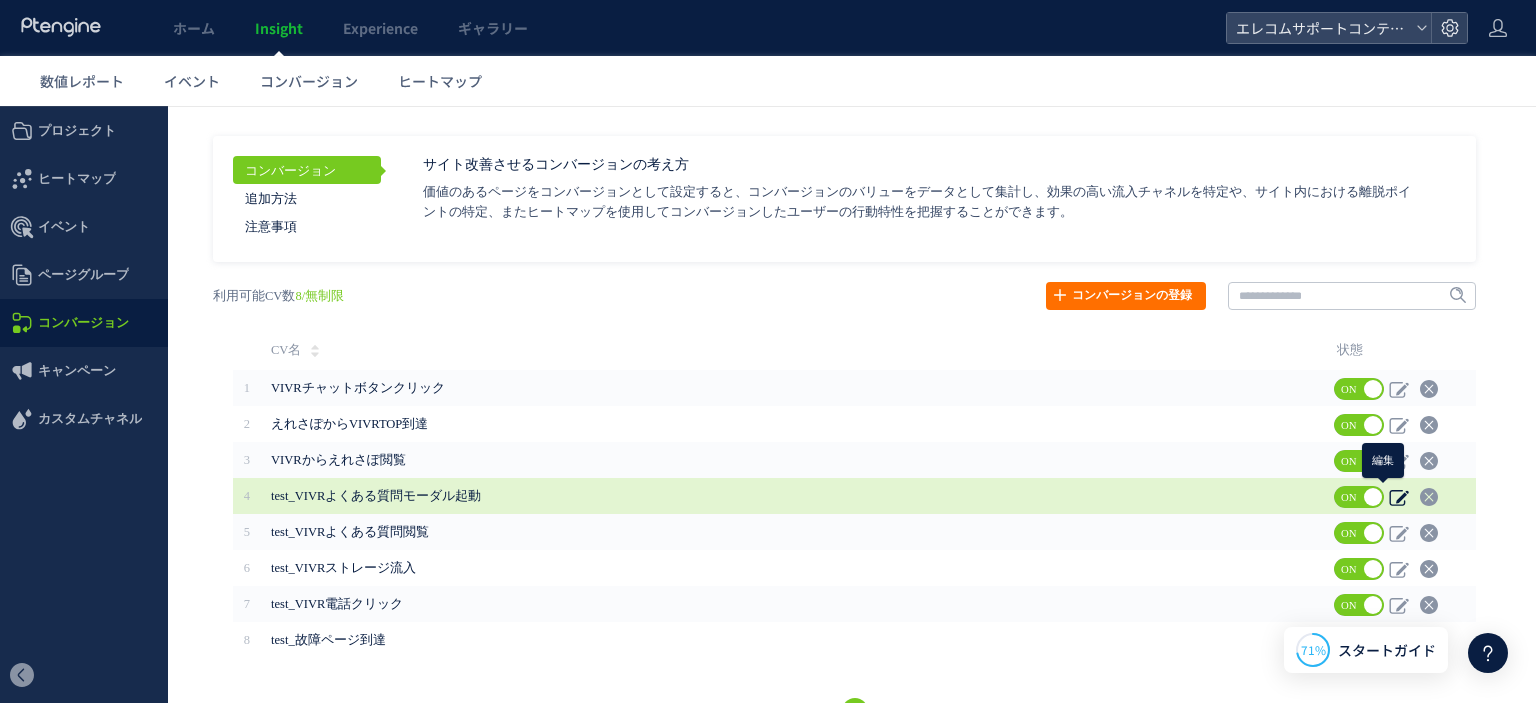 click 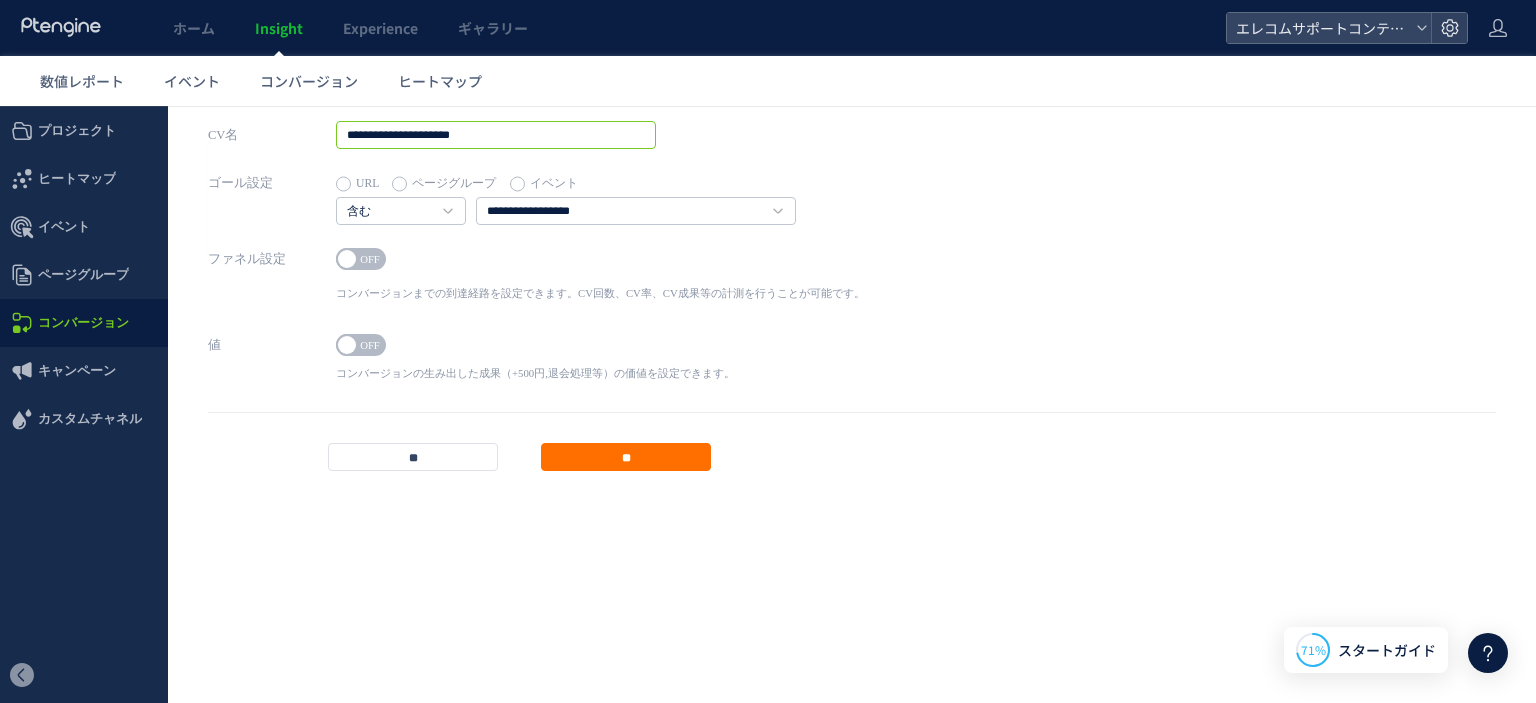 drag, startPoint x: 370, startPoint y: 135, endPoint x: 333, endPoint y: 132, distance: 37.12142 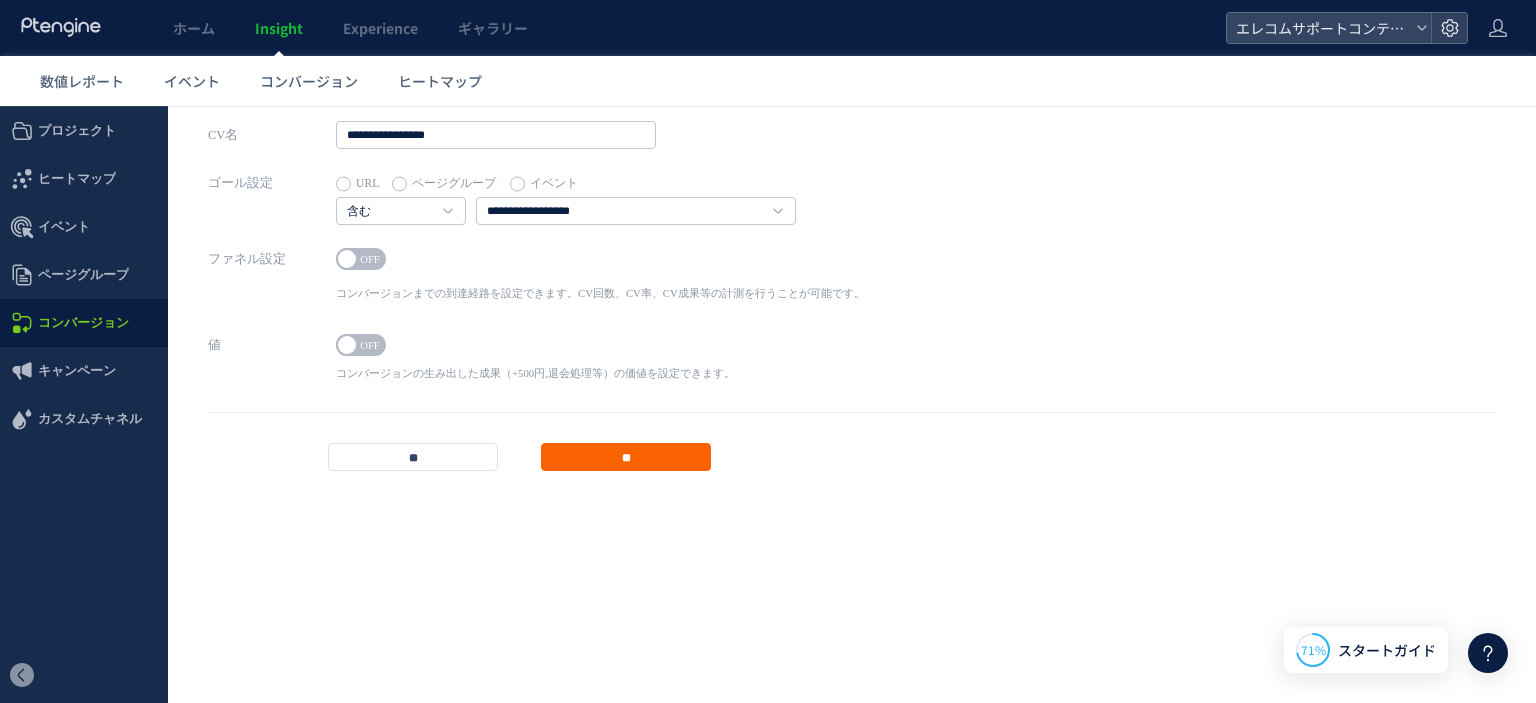 click on "**" at bounding box center (626, 457) 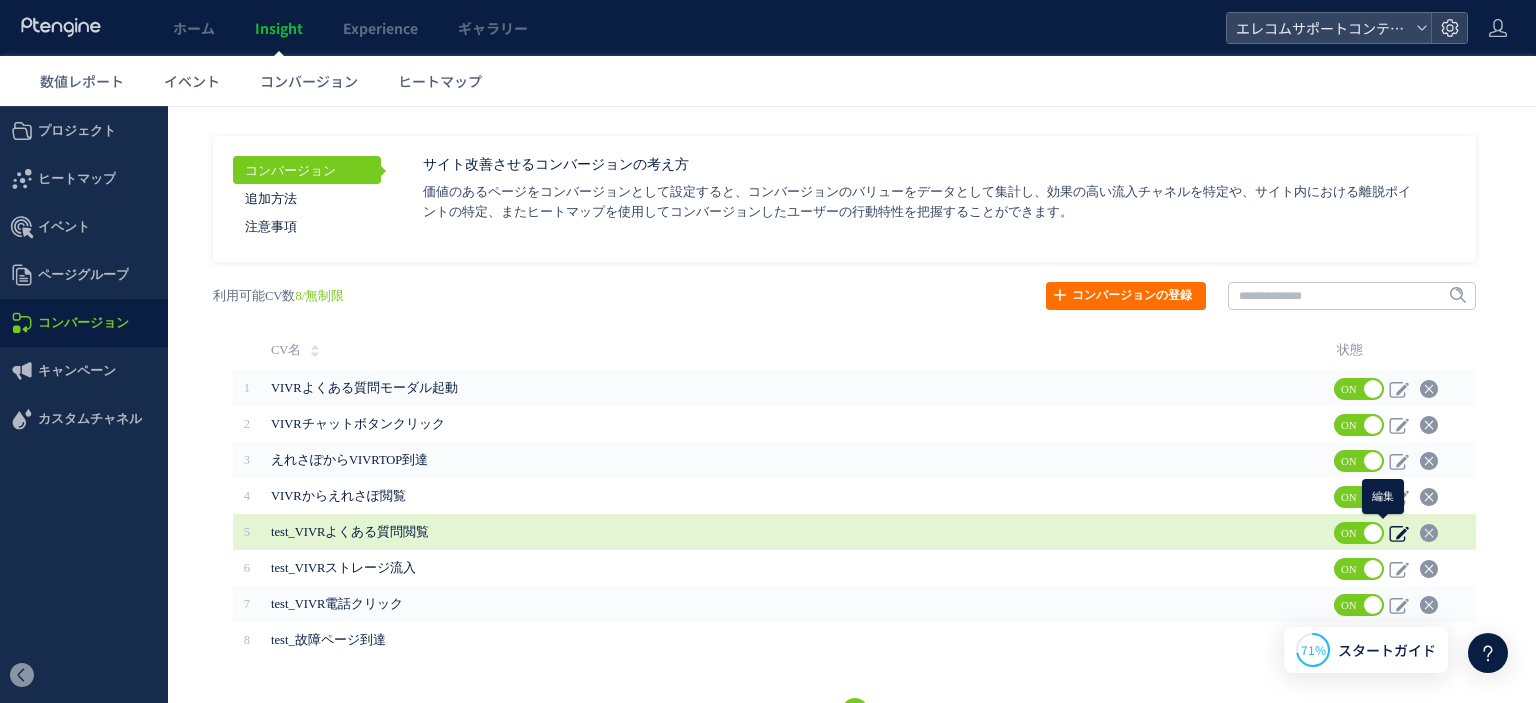 click 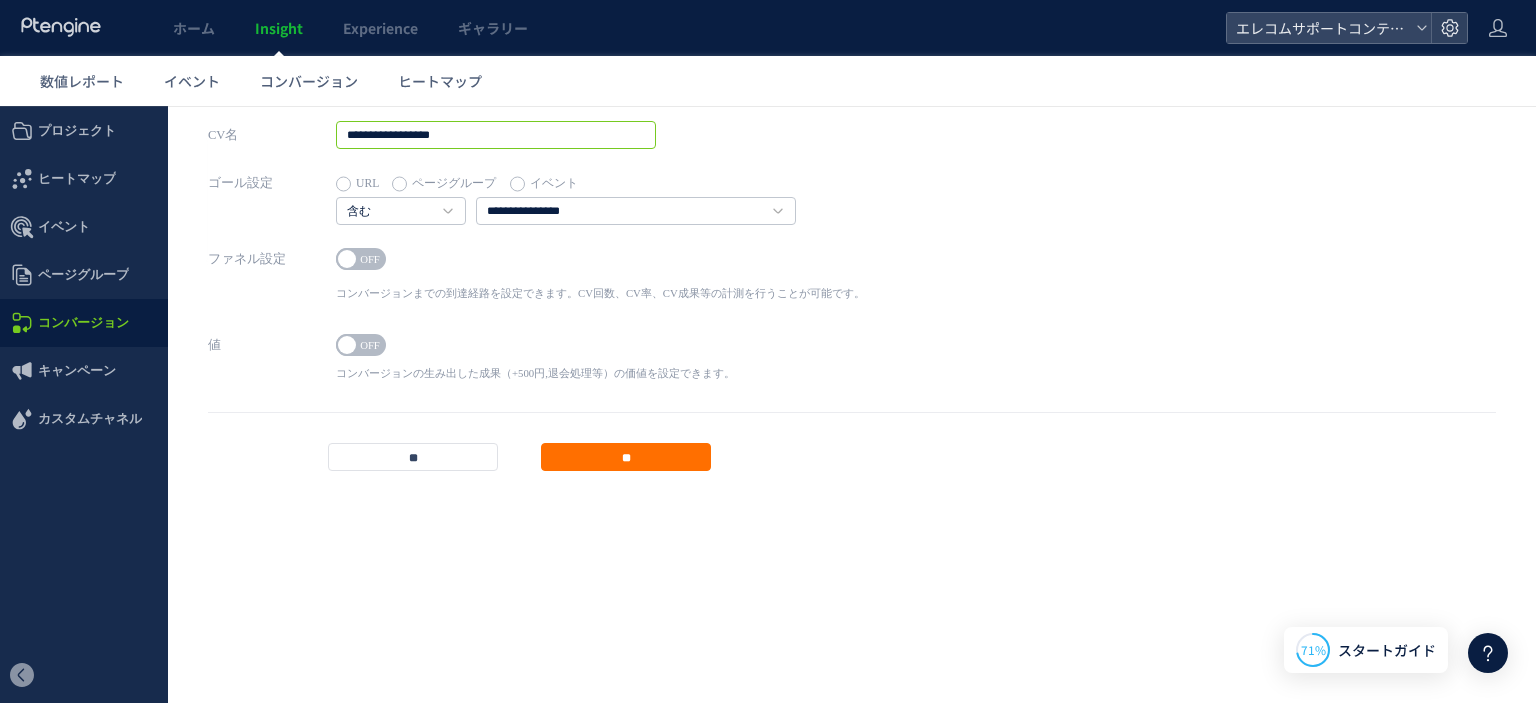 drag, startPoint x: 375, startPoint y: 131, endPoint x: 288, endPoint y: 135, distance: 87.0919 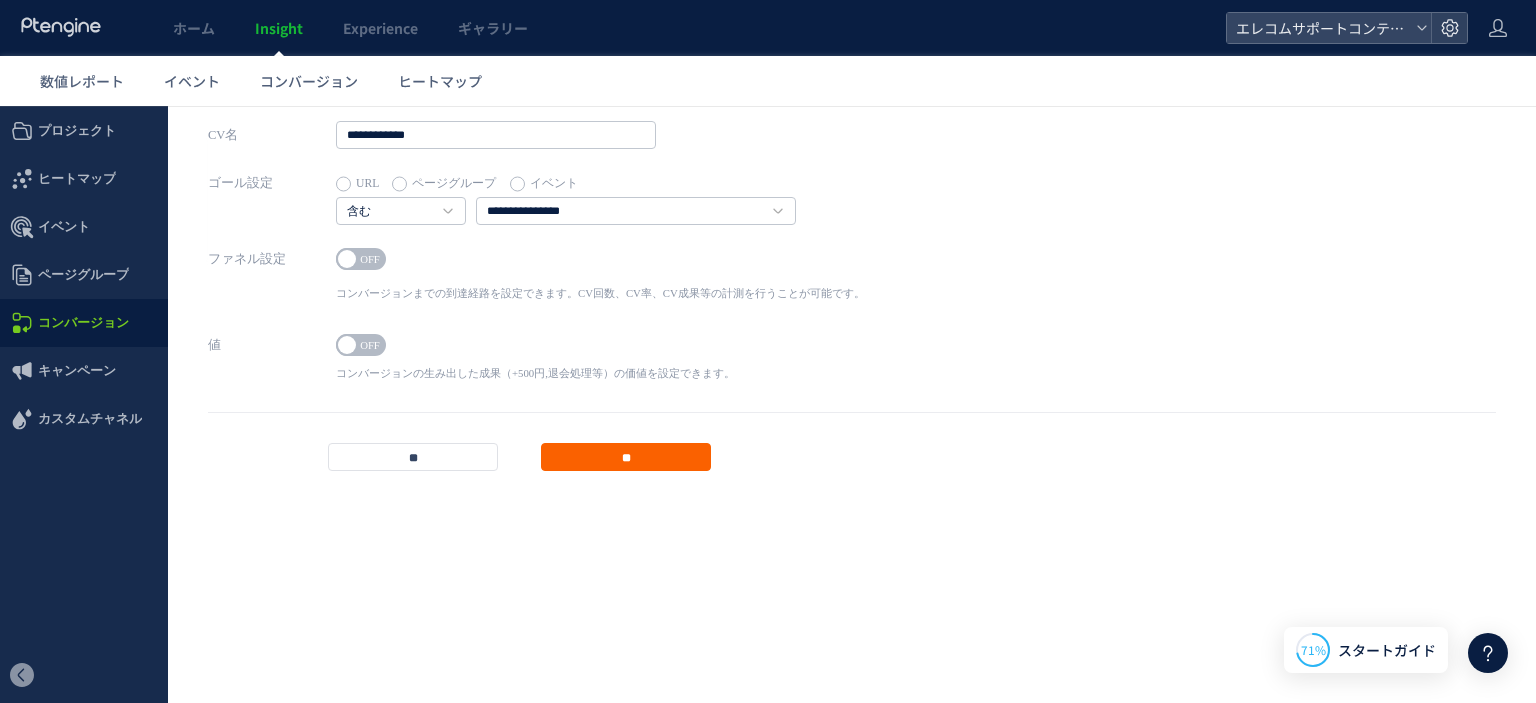 click on "**" at bounding box center [626, 457] 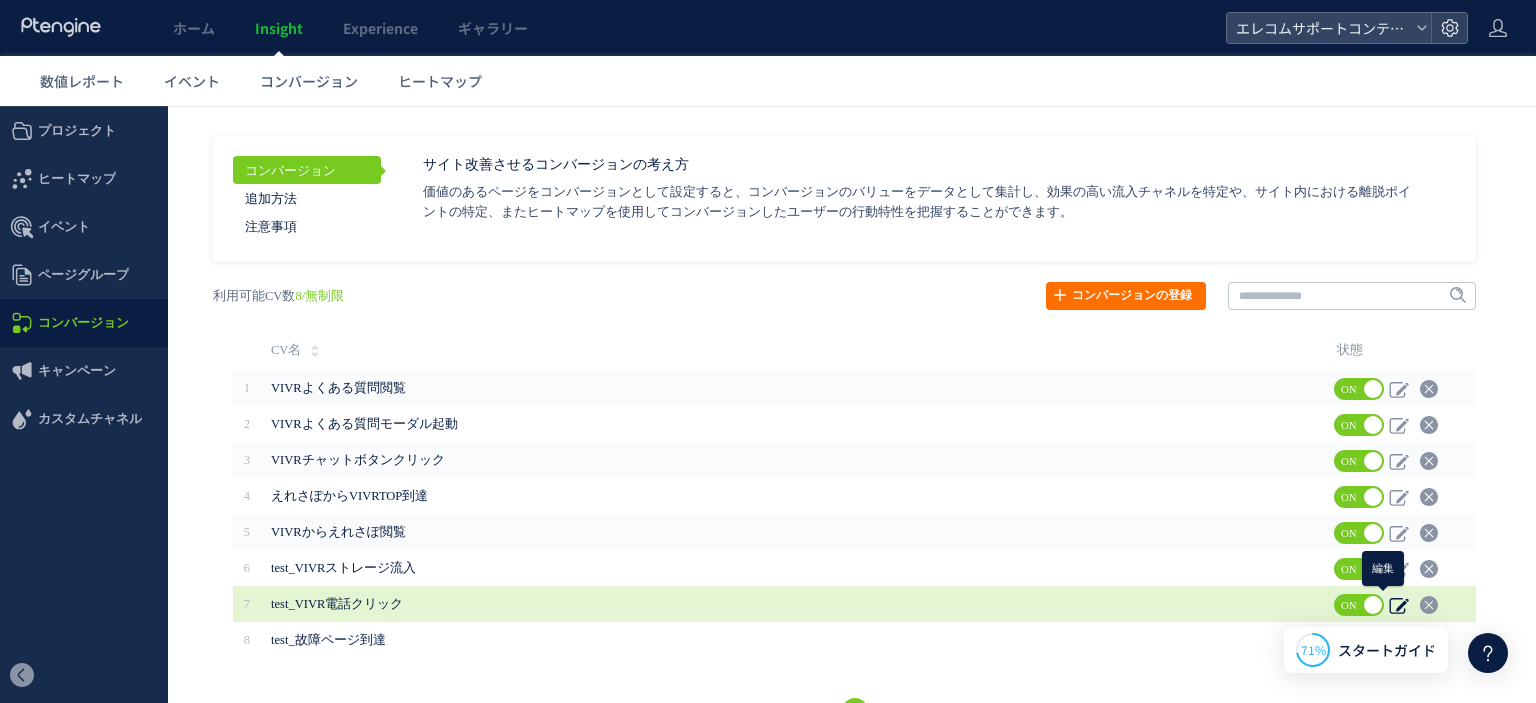 click 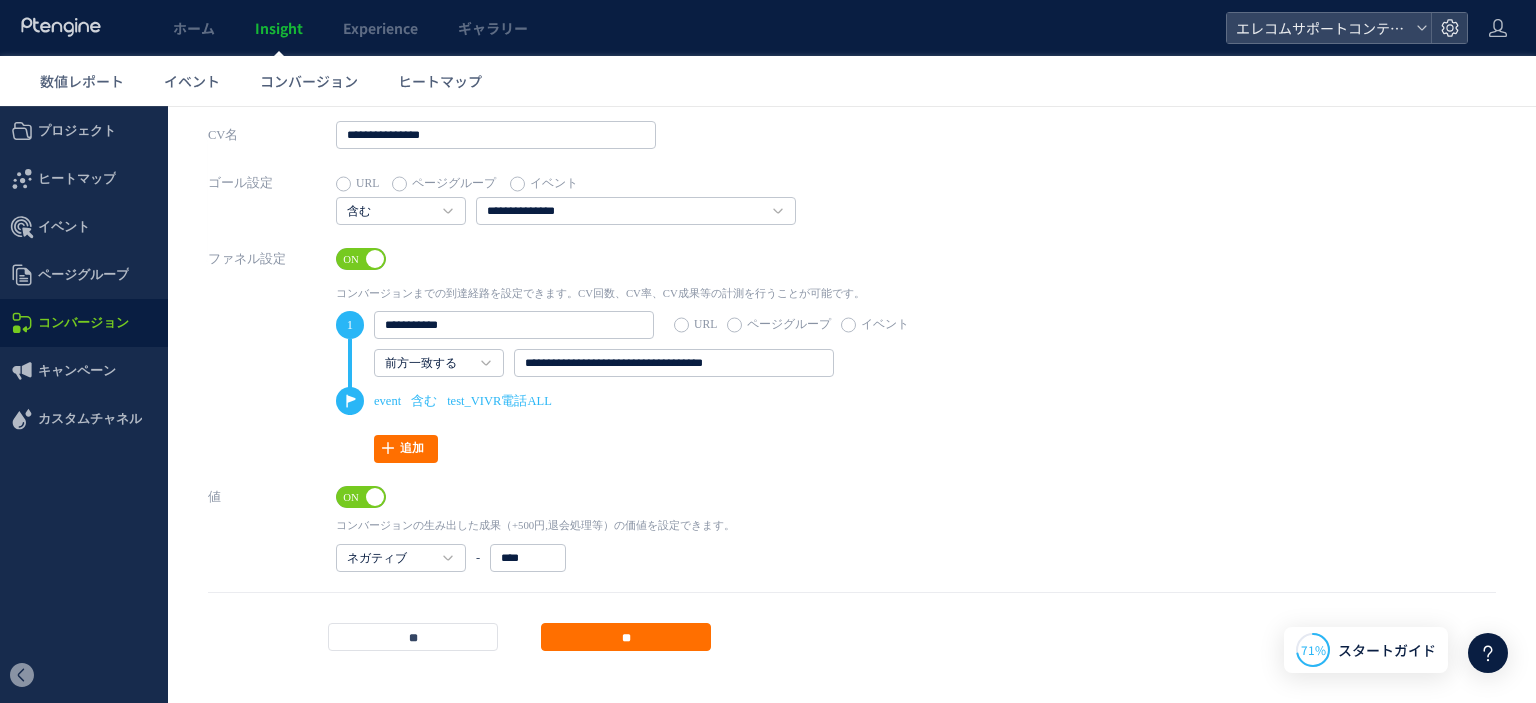 click on "**********" at bounding box center (636, 354) 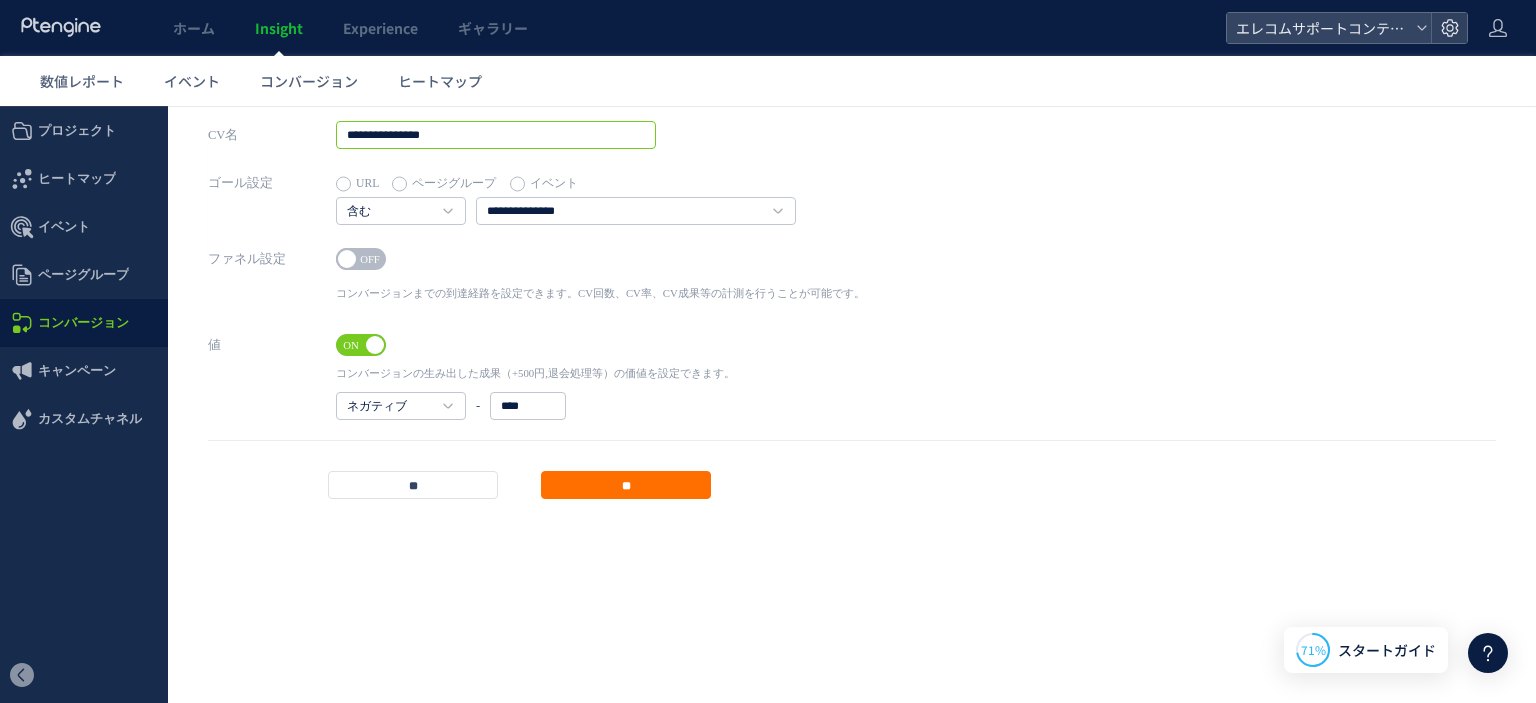 drag, startPoint x: 376, startPoint y: 139, endPoint x: 326, endPoint y: 136, distance: 50.08992 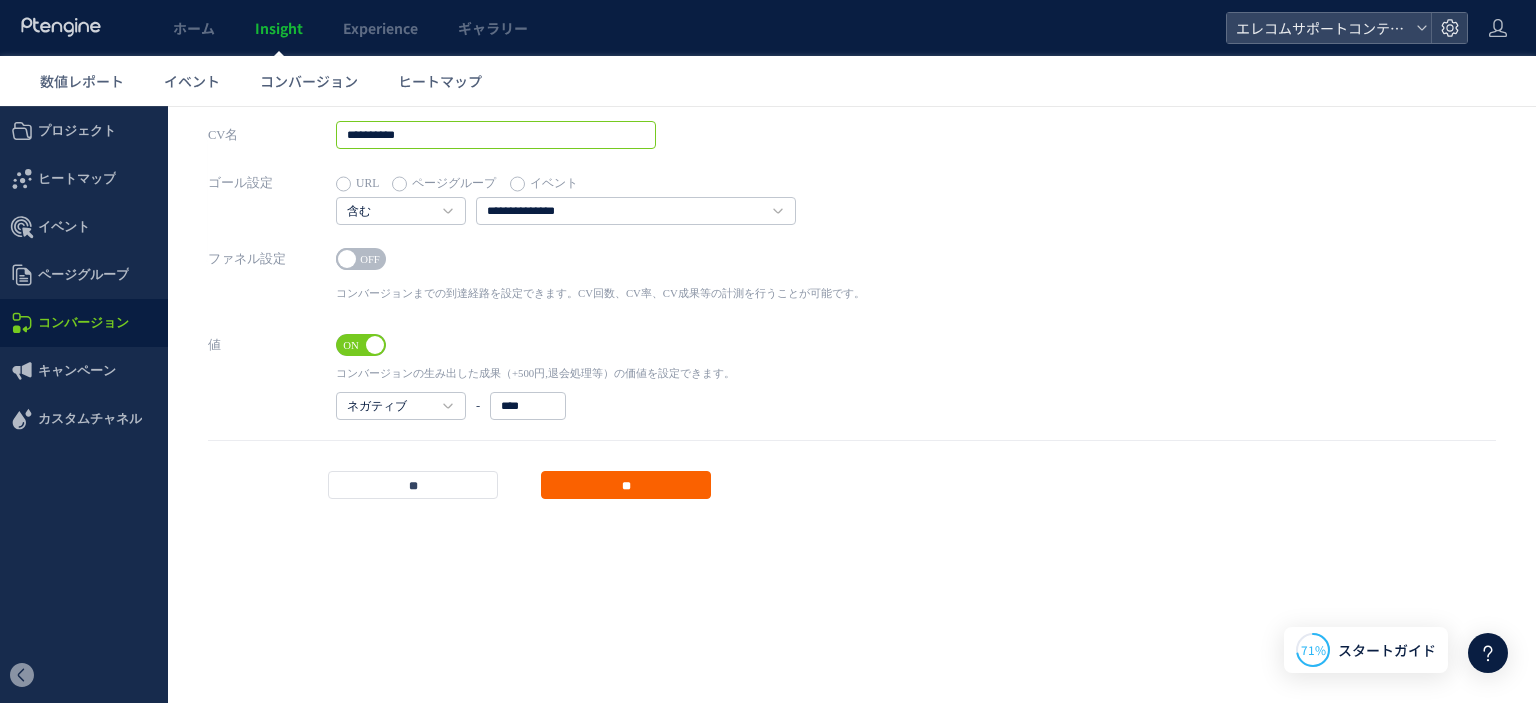 type on "**********" 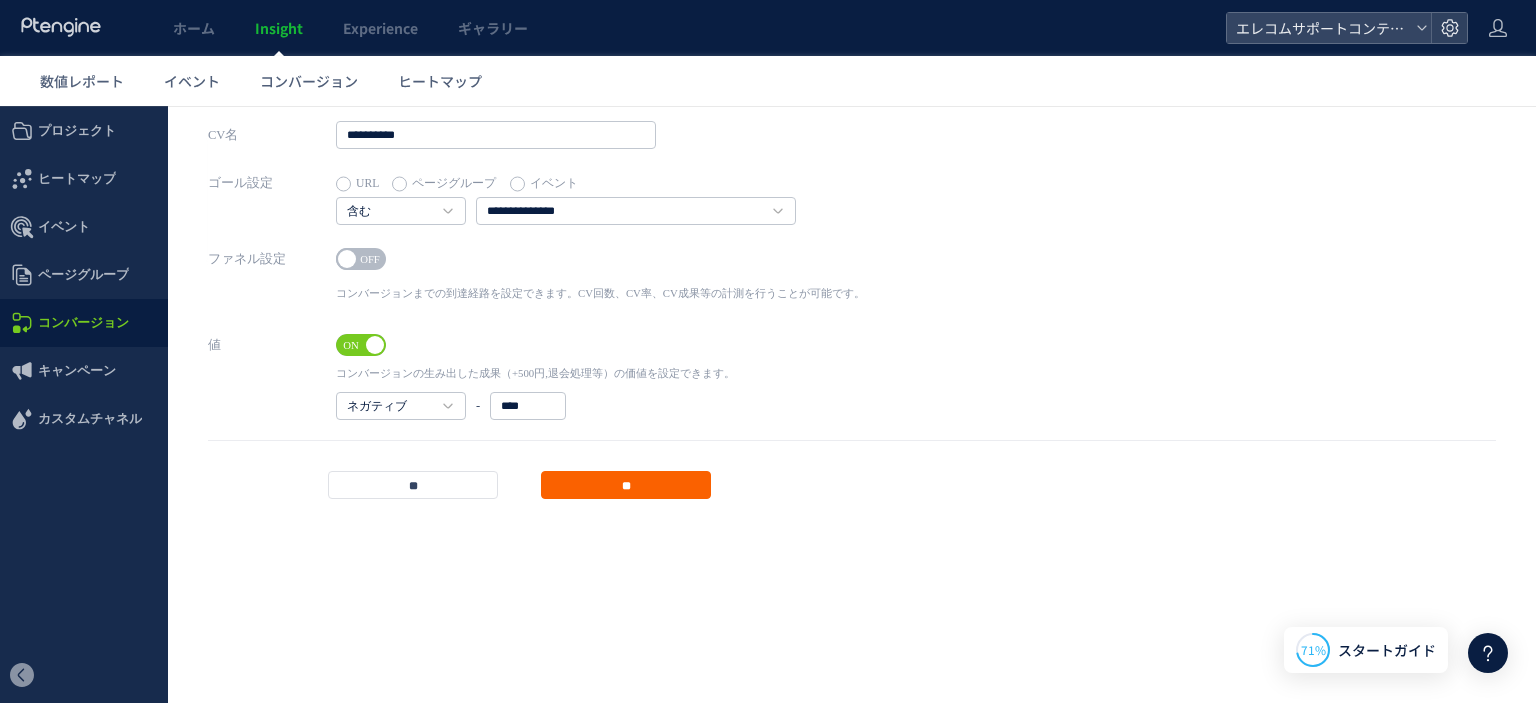 click on "**" at bounding box center (626, 485) 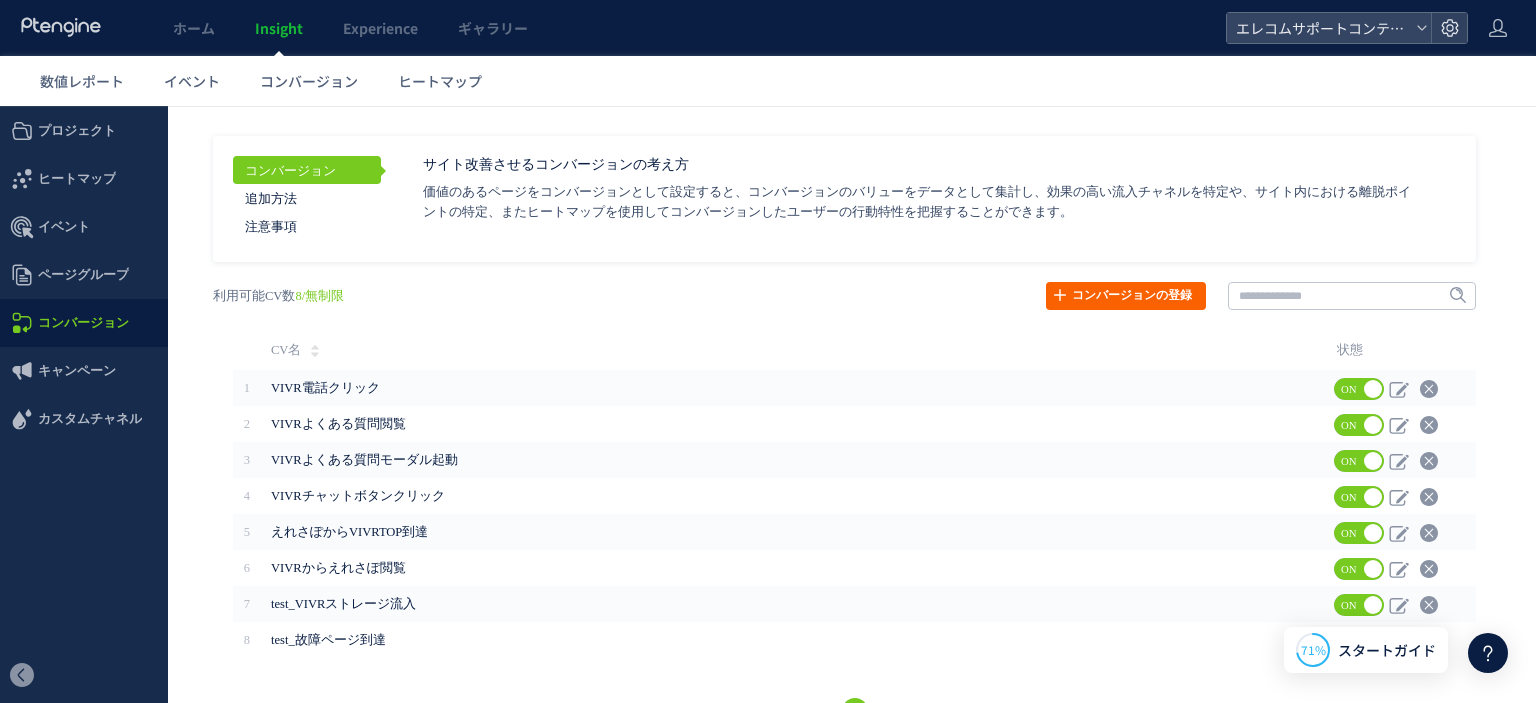 click on "コンバージョンの登録" at bounding box center (1126, 296) 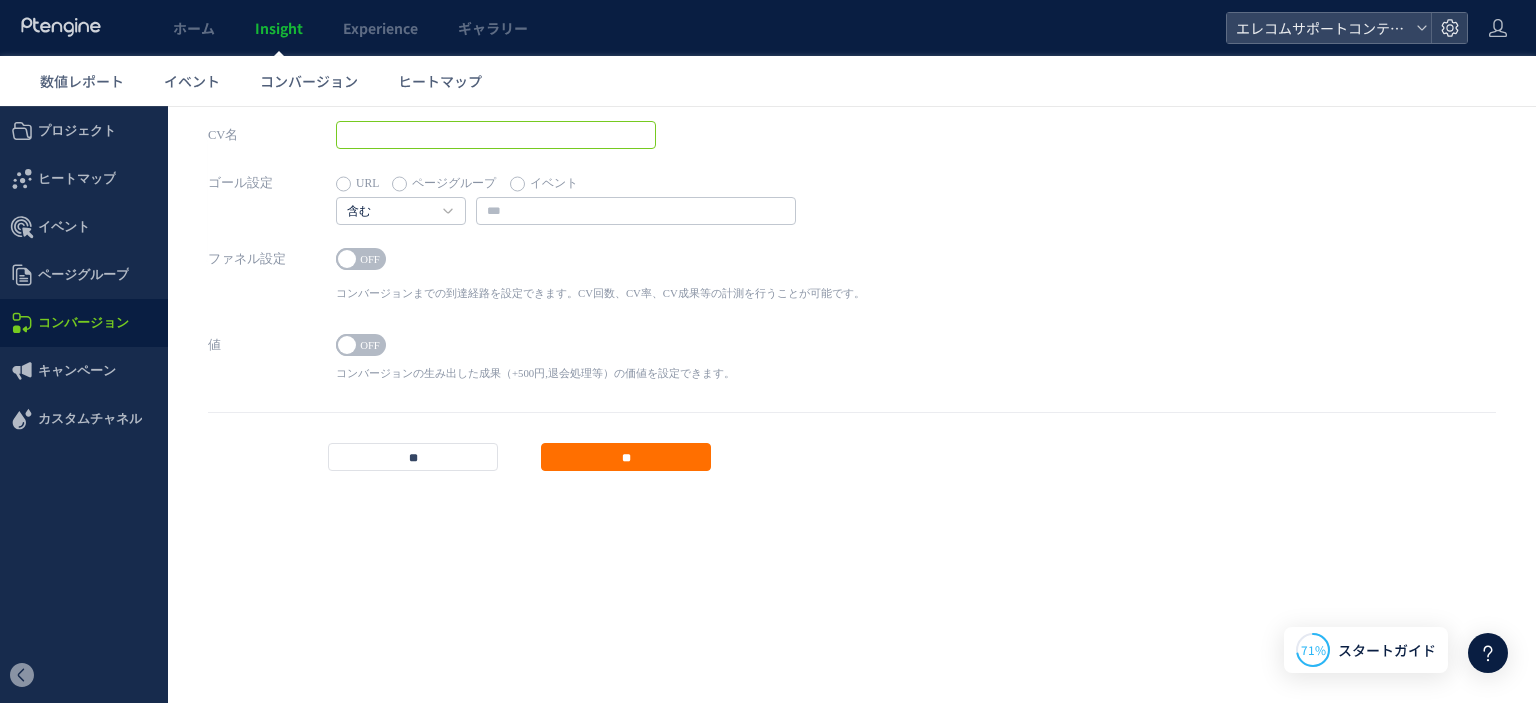 click at bounding box center [496, 135] 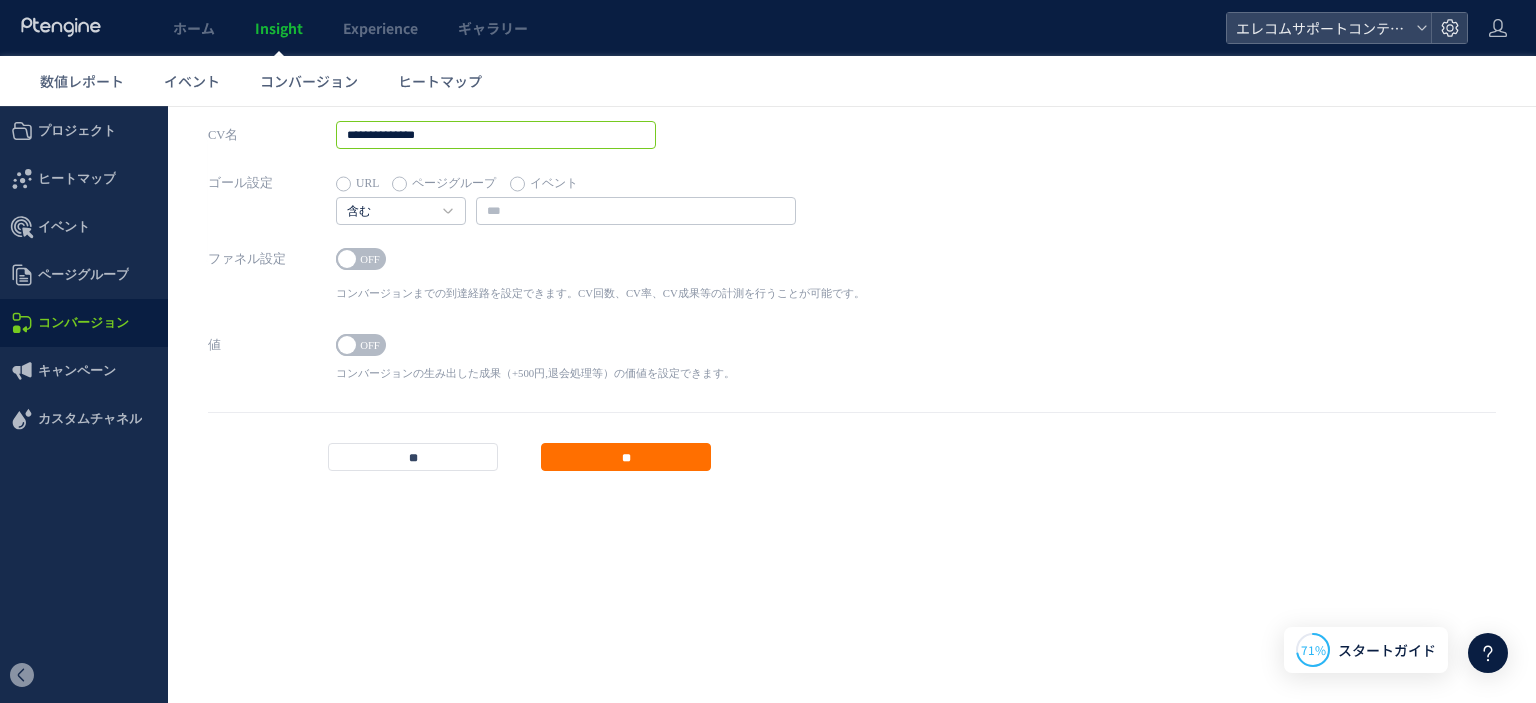 type on "**********" 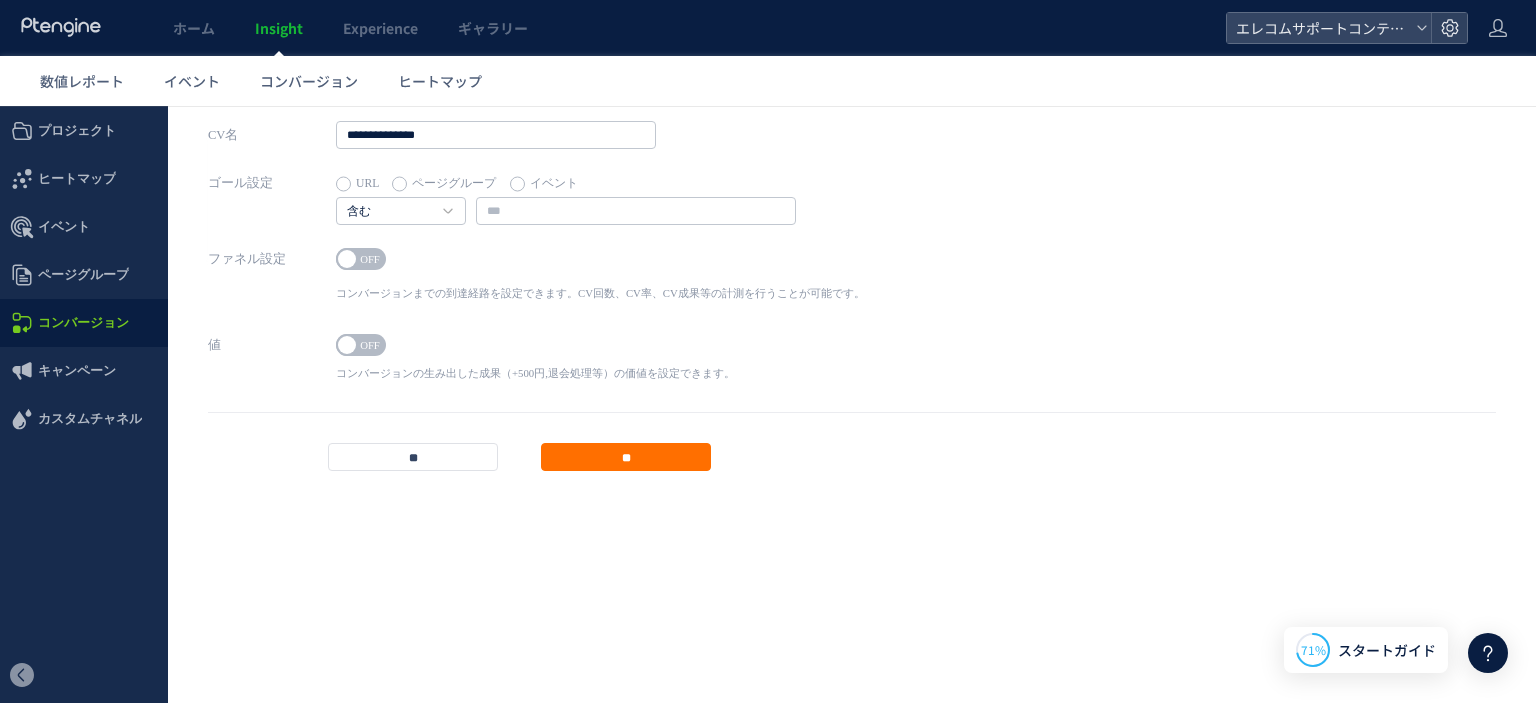 click on "イベント" at bounding box center [544, 184] 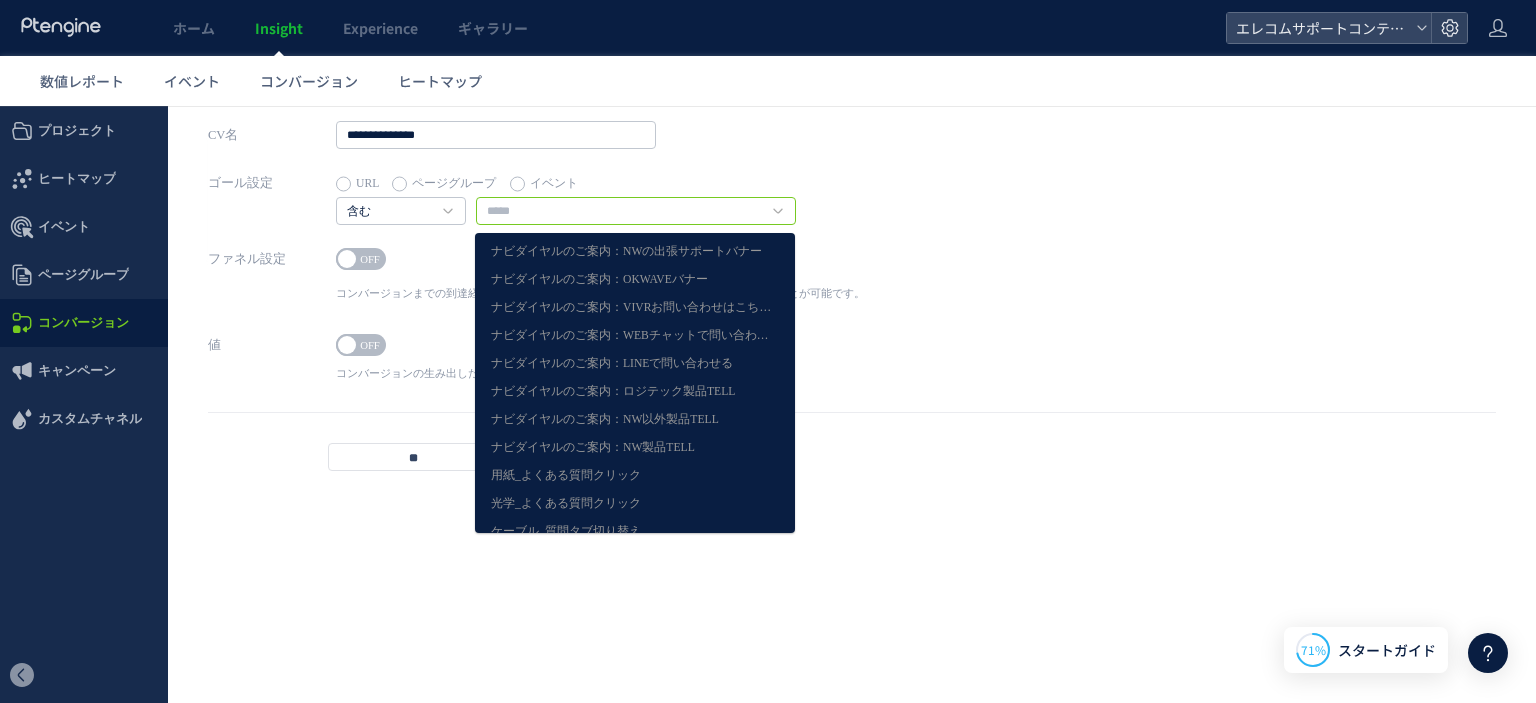 click at bounding box center (636, 211) 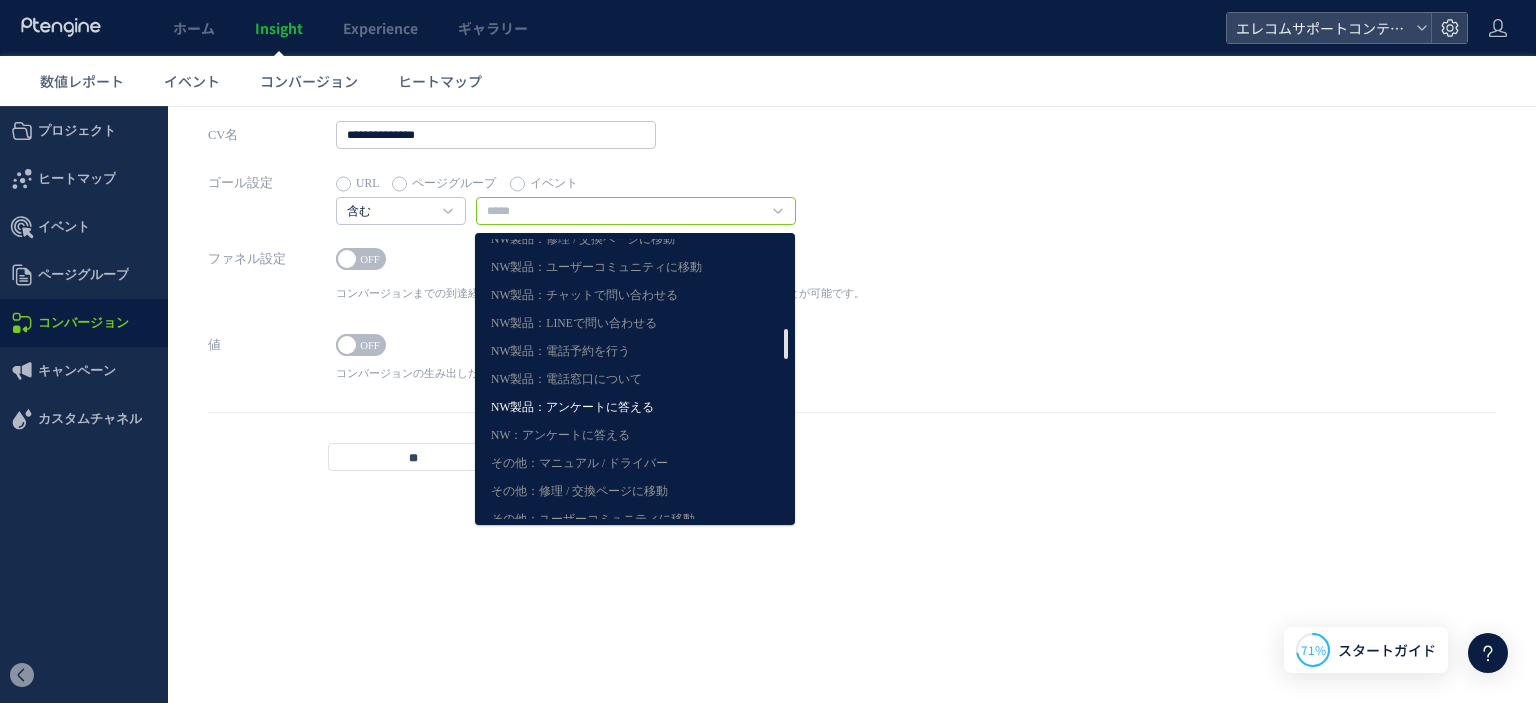 scroll, scrollTop: 1332, scrollLeft: 0, axis: vertical 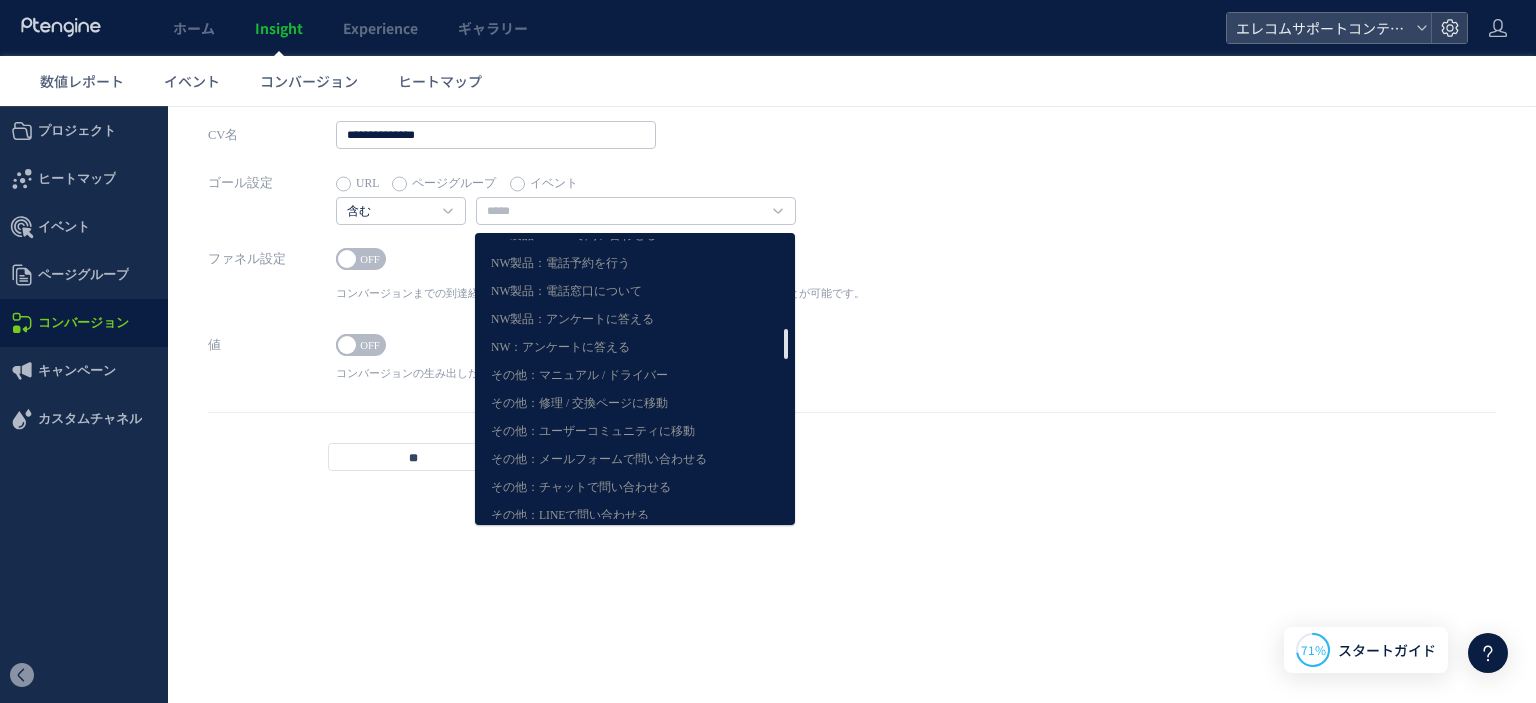 click on "値
ON
OFF
コンバージョンの生み出した成果（+500円,退会処理等）の価値を設定できます。
ポジティブ
ポジティブ
ネガティブ
+
*" at bounding box center [852, 371] 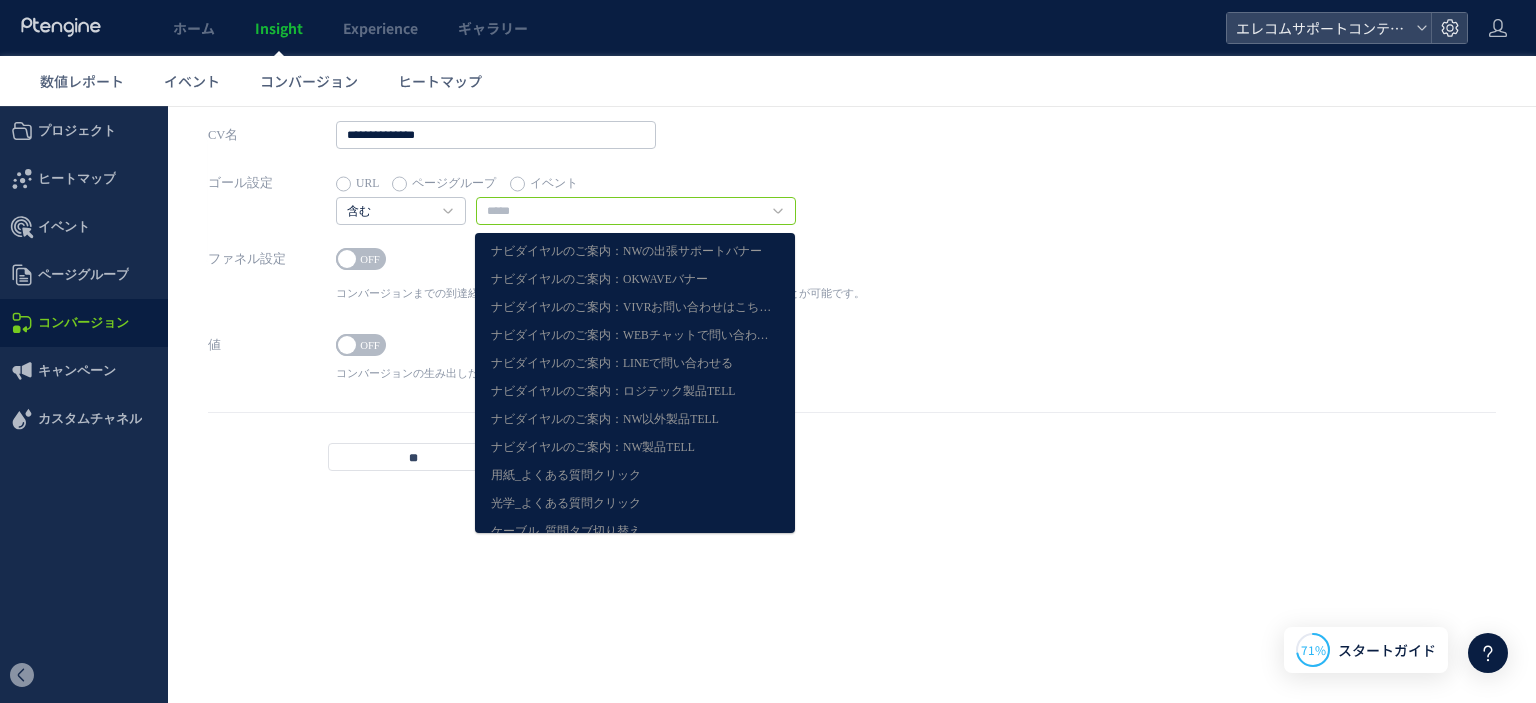 click at bounding box center [636, 211] 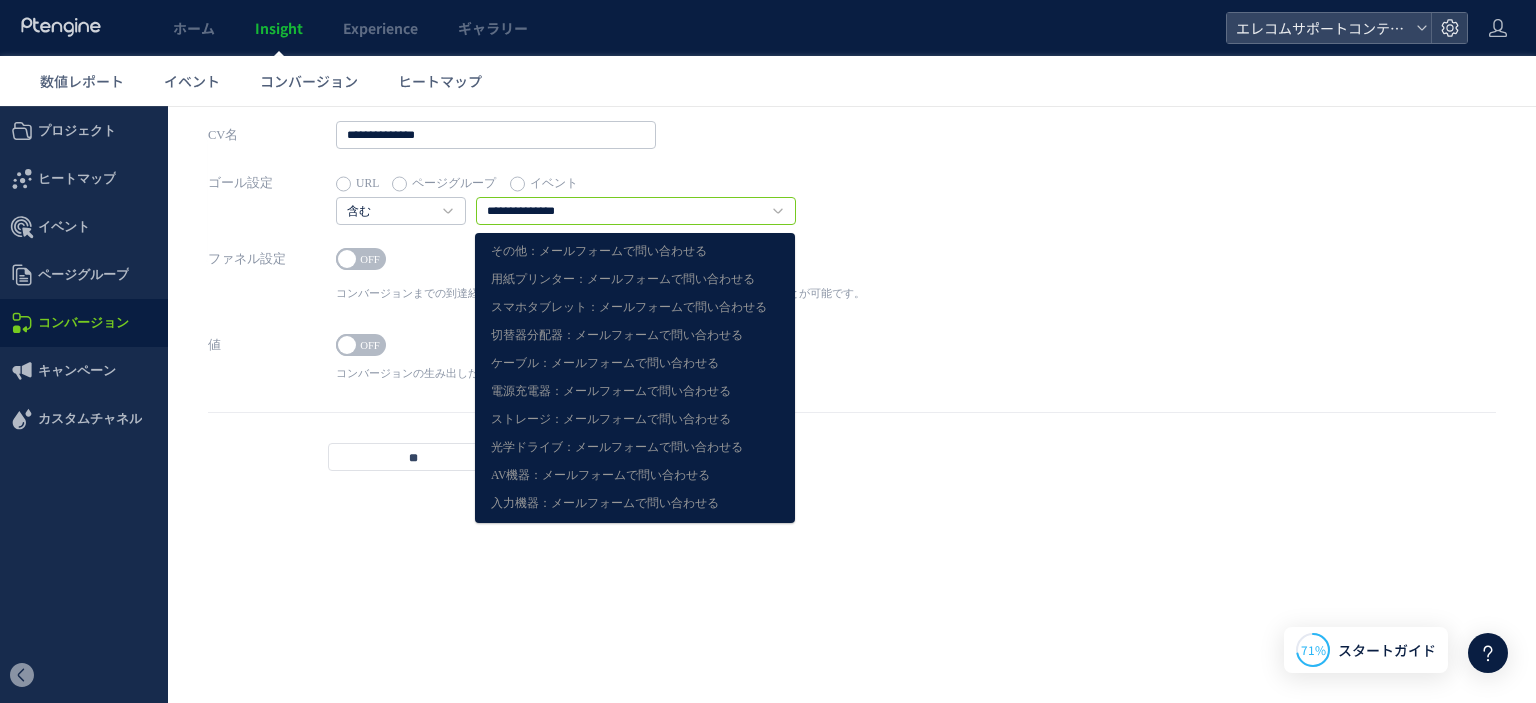 type on "**********" 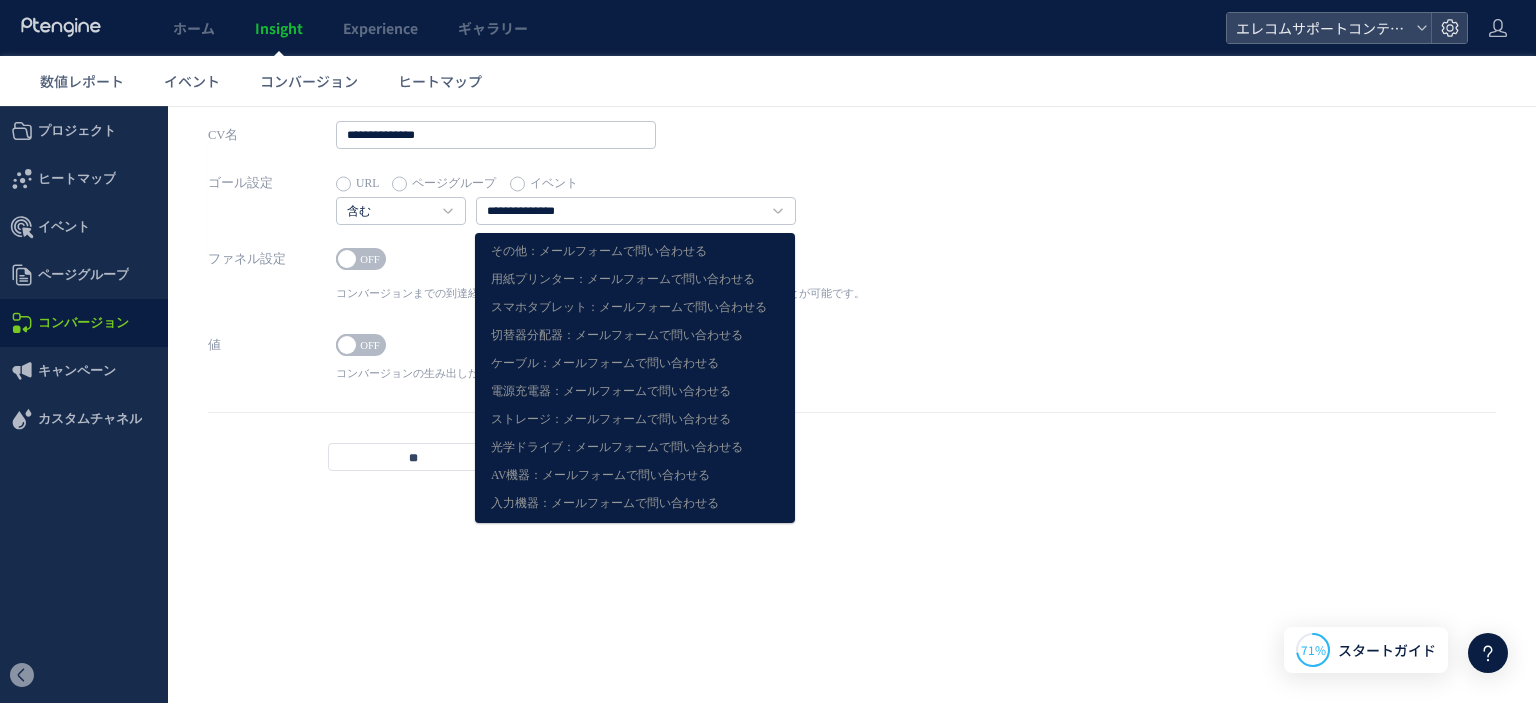 click on "ファネル設定
ON
OFF
コンバージョンまでの到達経路を設定できます。CV回数、CV率、CV成果等の計測を行うことが可能です。
1
URL
ページグループ
イベント" at bounding box center [852, 288] 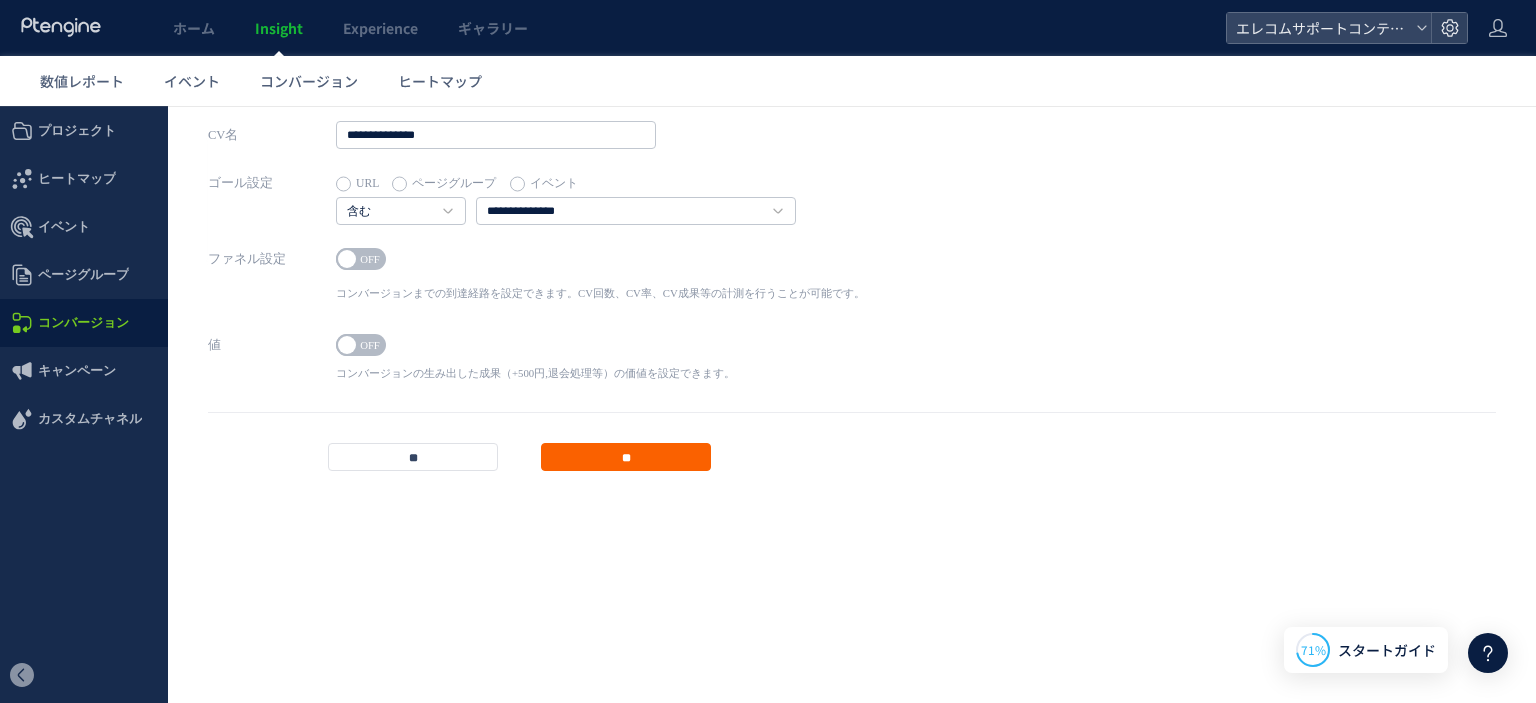 click on "**" at bounding box center (626, 457) 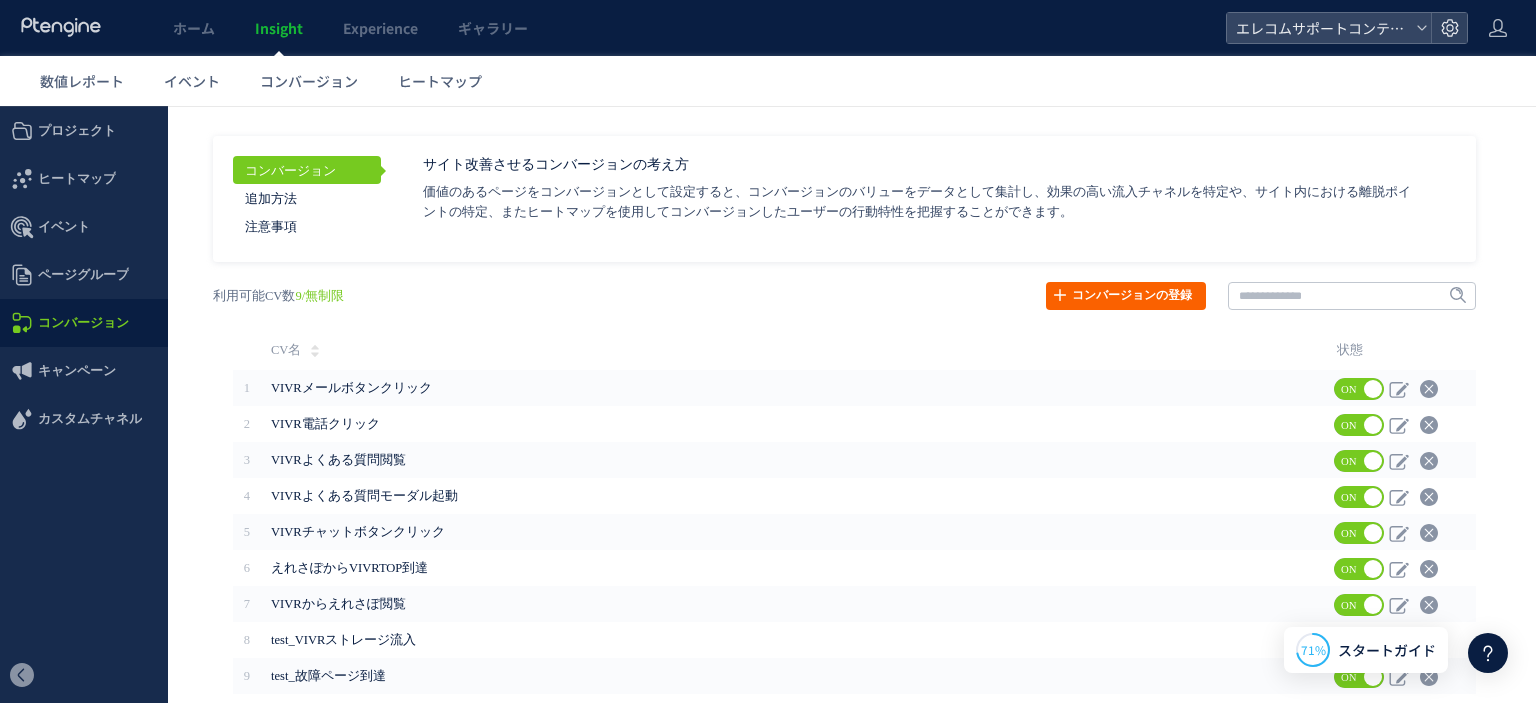click on "コンバージョンの登録" at bounding box center [1126, 296] 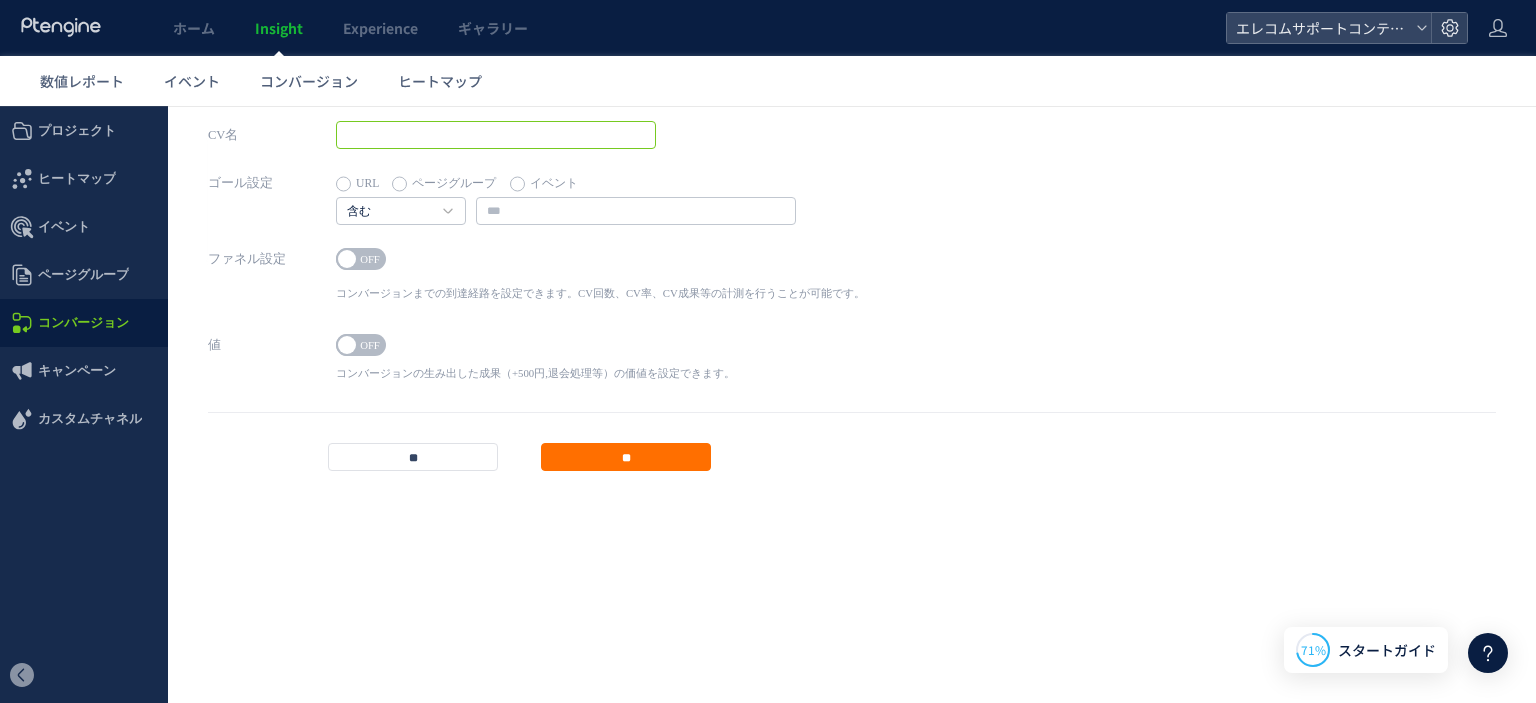 click at bounding box center (496, 135) 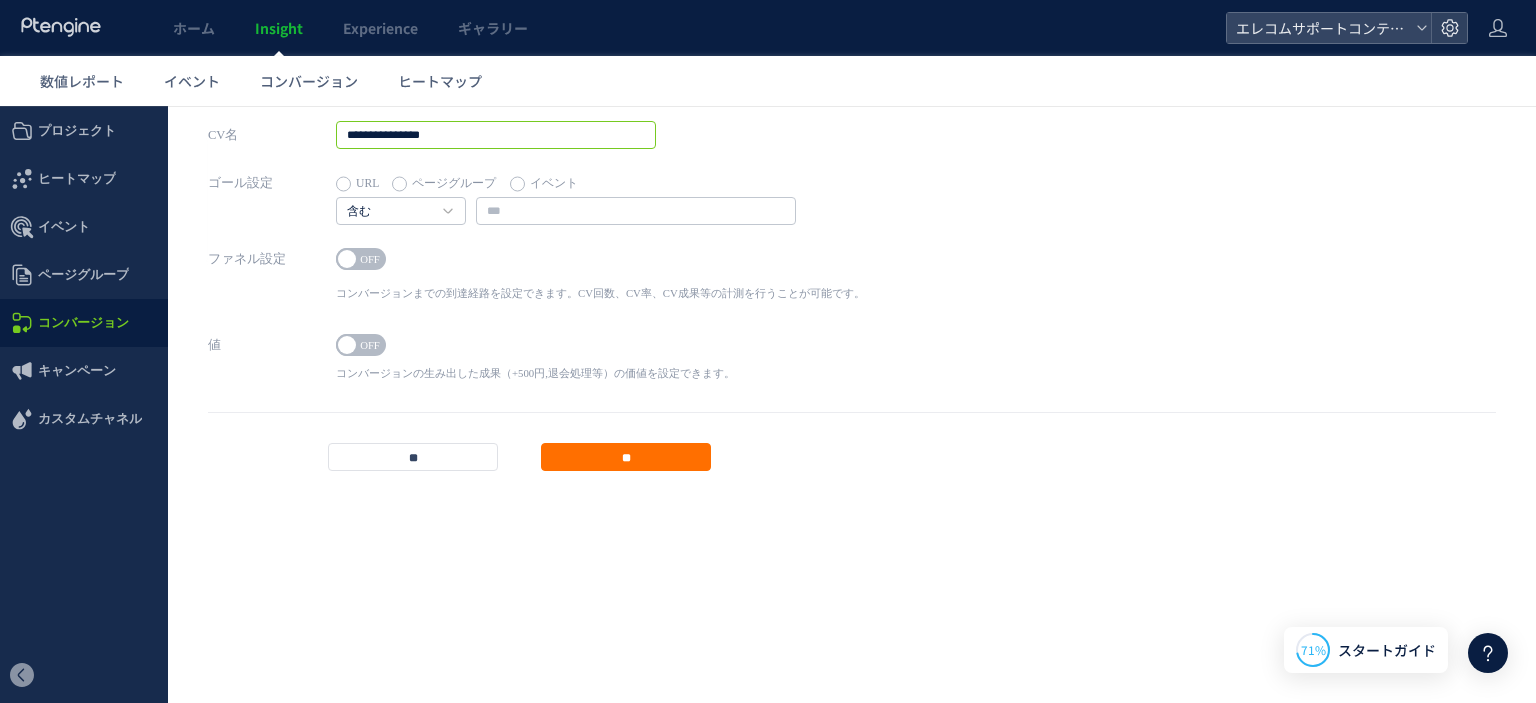 click on "**********" at bounding box center [496, 135] 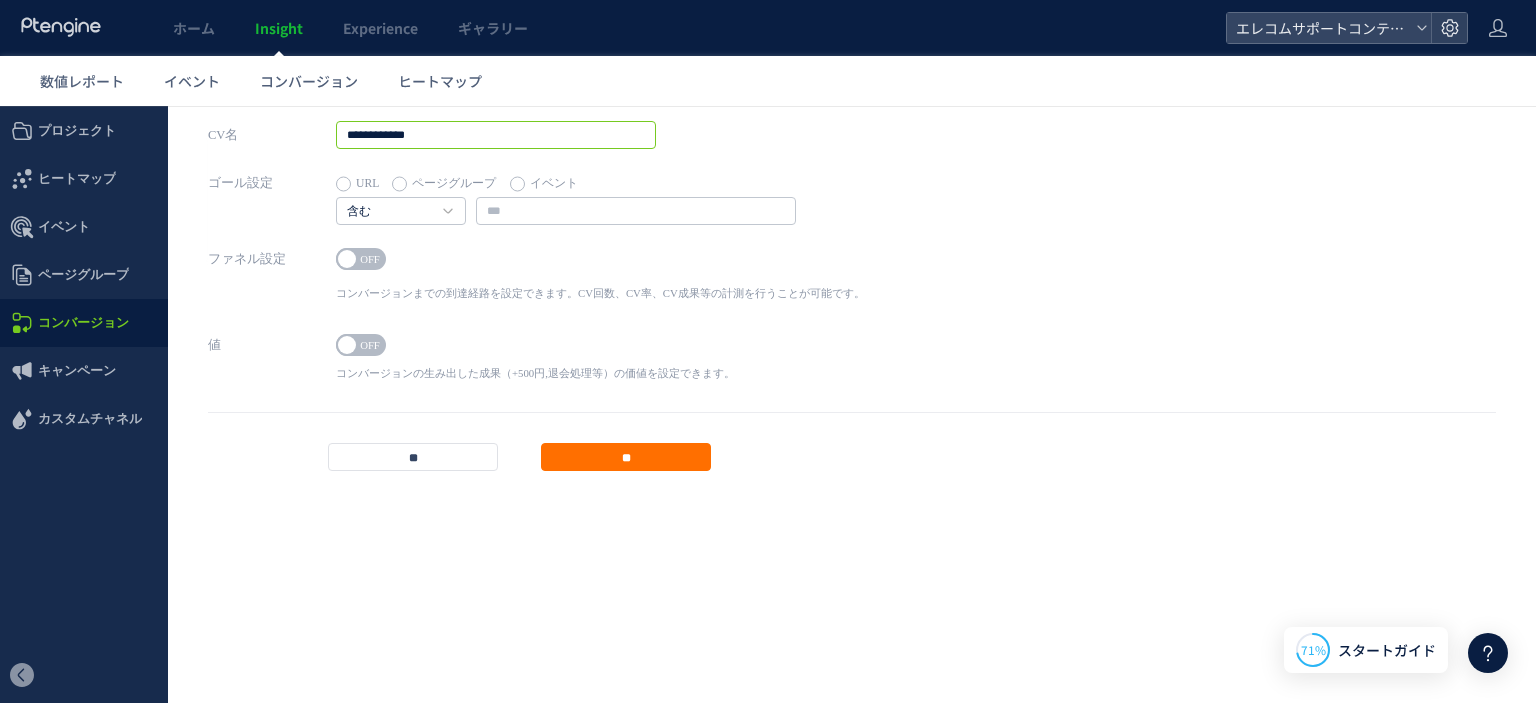 type on "**********" 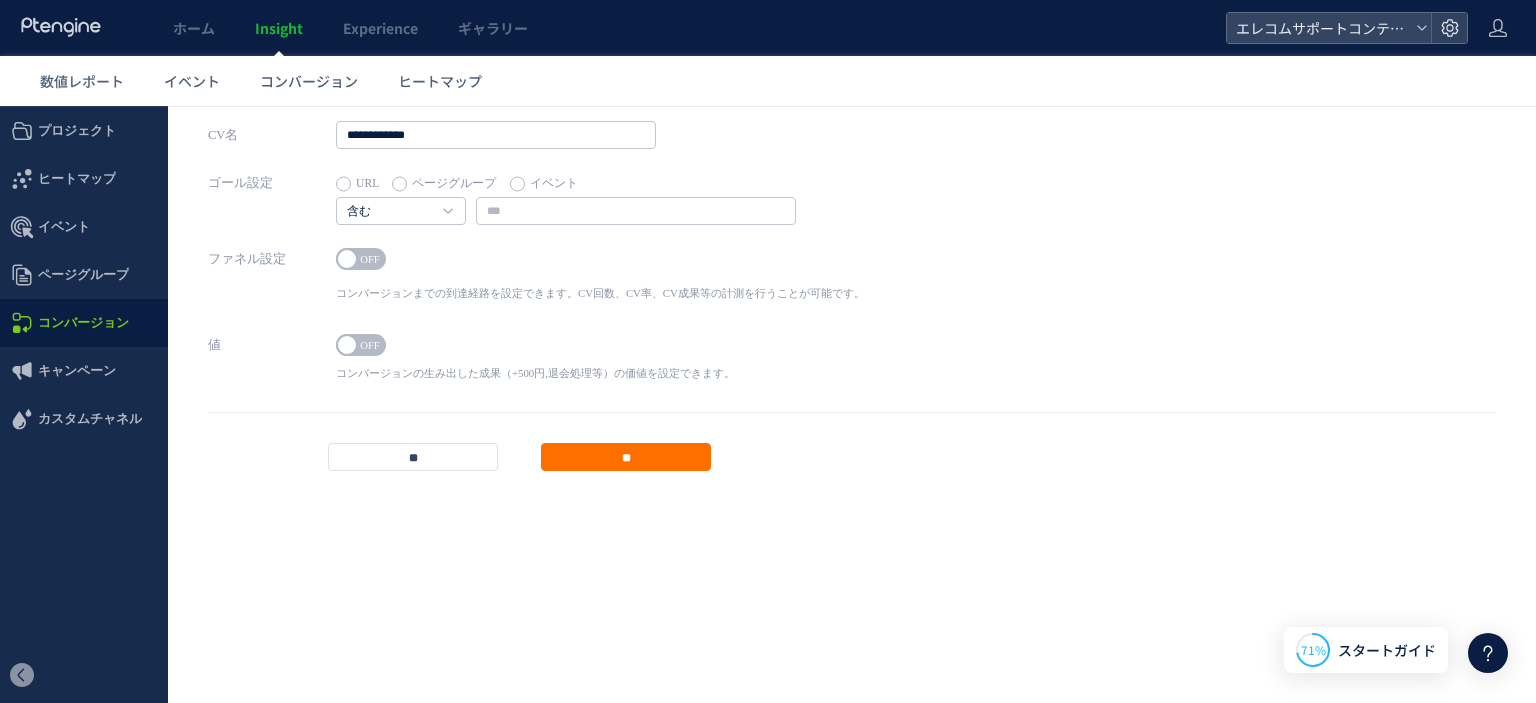 click on "イベント" at bounding box center (544, 184) 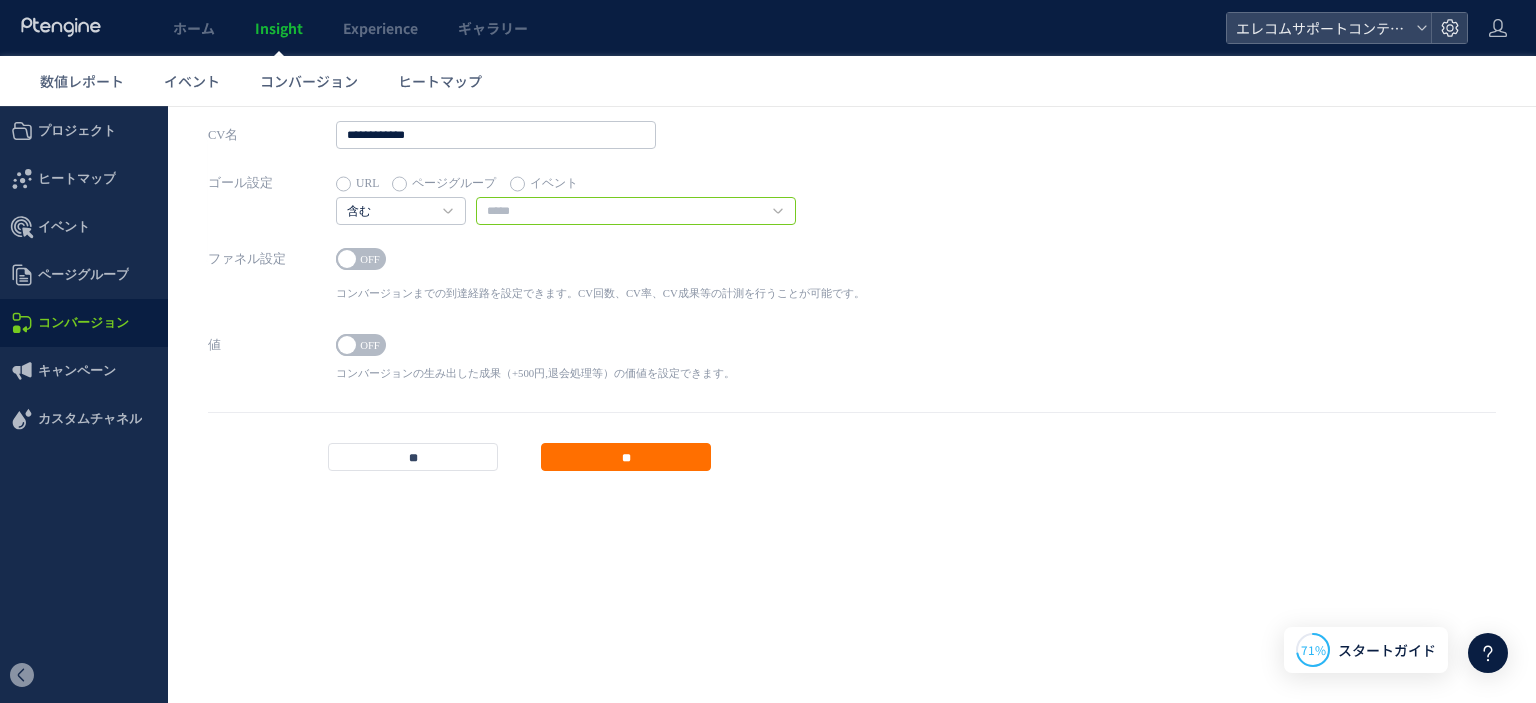 click at bounding box center (636, 211) 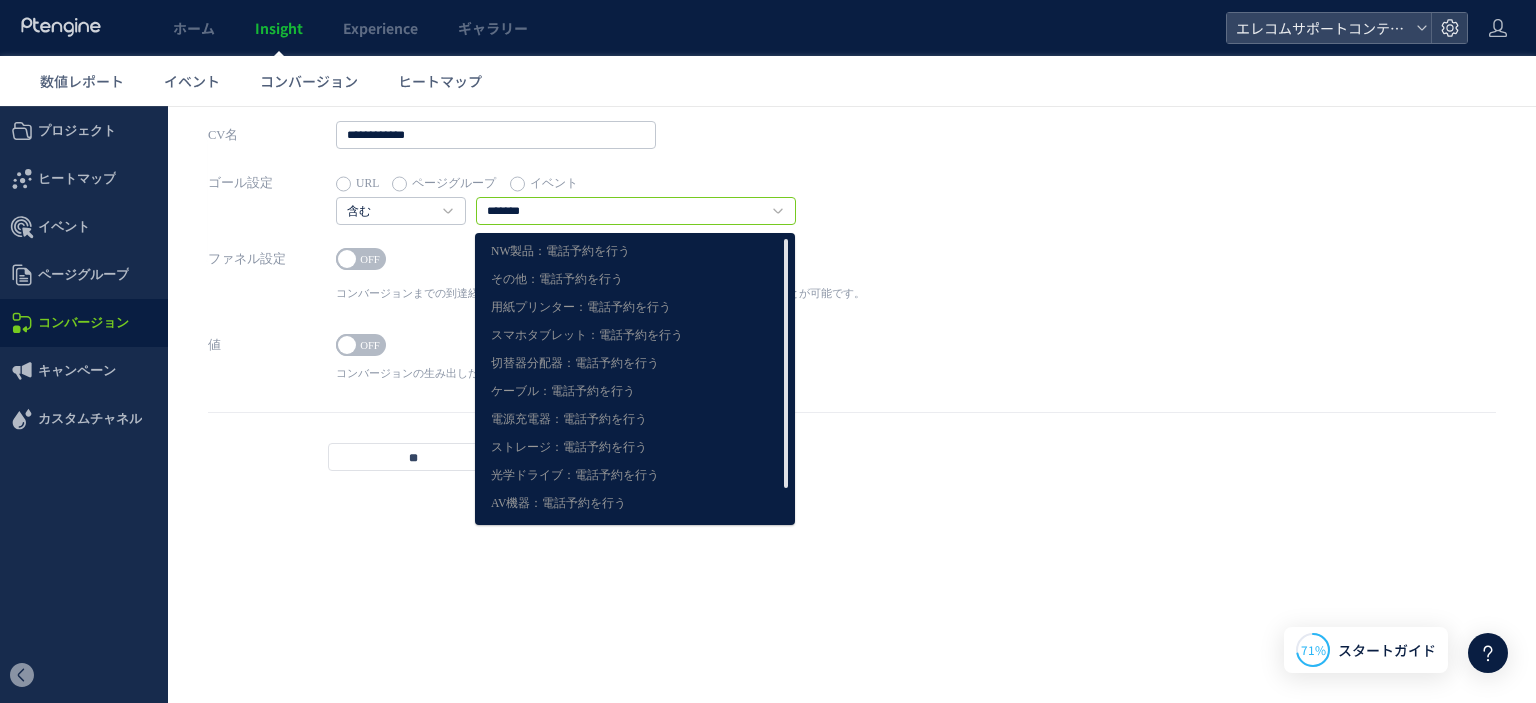type on "*******" 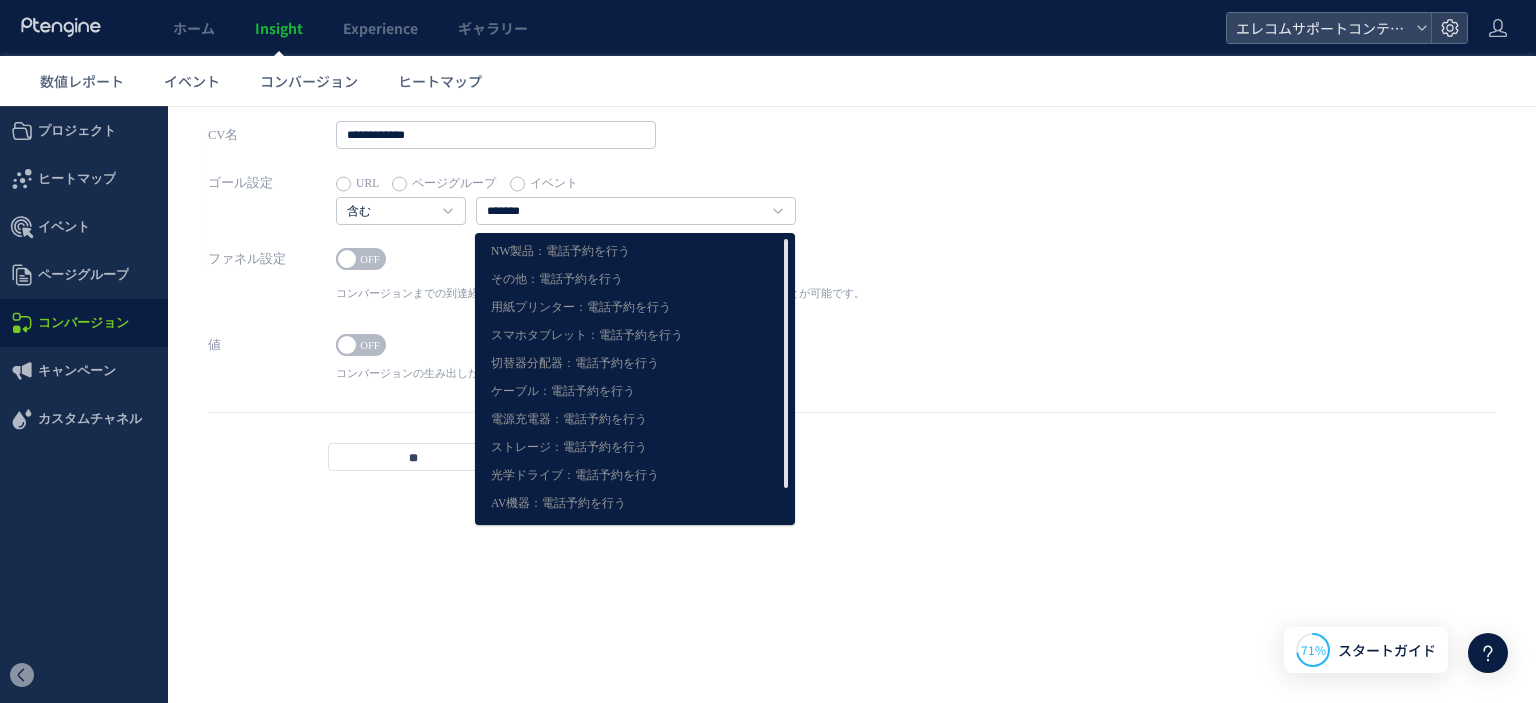 click on "値
ON
OFF
コンバージョンの生み出した成果（+500円,退会処理等）の価値を設定できます。
ポジティブ
ポジティブ
ネガティブ
+
*" at bounding box center [852, 371] 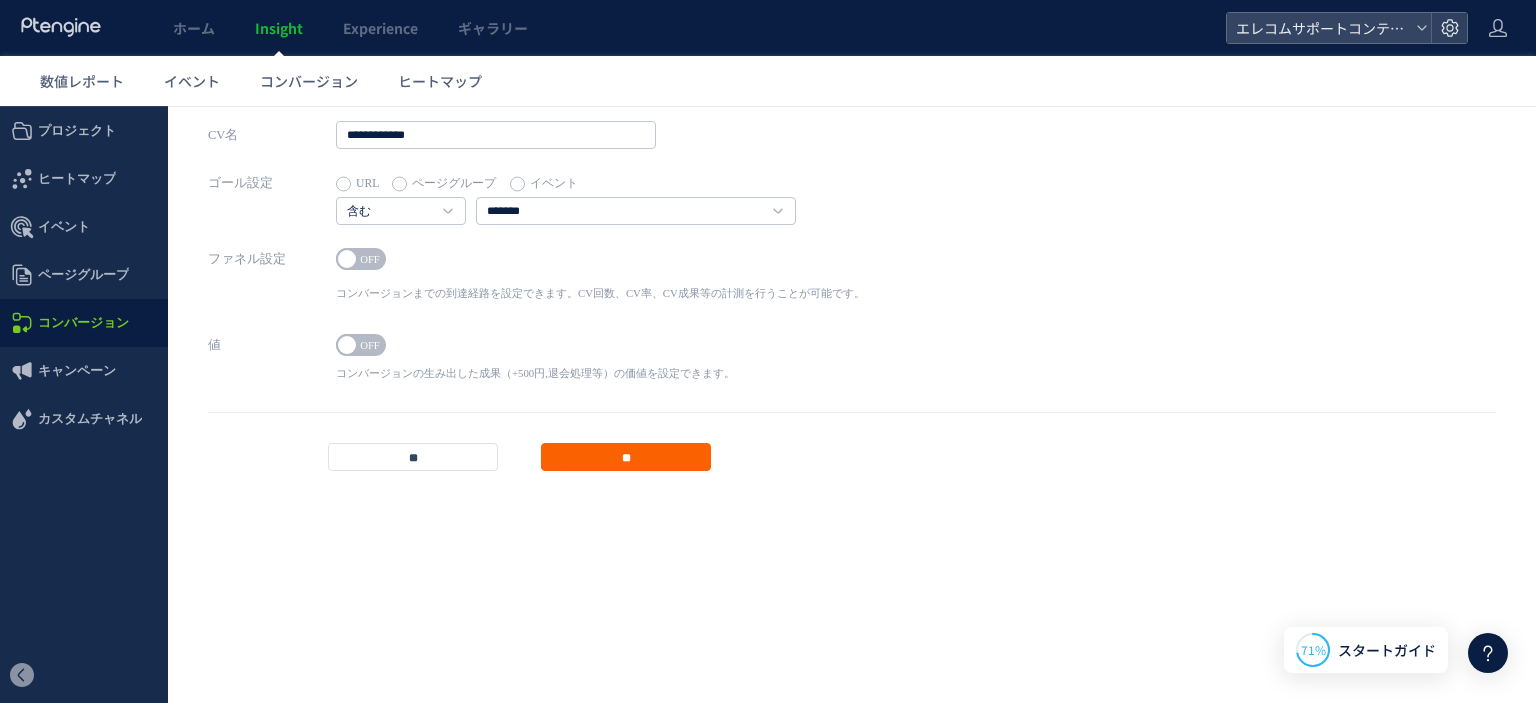 click on "**" at bounding box center [626, 457] 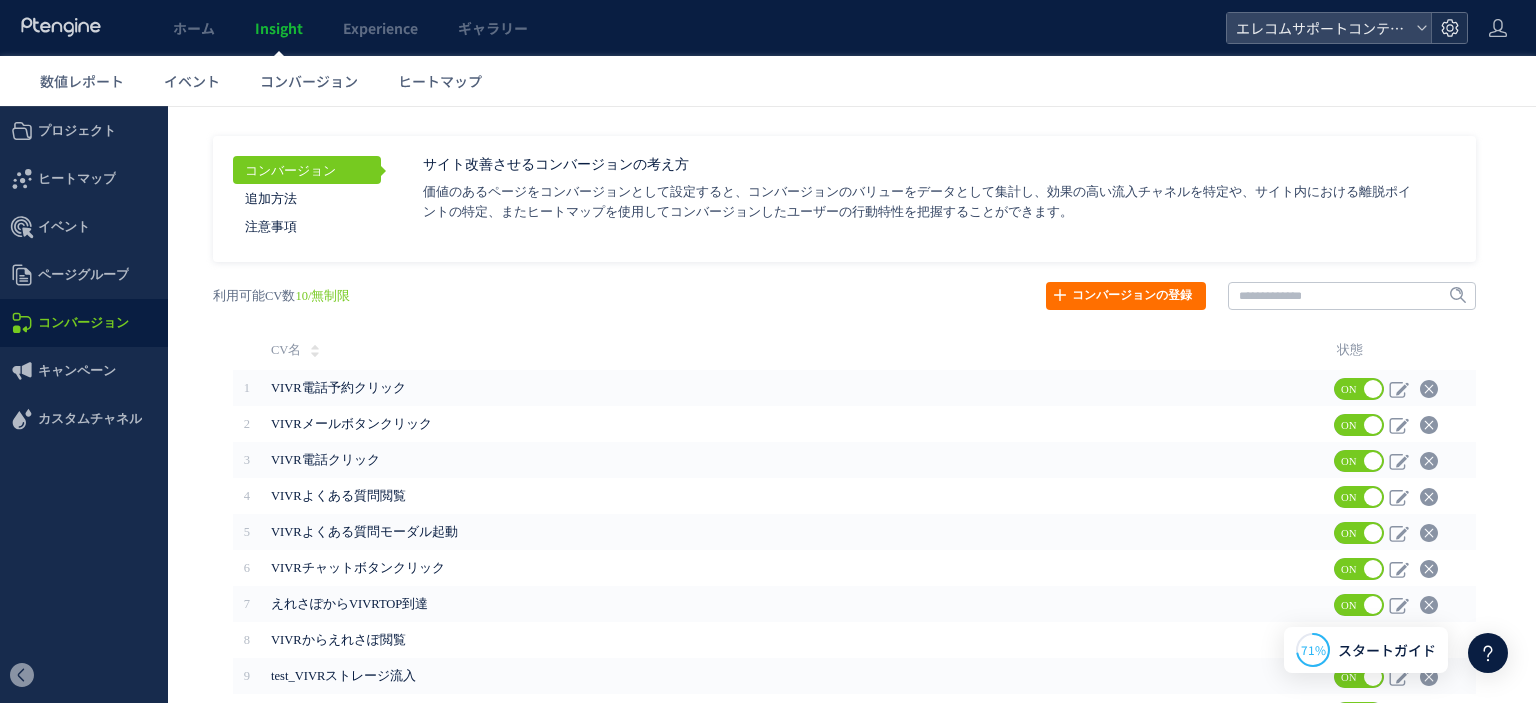 click 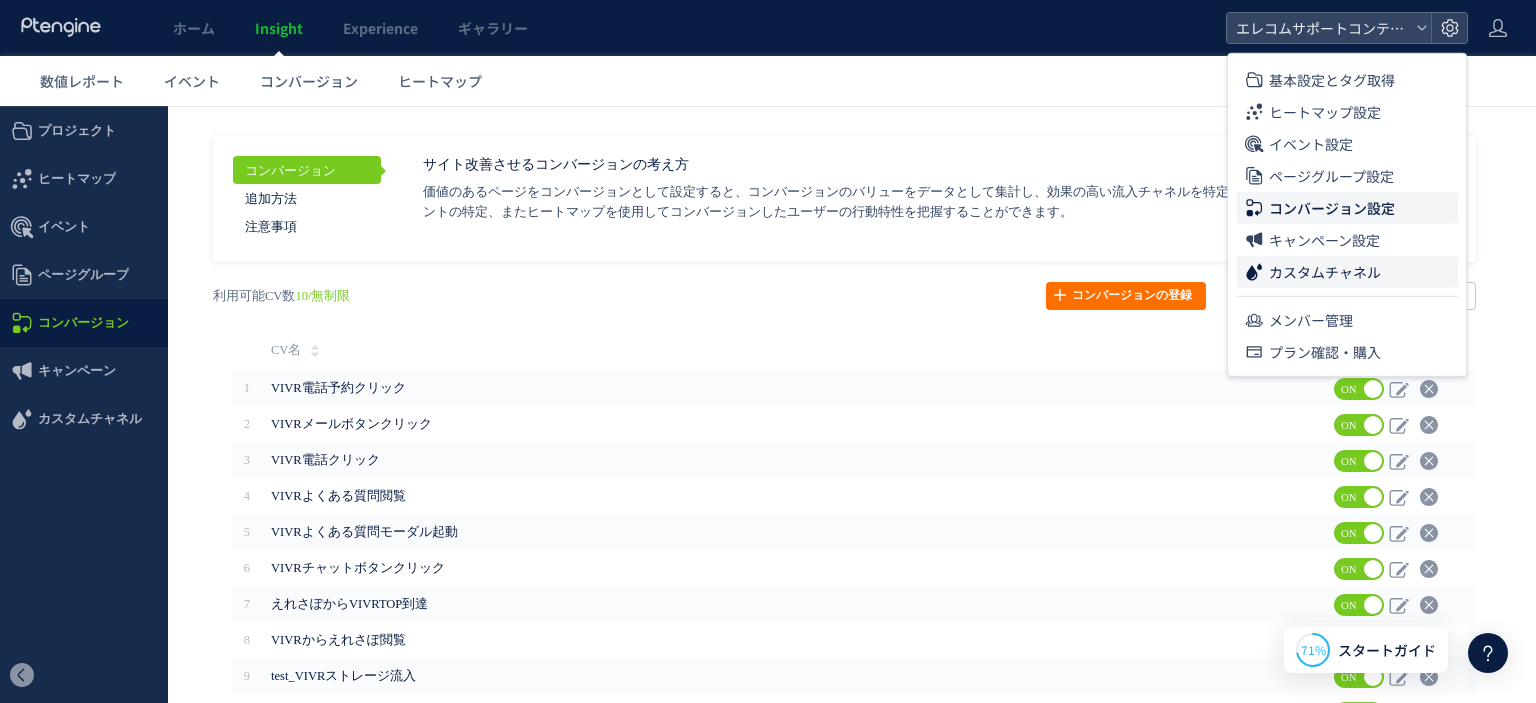 click on "カスタムチャネル" 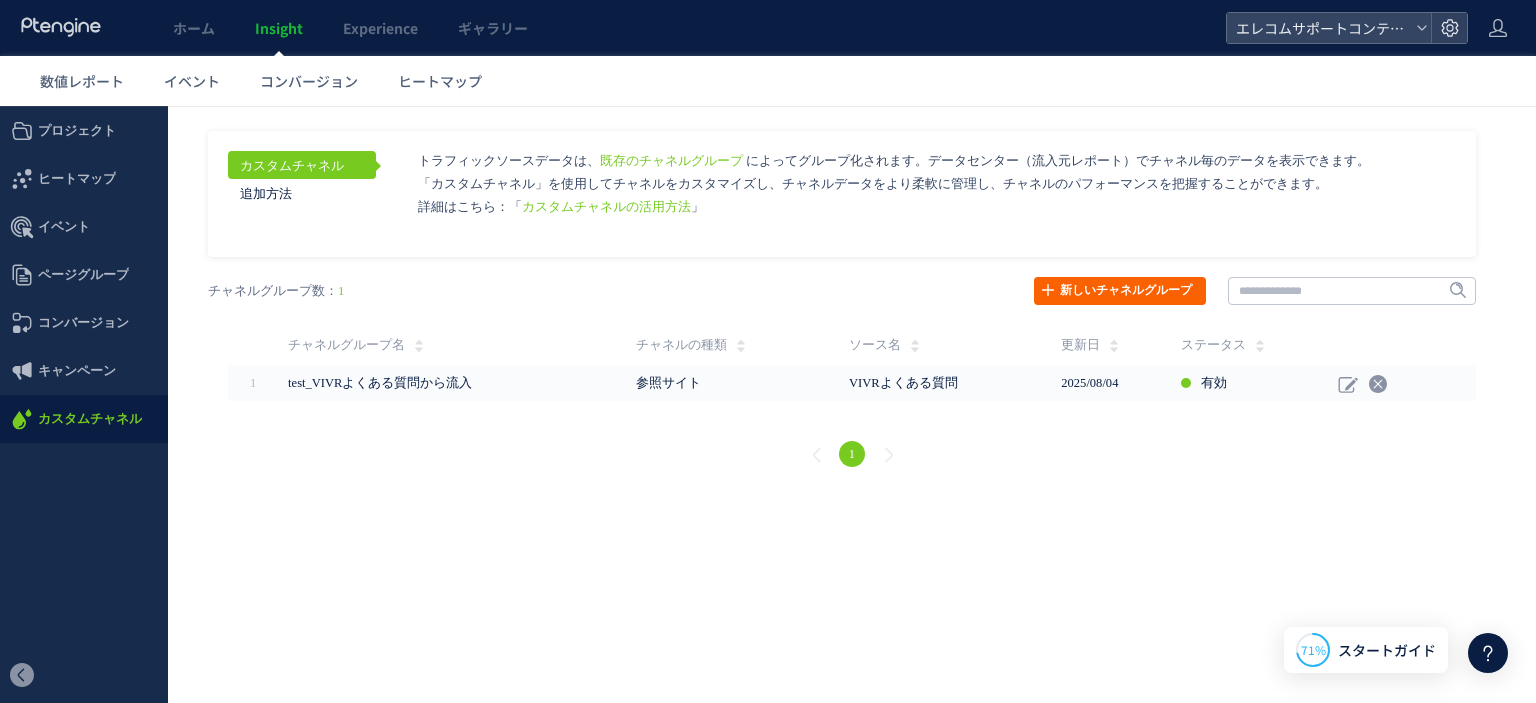 click on "新しいチャネルグループ" at bounding box center (1120, 291) 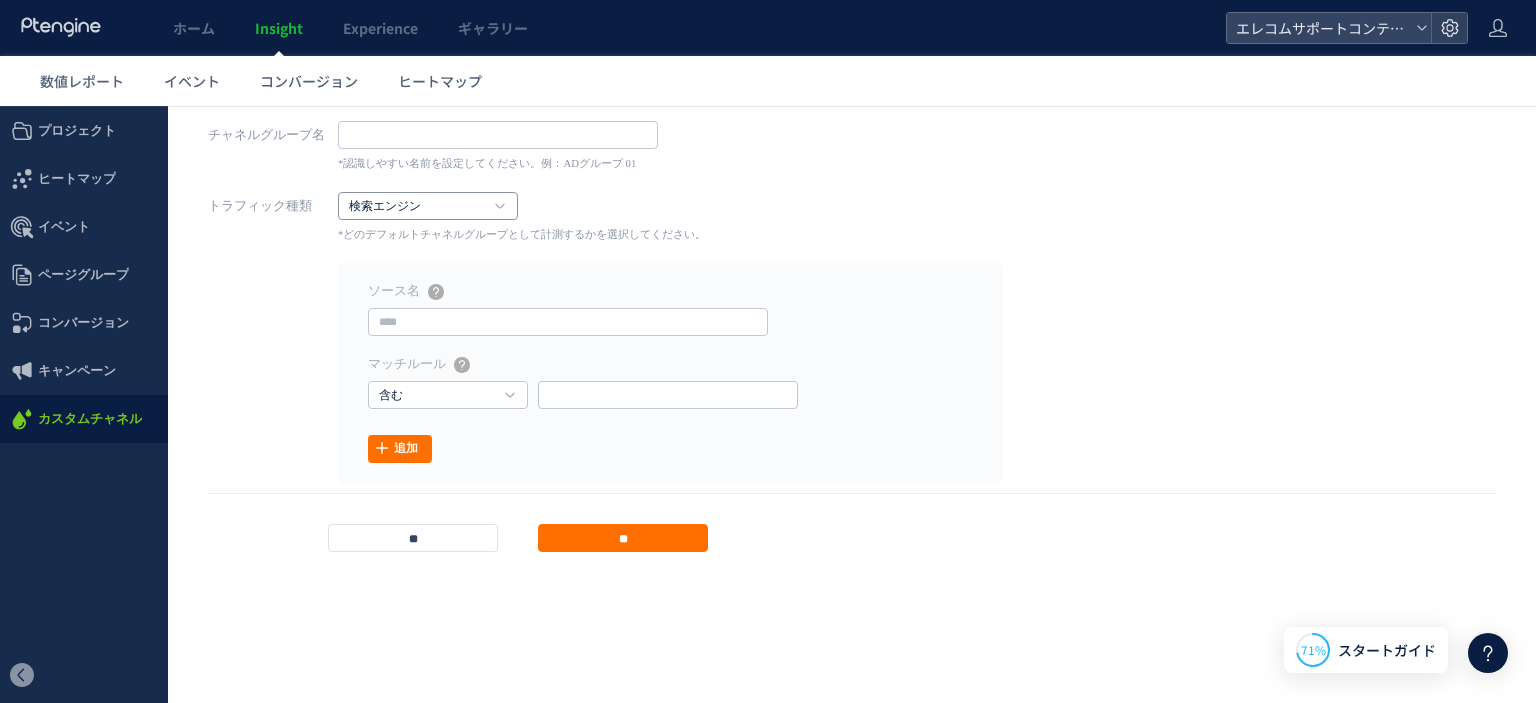 click on "検索エンジン" at bounding box center (417, 207) 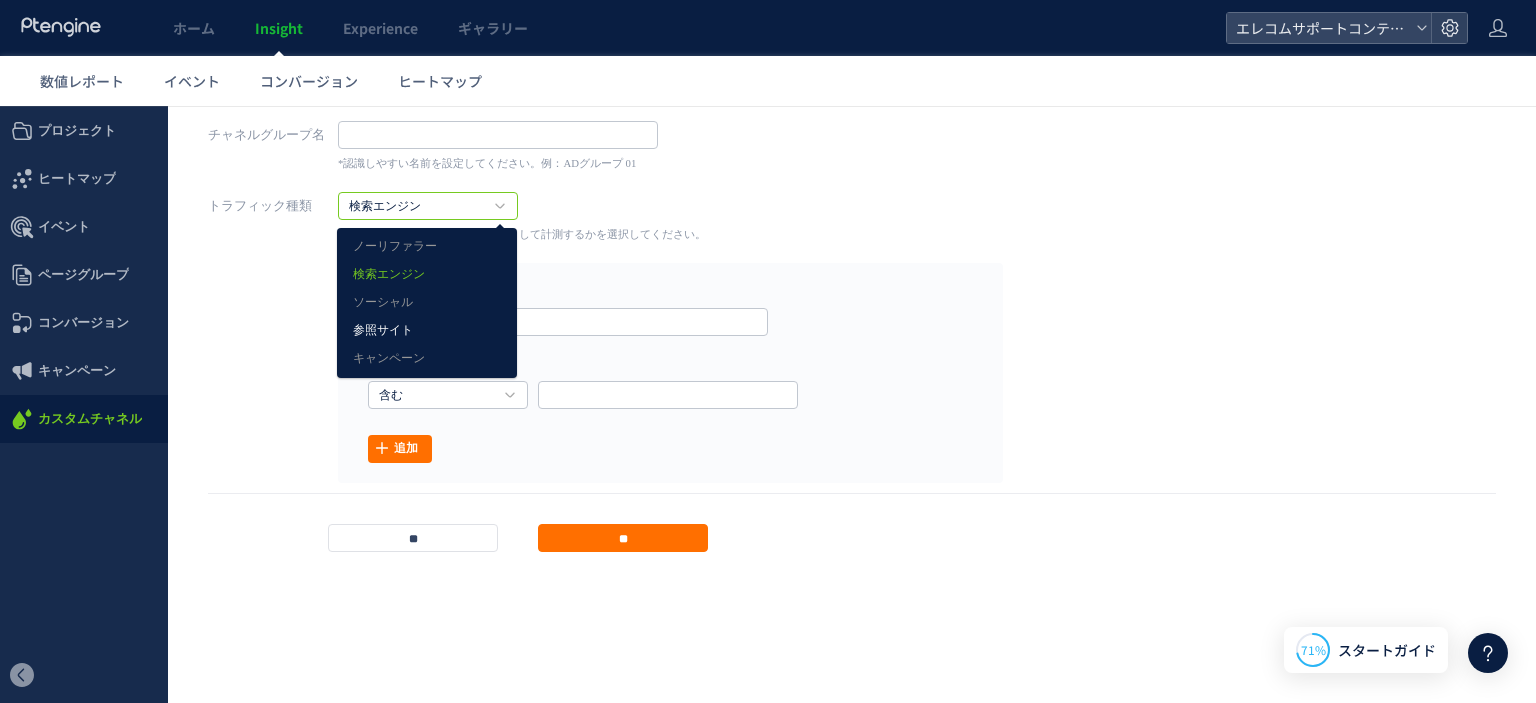click on "参照サイト" at bounding box center (427, 331) 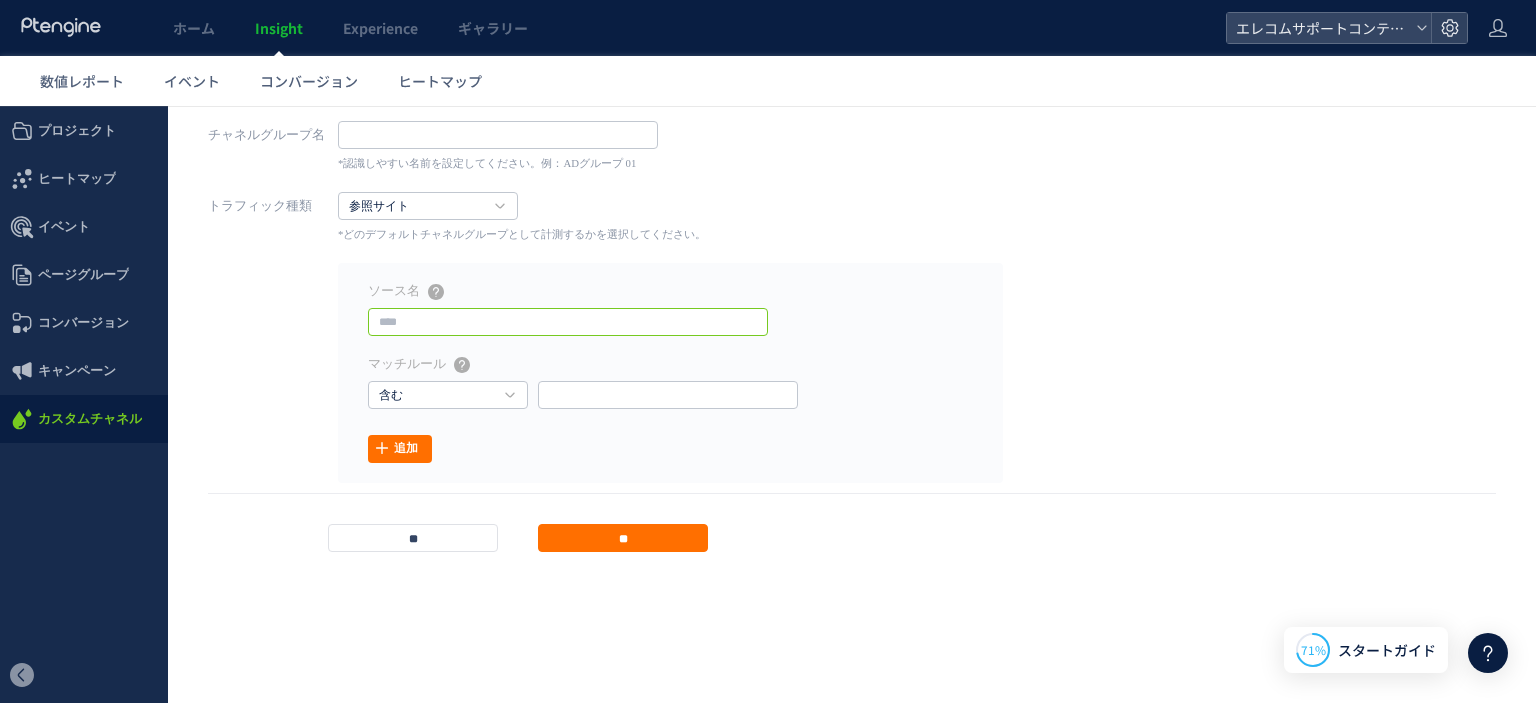 click at bounding box center (568, 322) 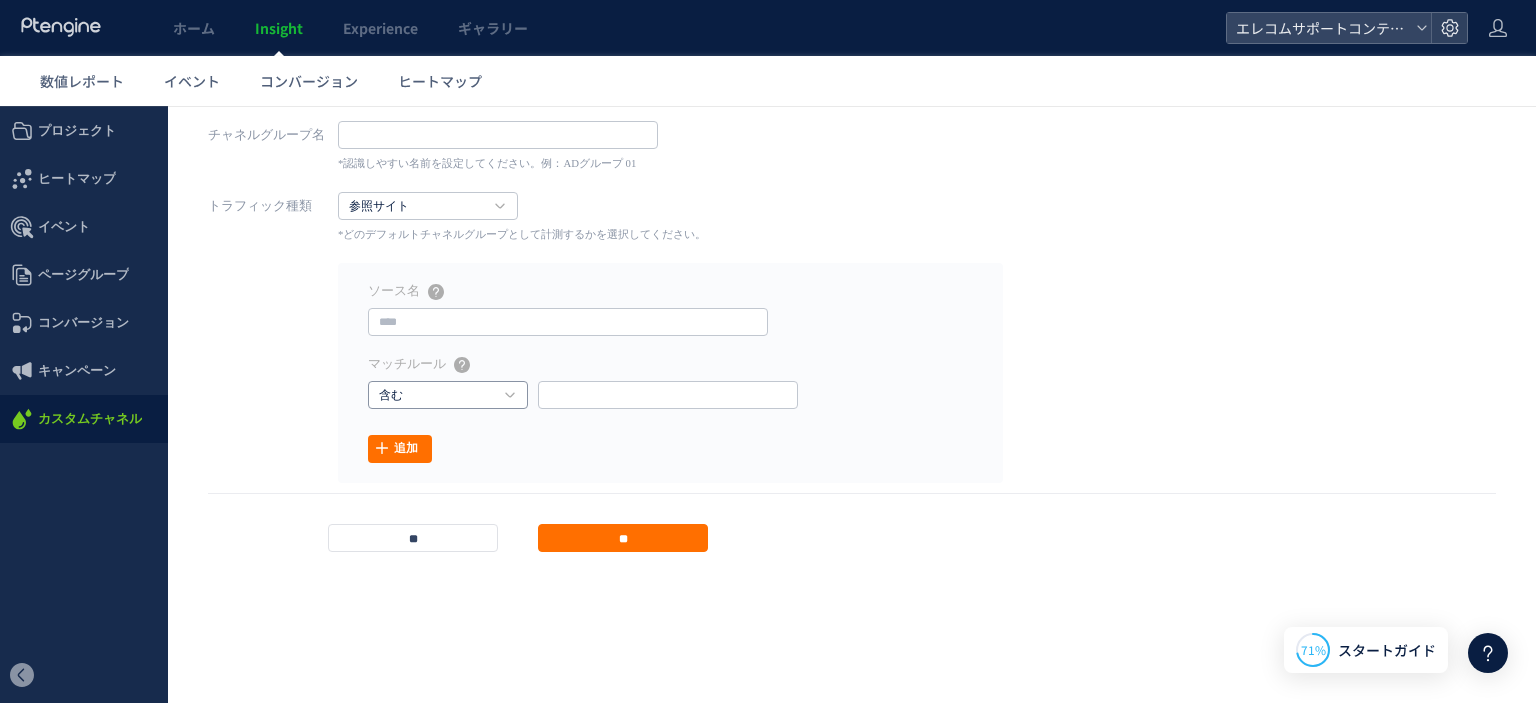 click on "含む" at bounding box center [437, 396] 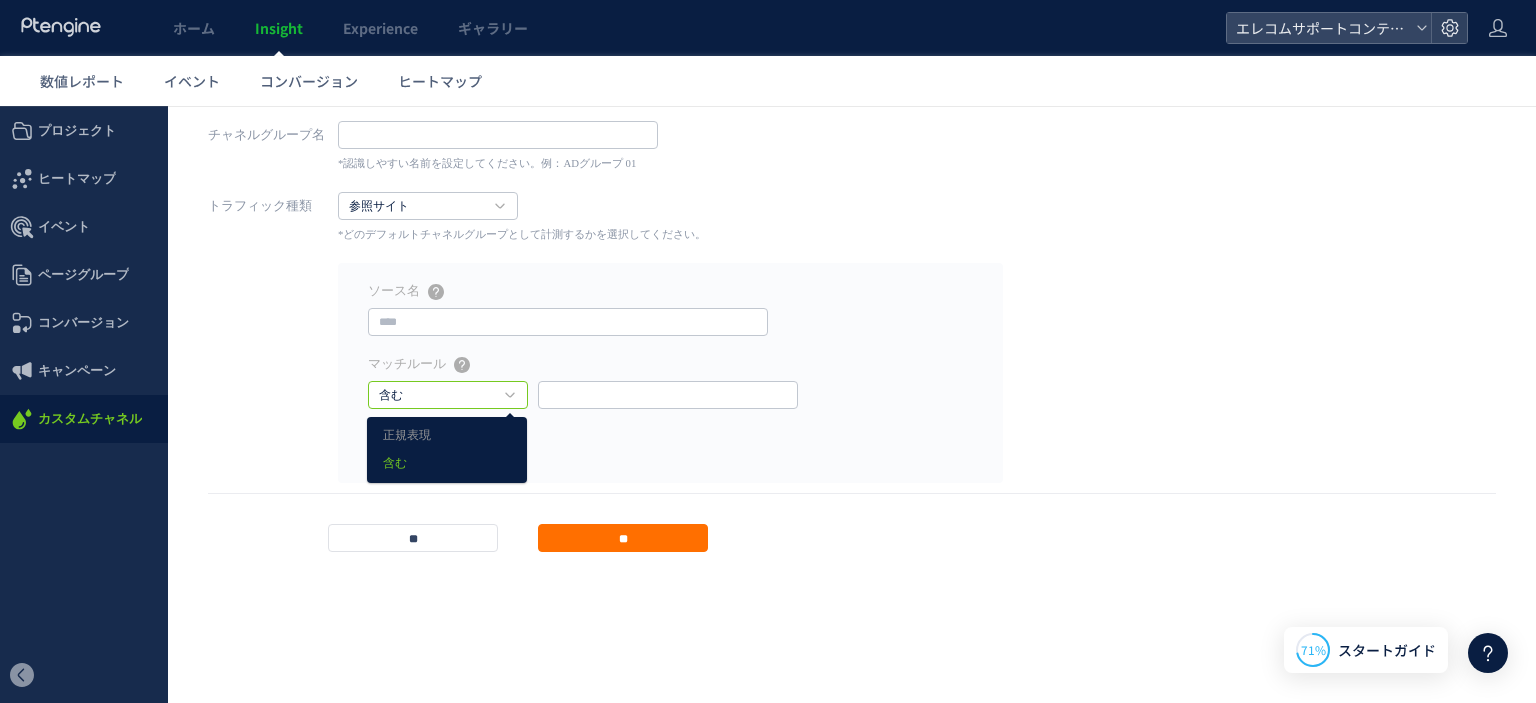 click on "マッチルール
ランディングページに付与されるパラメータをマッチできます。例：gclid" at bounding box center [670, 365] 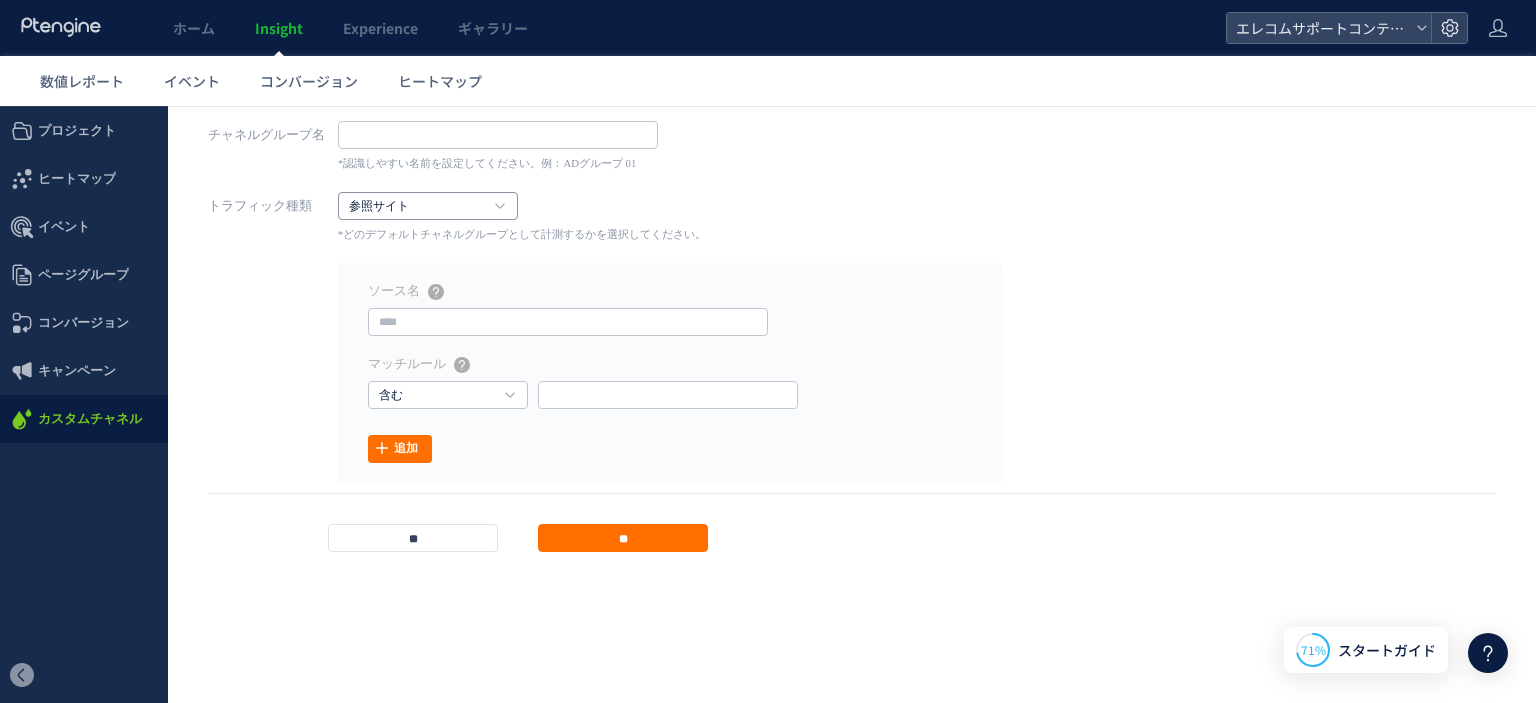 click on "参照サイト" at bounding box center [417, 207] 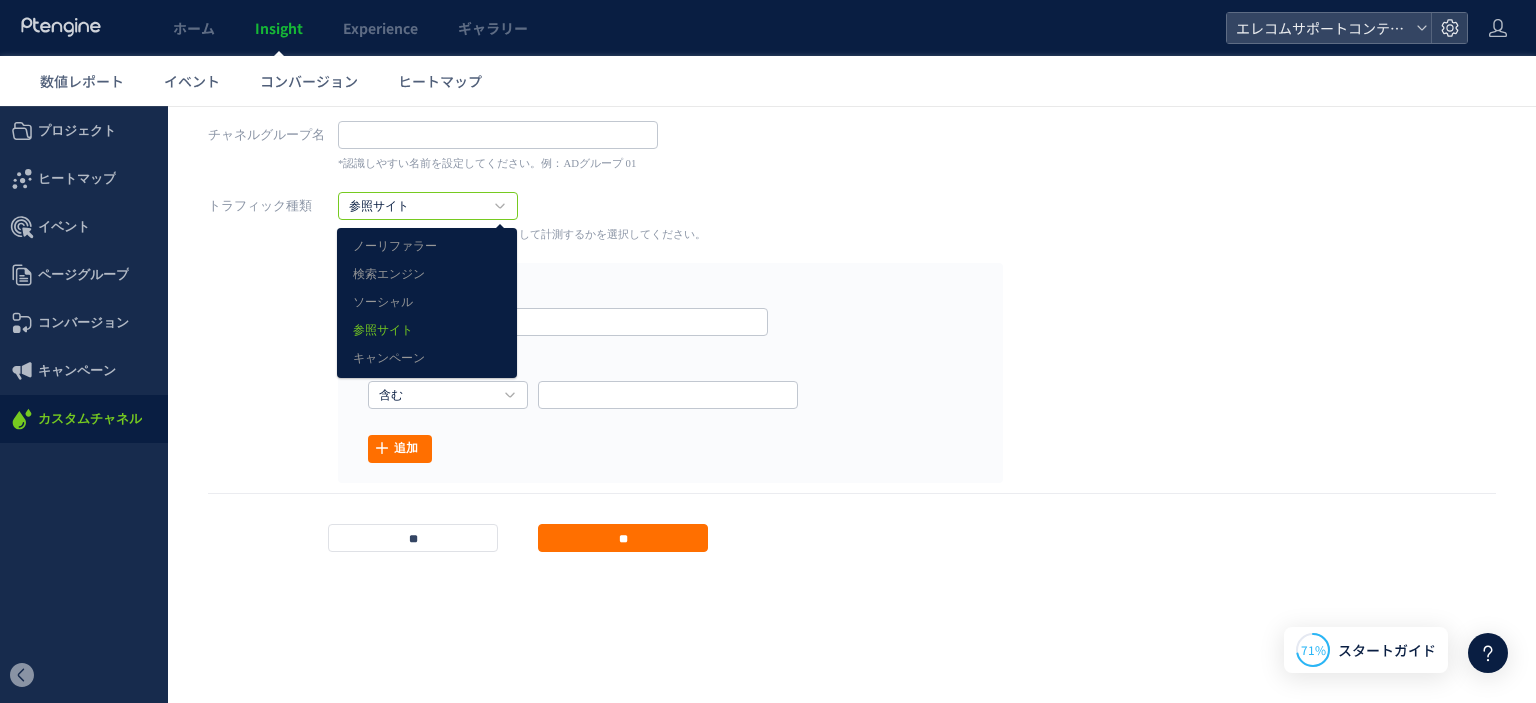 click on "参照サイト" at bounding box center (428, 206) 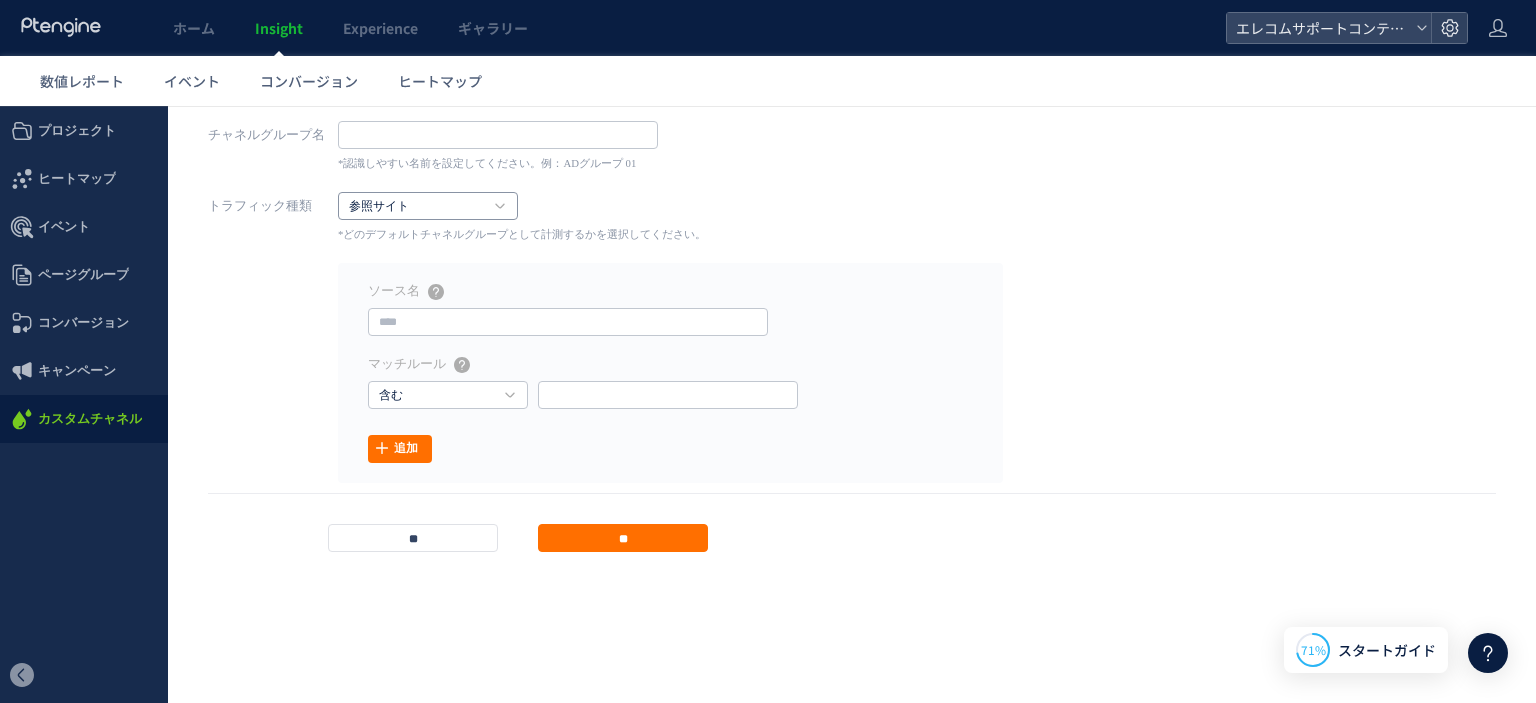 click on "参照サイト" at bounding box center (428, 206) 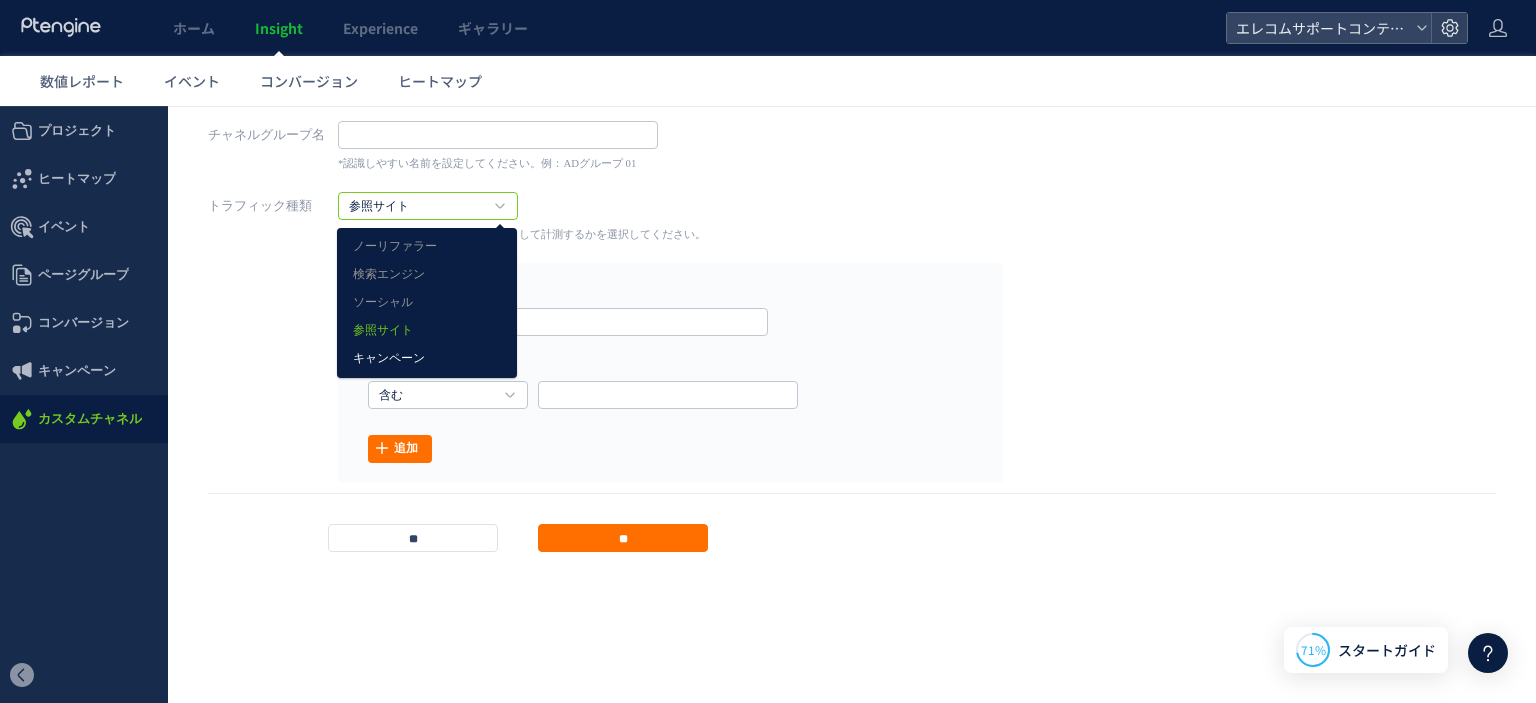 click on "キャンペーン" at bounding box center [427, 359] 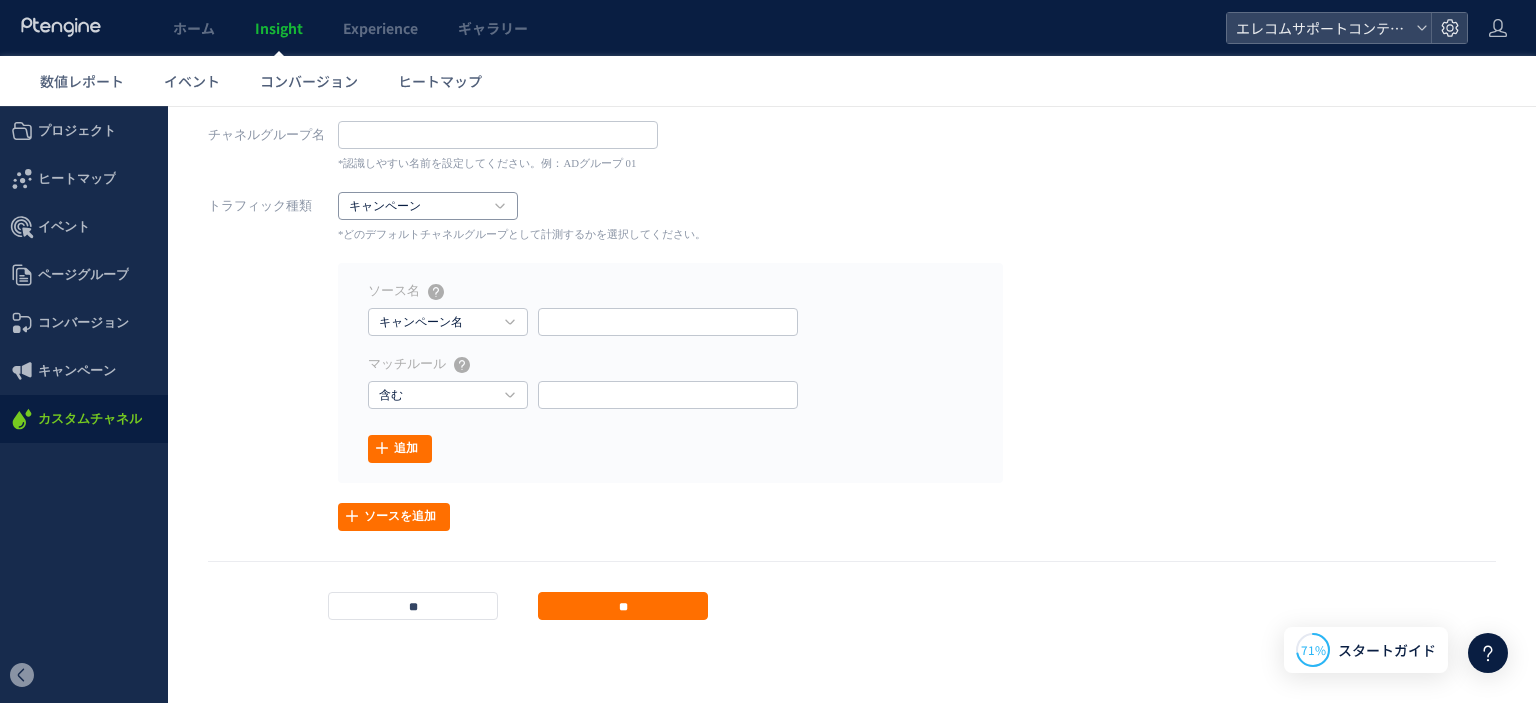 click on "キャンペーン" at bounding box center [428, 206] 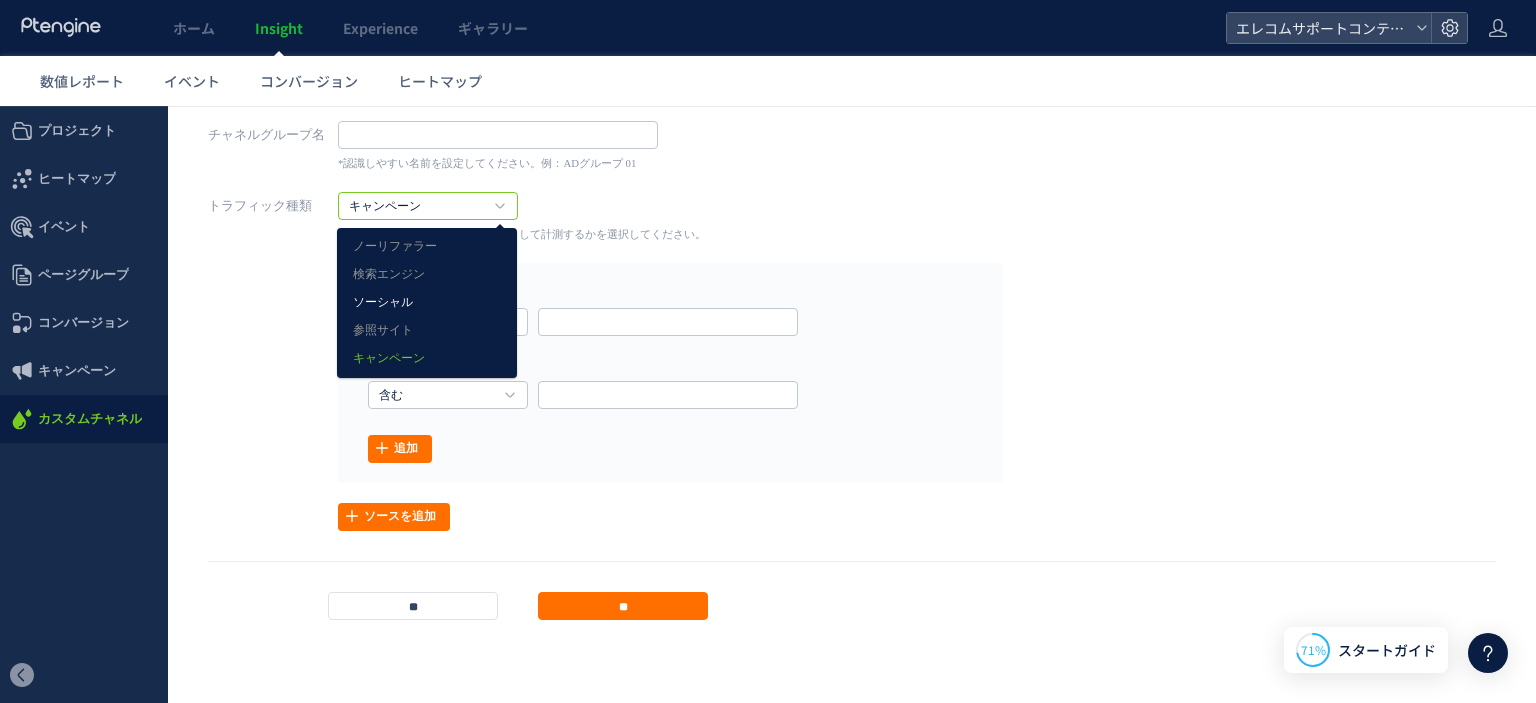 click on "ソーシャル" at bounding box center (427, 303) 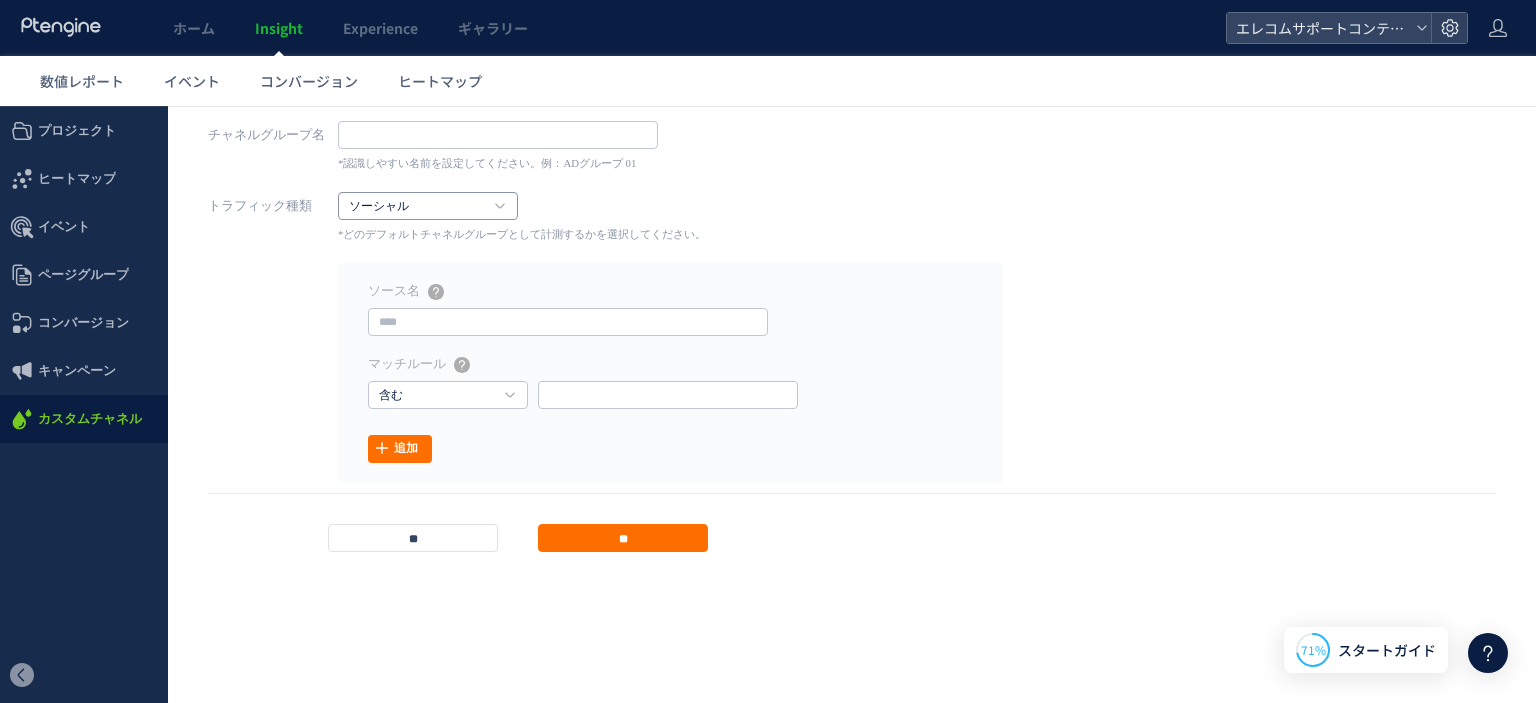 click on "ソーシャル" at bounding box center [417, 207] 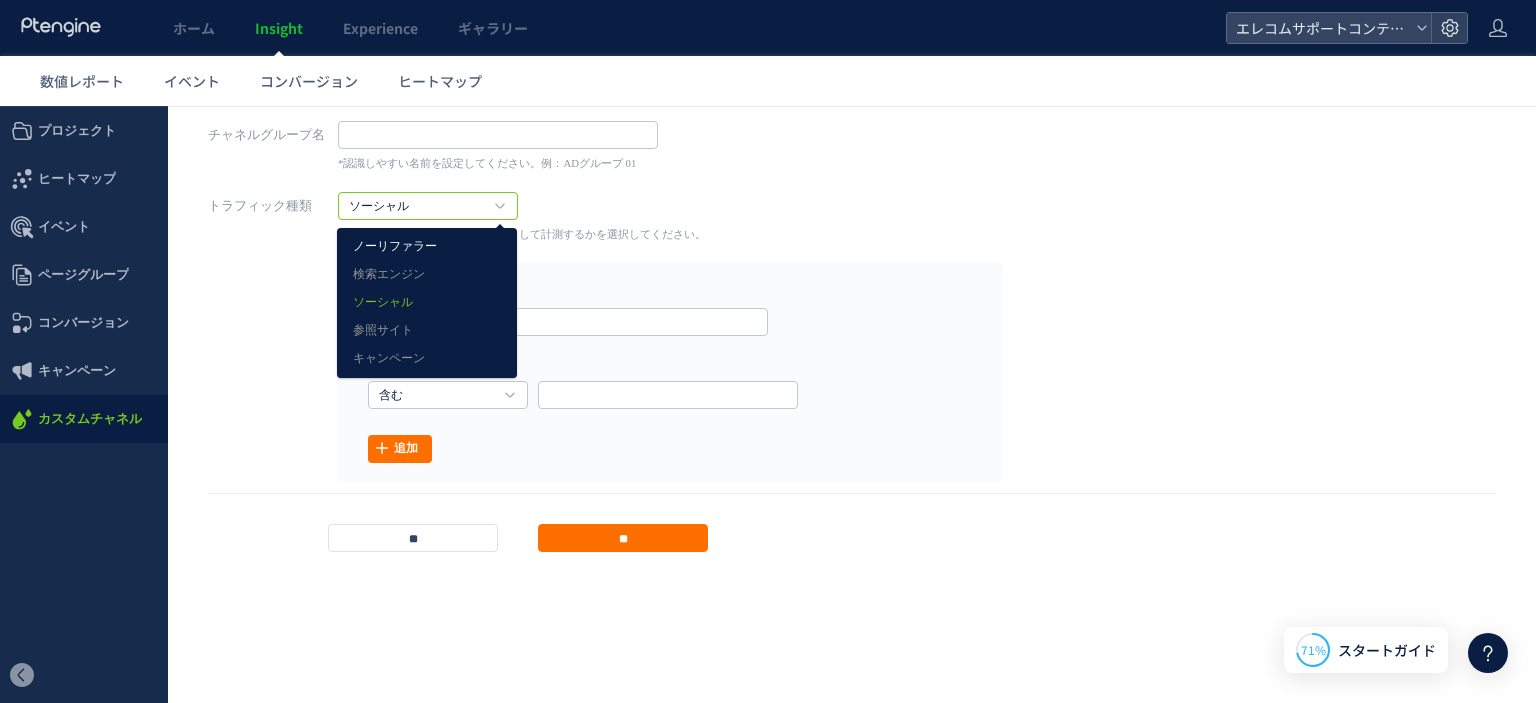click on "ノーリファラー" at bounding box center (427, 247) 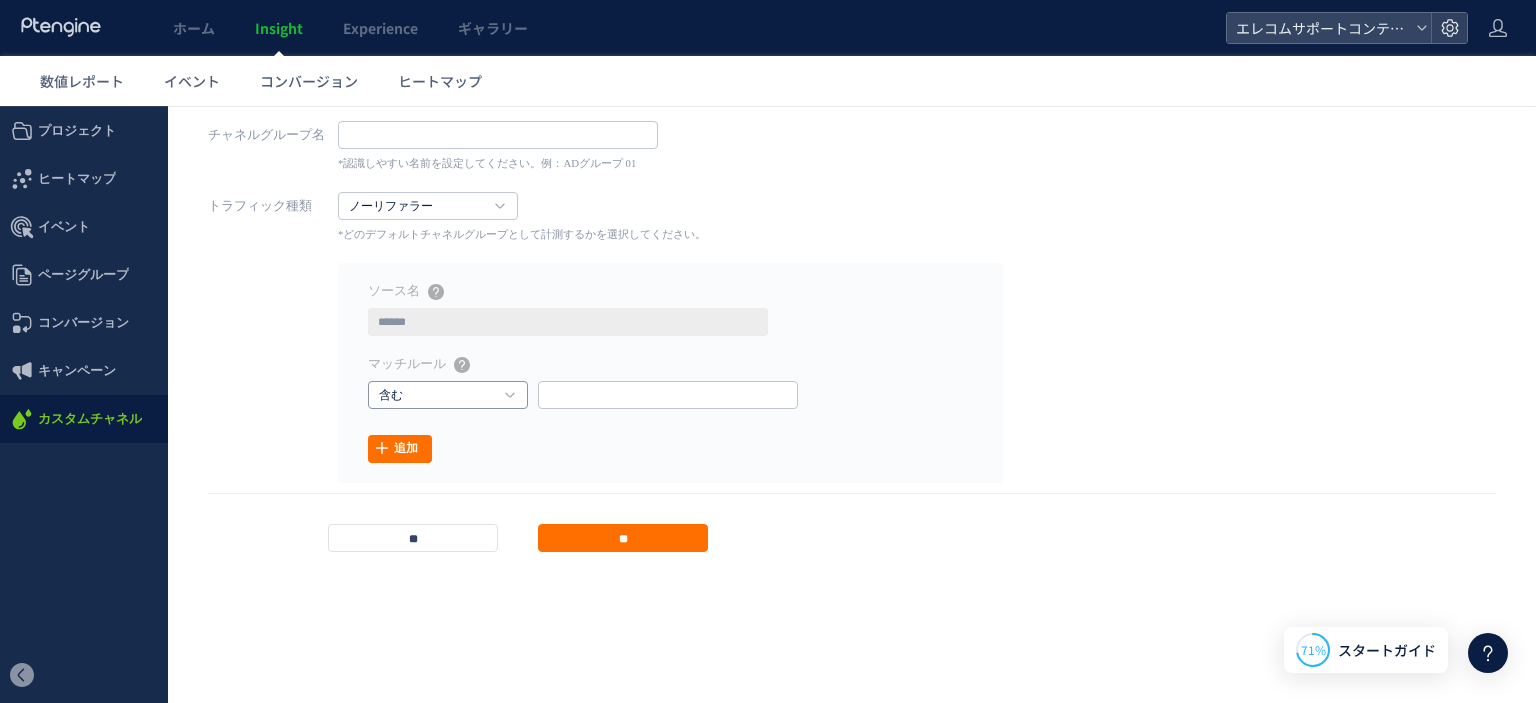 click on "含む" at bounding box center [437, 396] 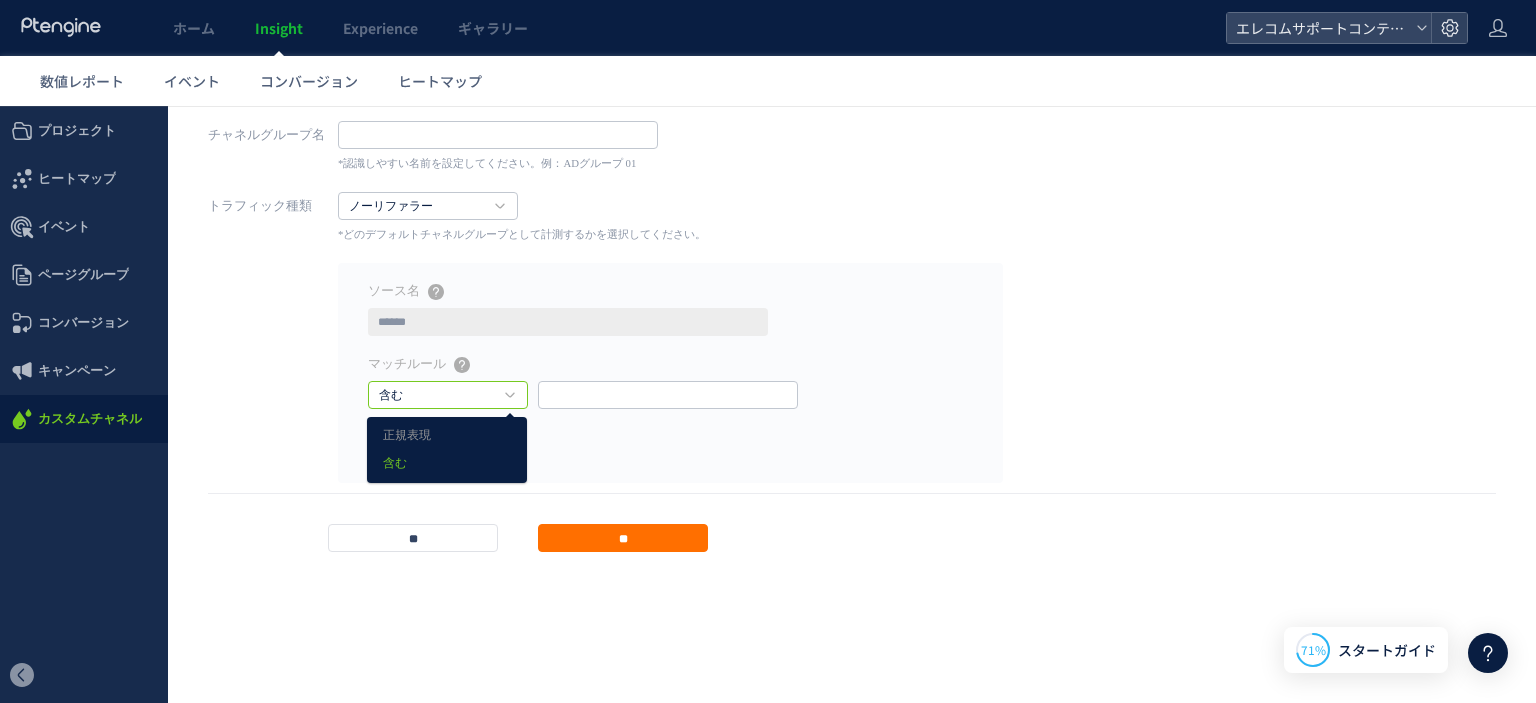 click on "******" at bounding box center (568, 322) 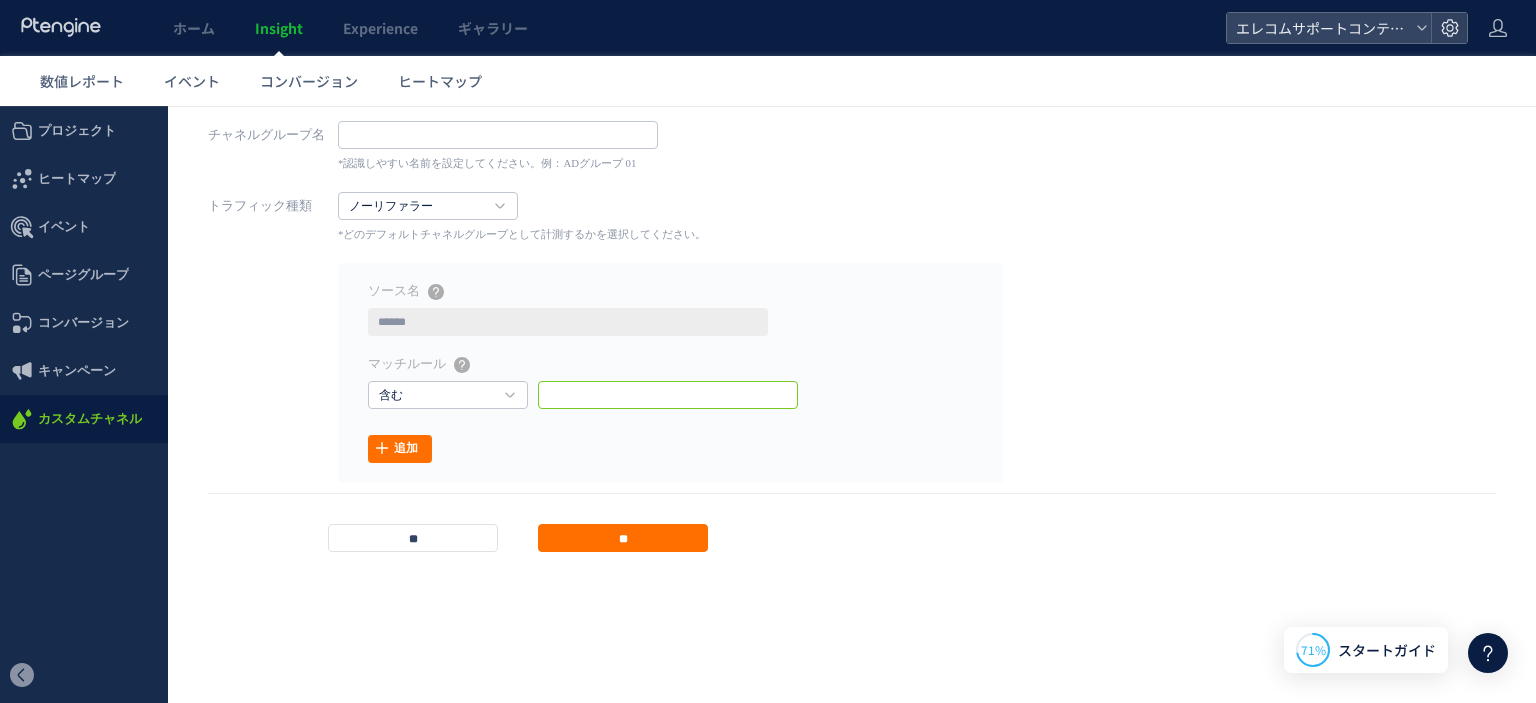 click at bounding box center (668, 395) 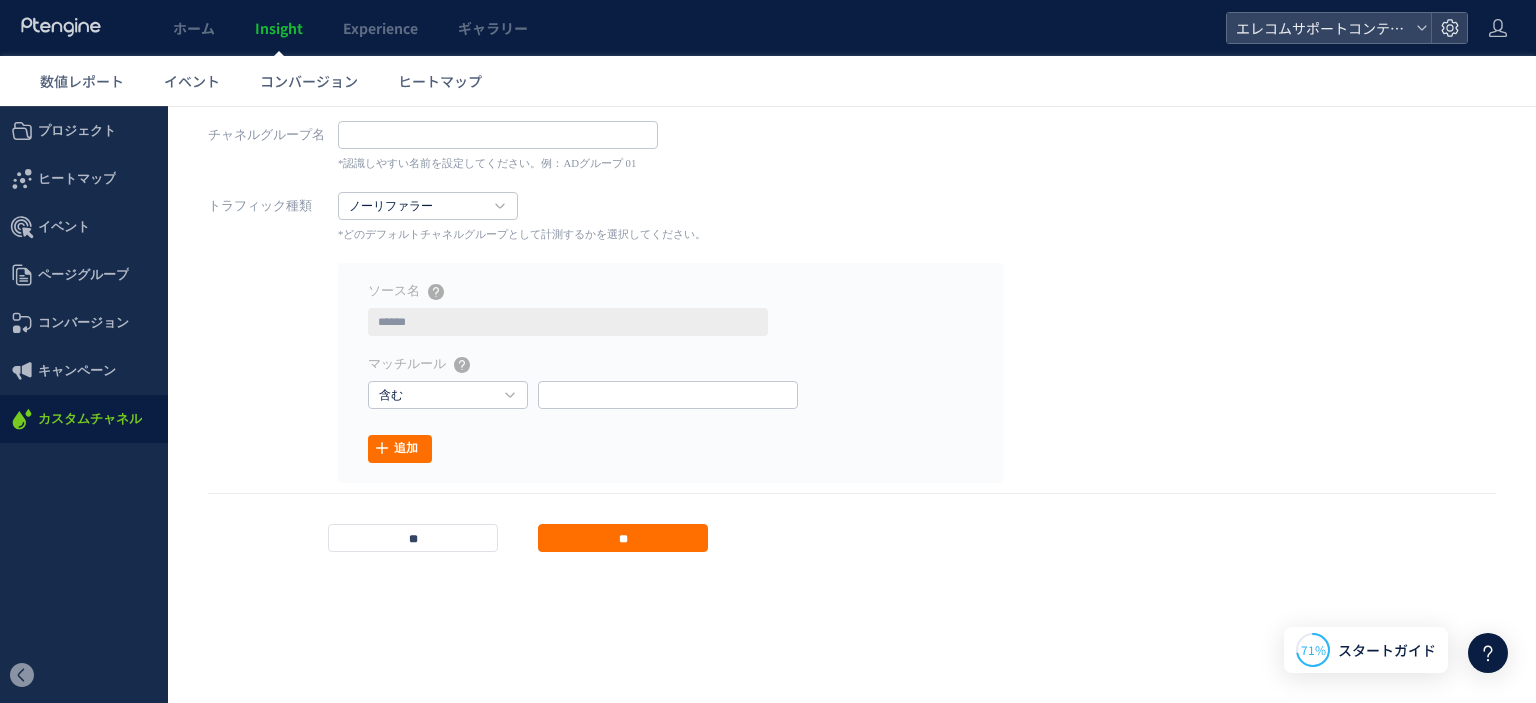 click on "*どのデフォルトチャネルグループとして計測するかを選択してください。" at bounding box center [917, 231] 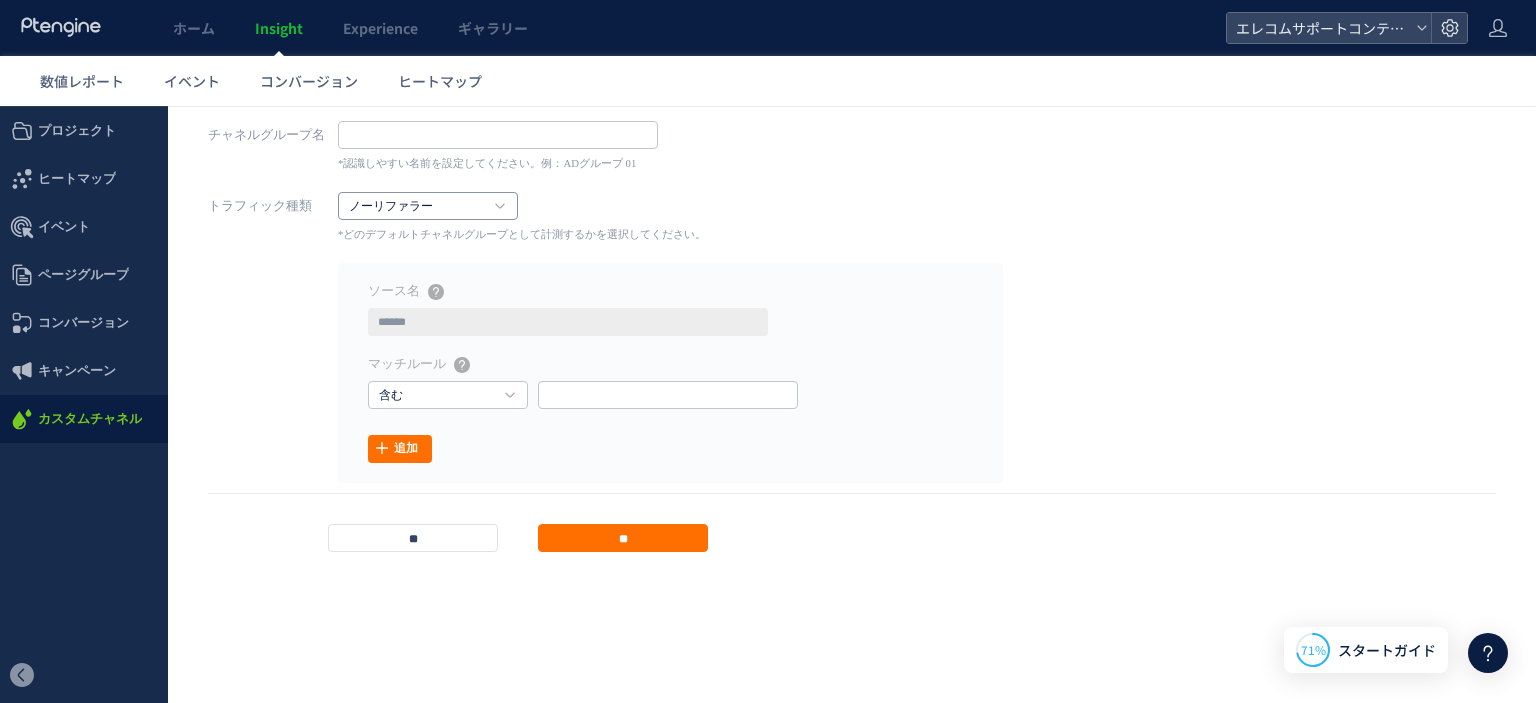 click on "ノーリファラー" at bounding box center [417, 207] 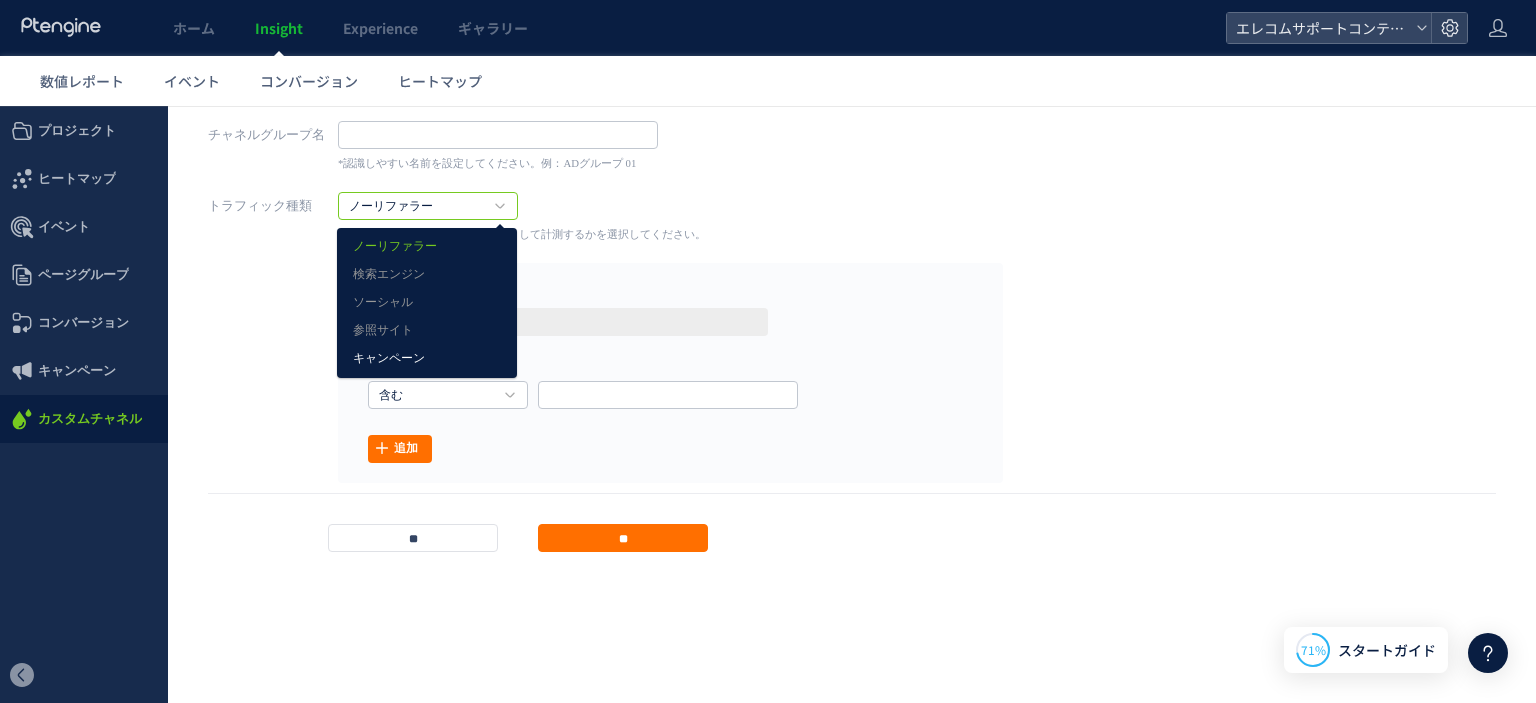 click on "キャンペーン" at bounding box center [427, 359] 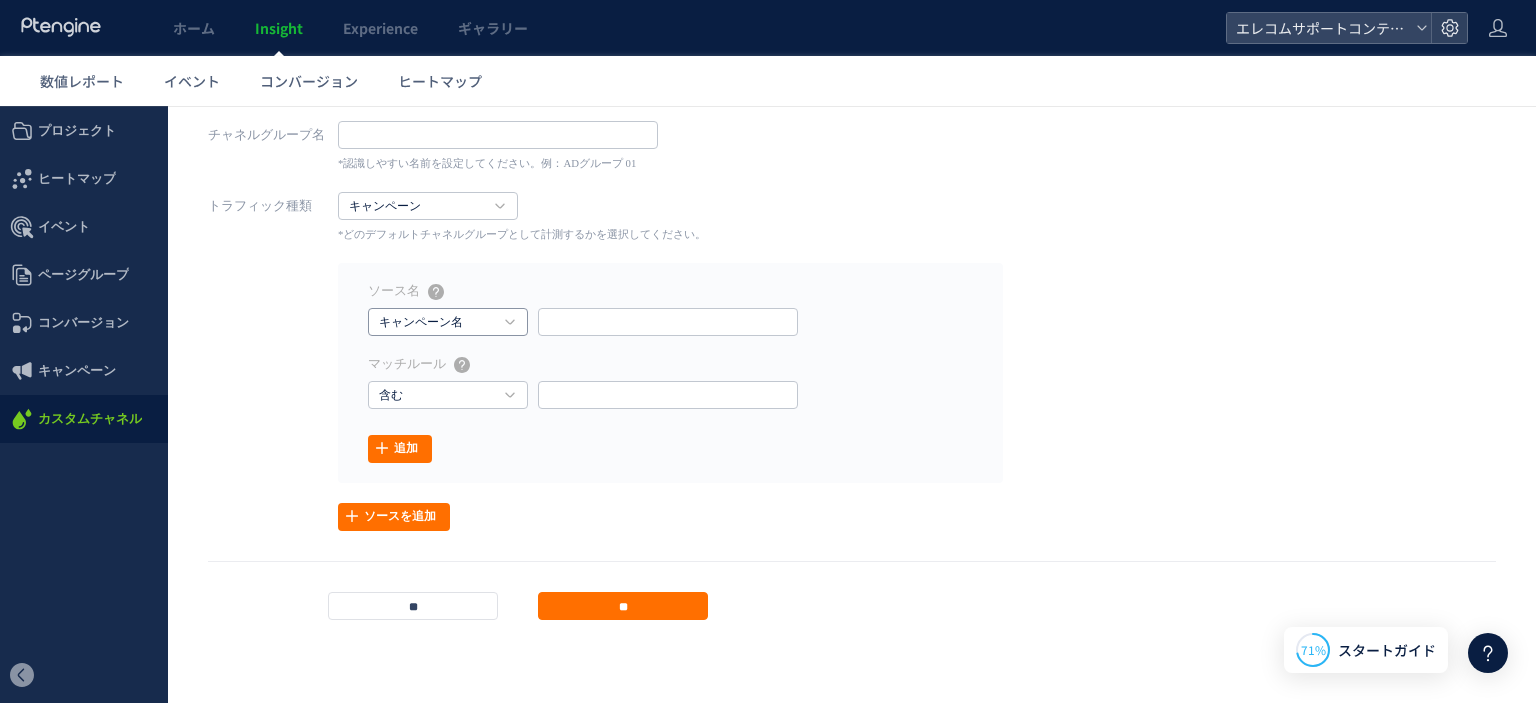 click on "キャンペーン名" at bounding box center (437, 323) 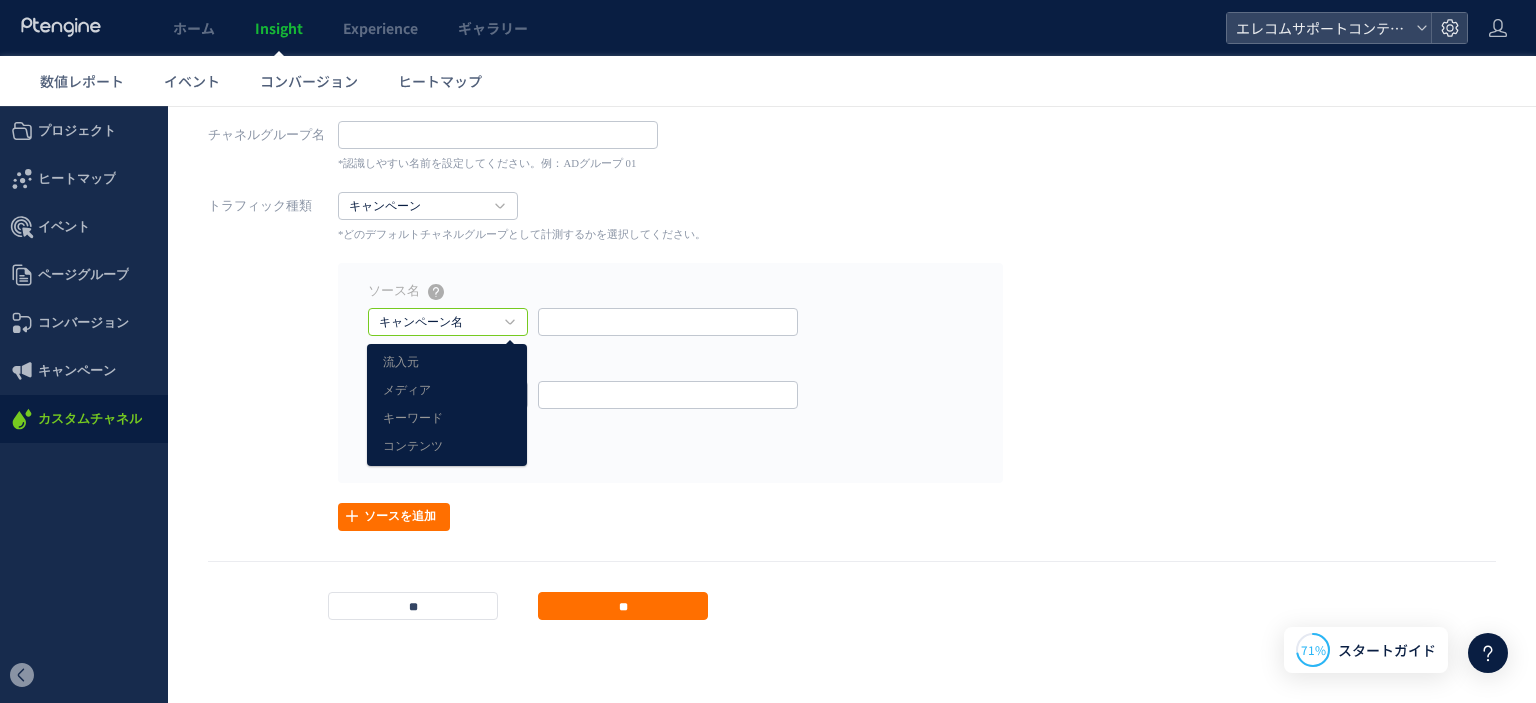 click on "ソース名
流入元で表示されます。例：AD 01。ノーリファラーを選択した場合、変更できません。
キャンペーン名
キャンペーン名
流入元
メディア
キーワード
コンテンツ" at bounding box center (670, 373) 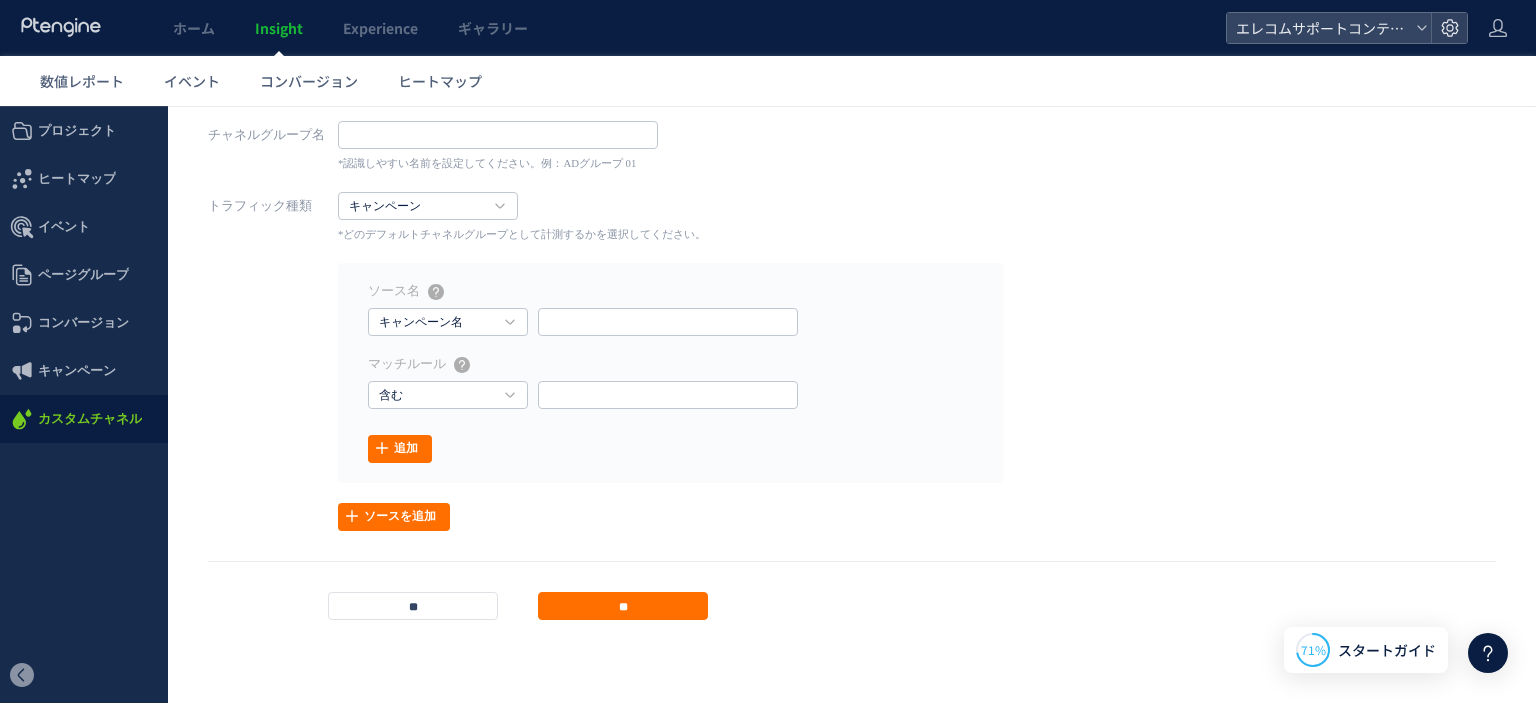 click on "チャネルグループ名
*認識しやすい名前を設定してください。例：ADグループ 01
トラフィック種類
キャンペーン
ノーリファラー
検索エンジン
ソーシャル
参照サイト
キャンペーン" at bounding box center [852, 370] 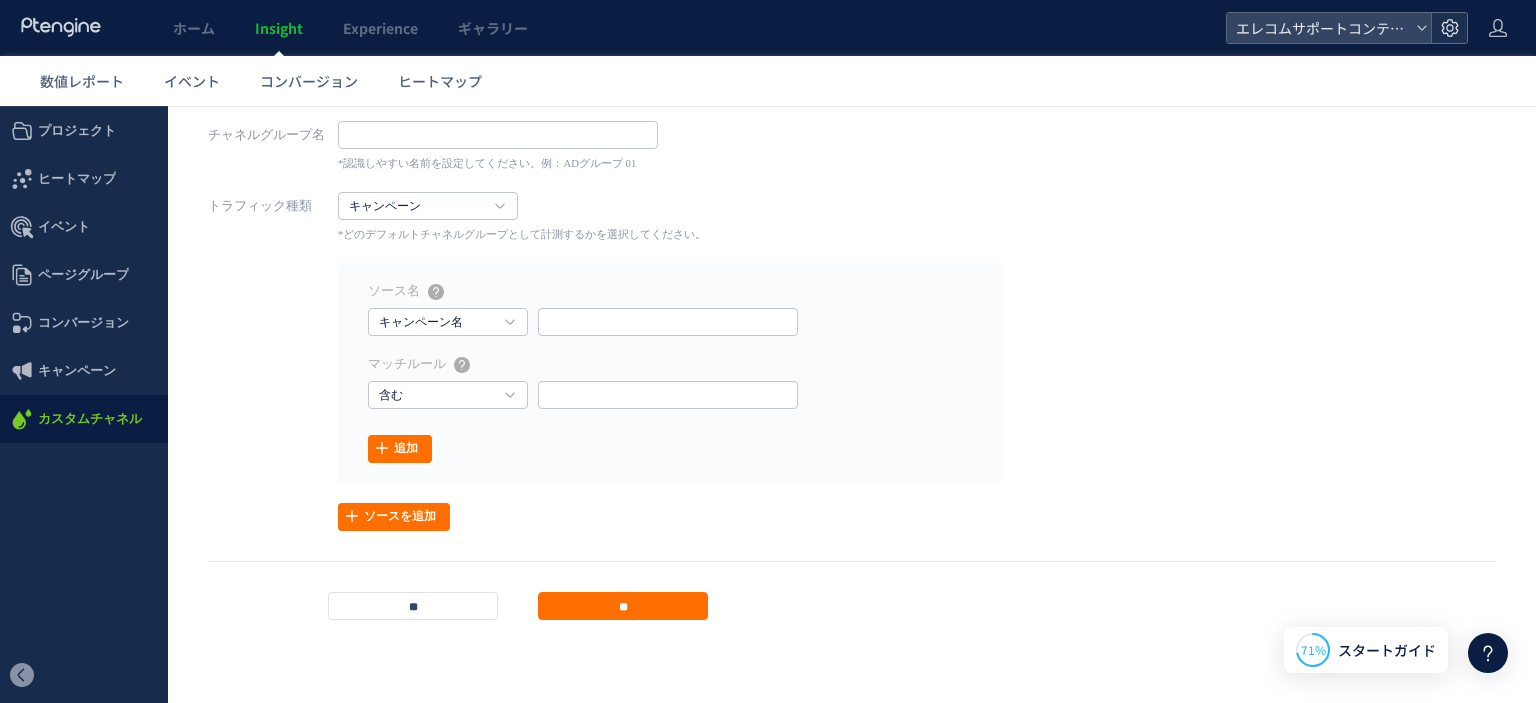 click 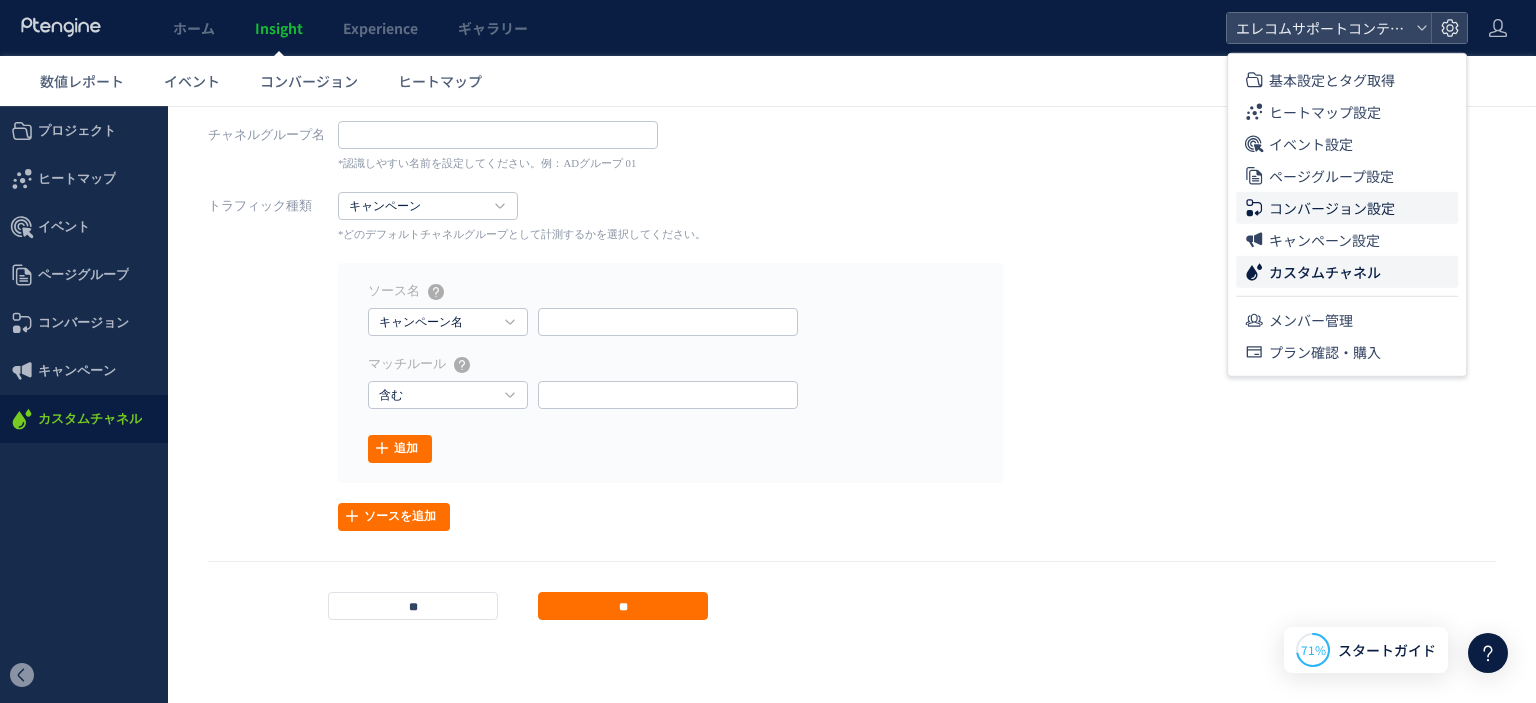 click on "コンバージョン設定" at bounding box center (1332, 208) 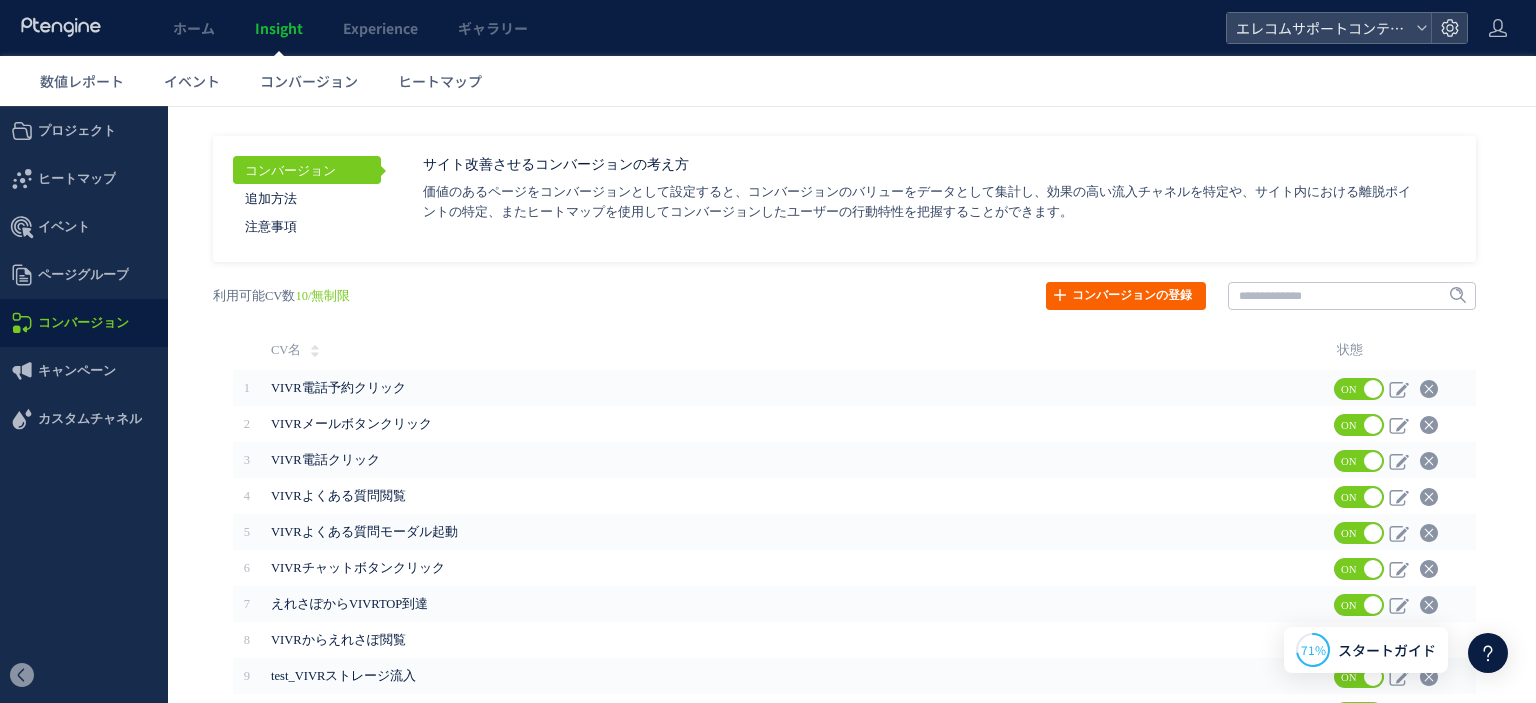 click on "コンバージョンの登録" at bounding box center [1126, 296] 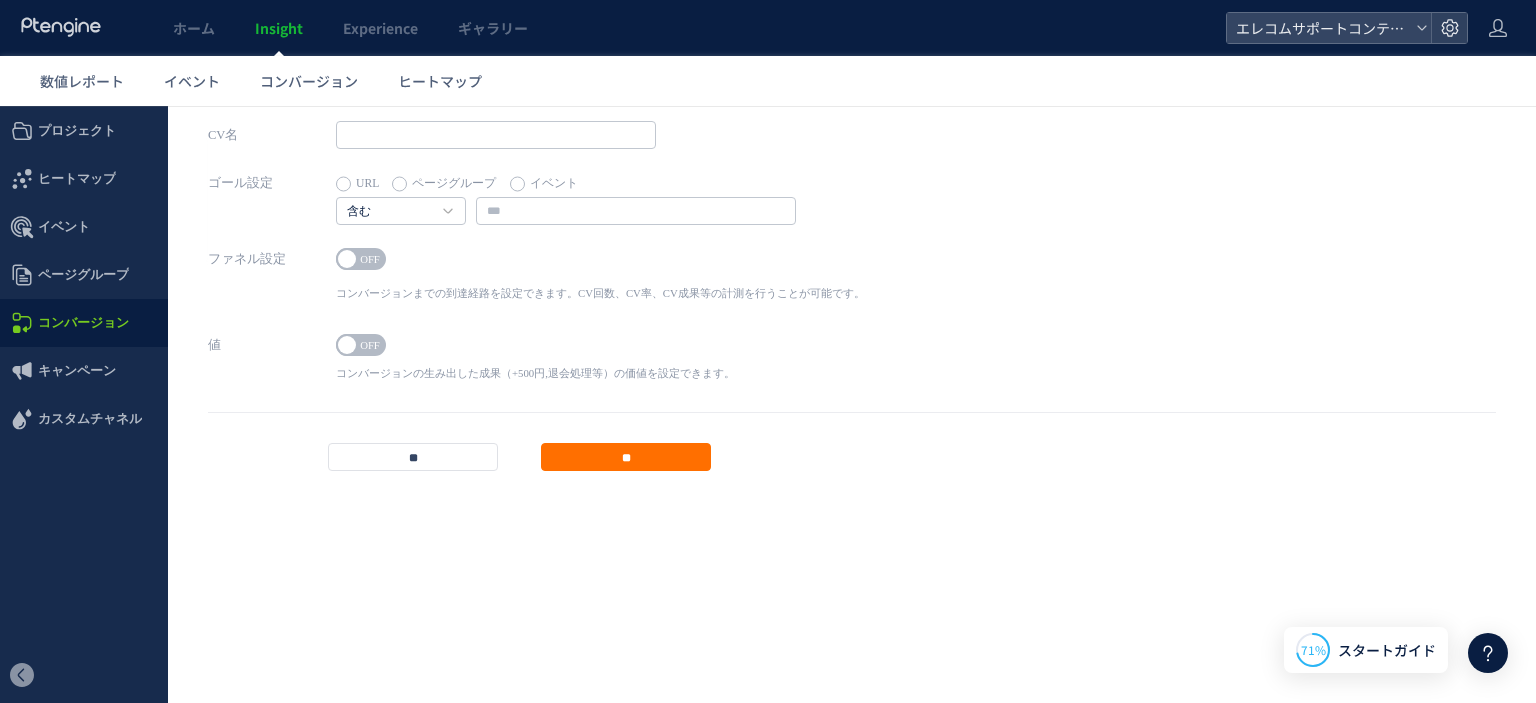 click on "ページグループ" at bounding box center (444, 184) 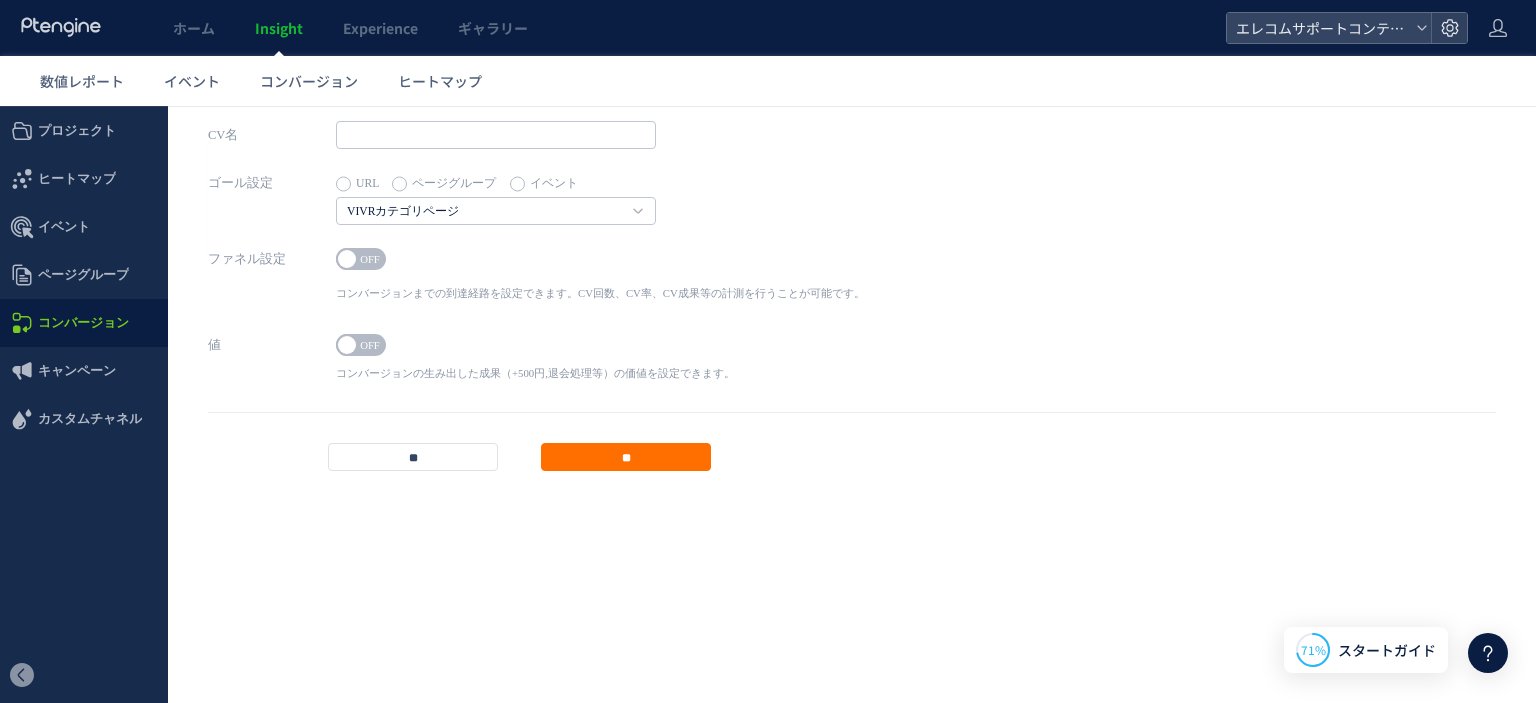 click on "URL" at bounding box center (357, 184) 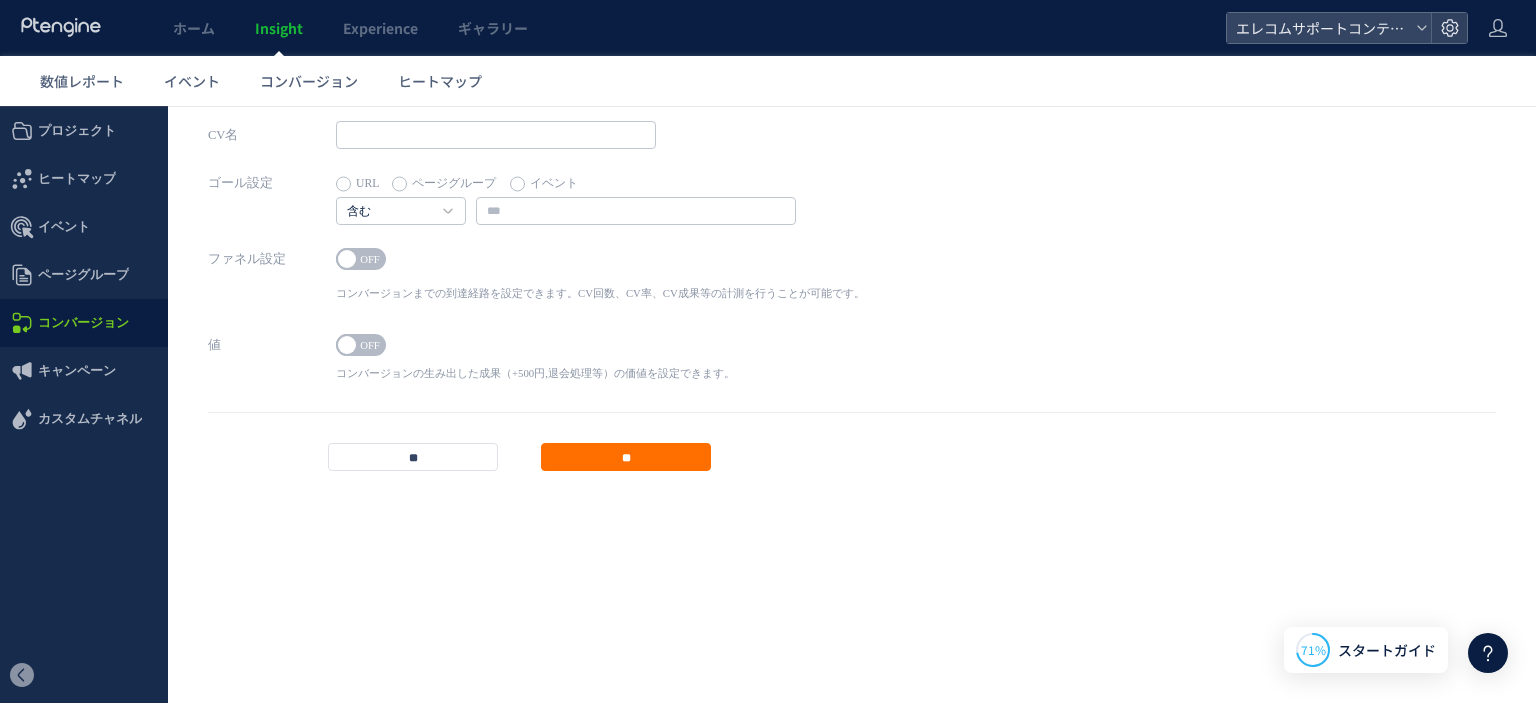 click on "ページグループ" at bounding box center [444, 184] 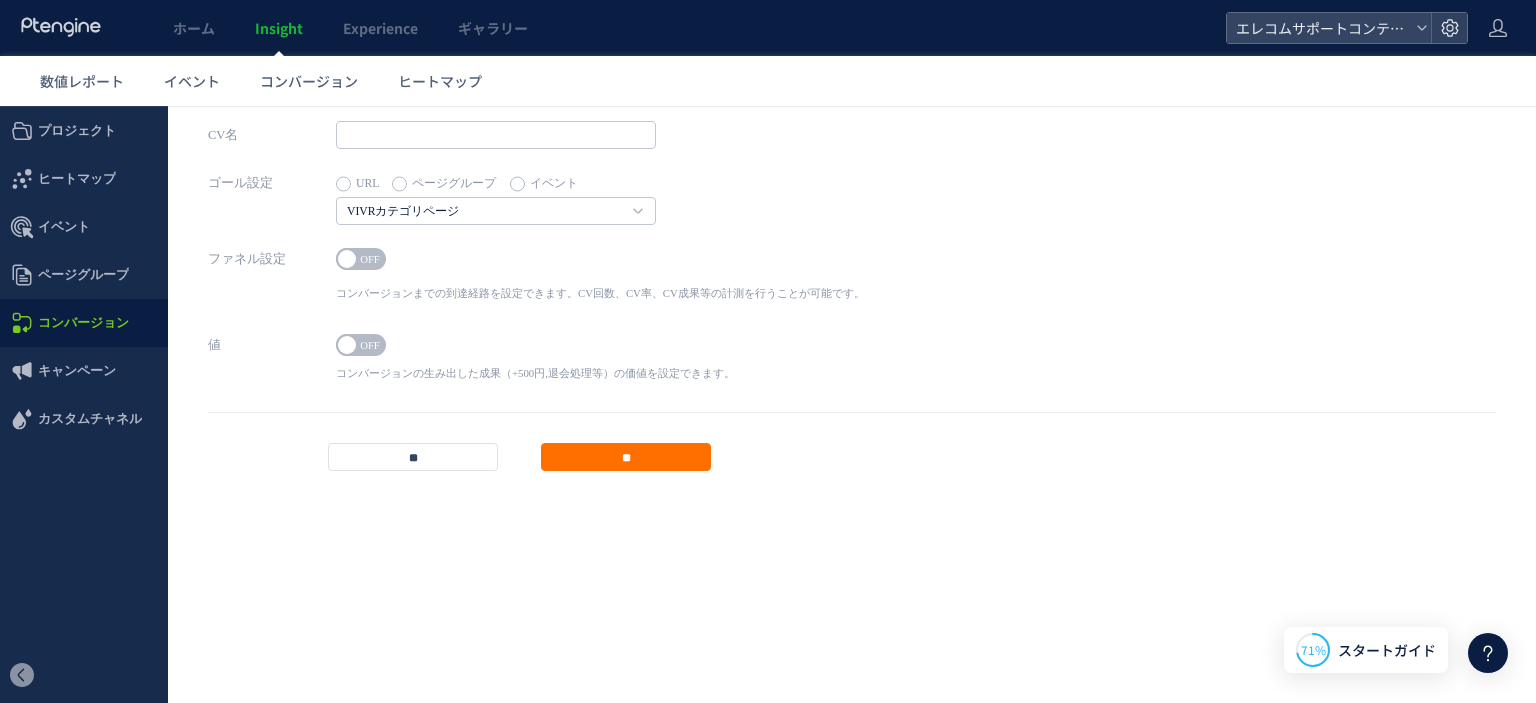 click on "URL" at bounding box center [357, 184] 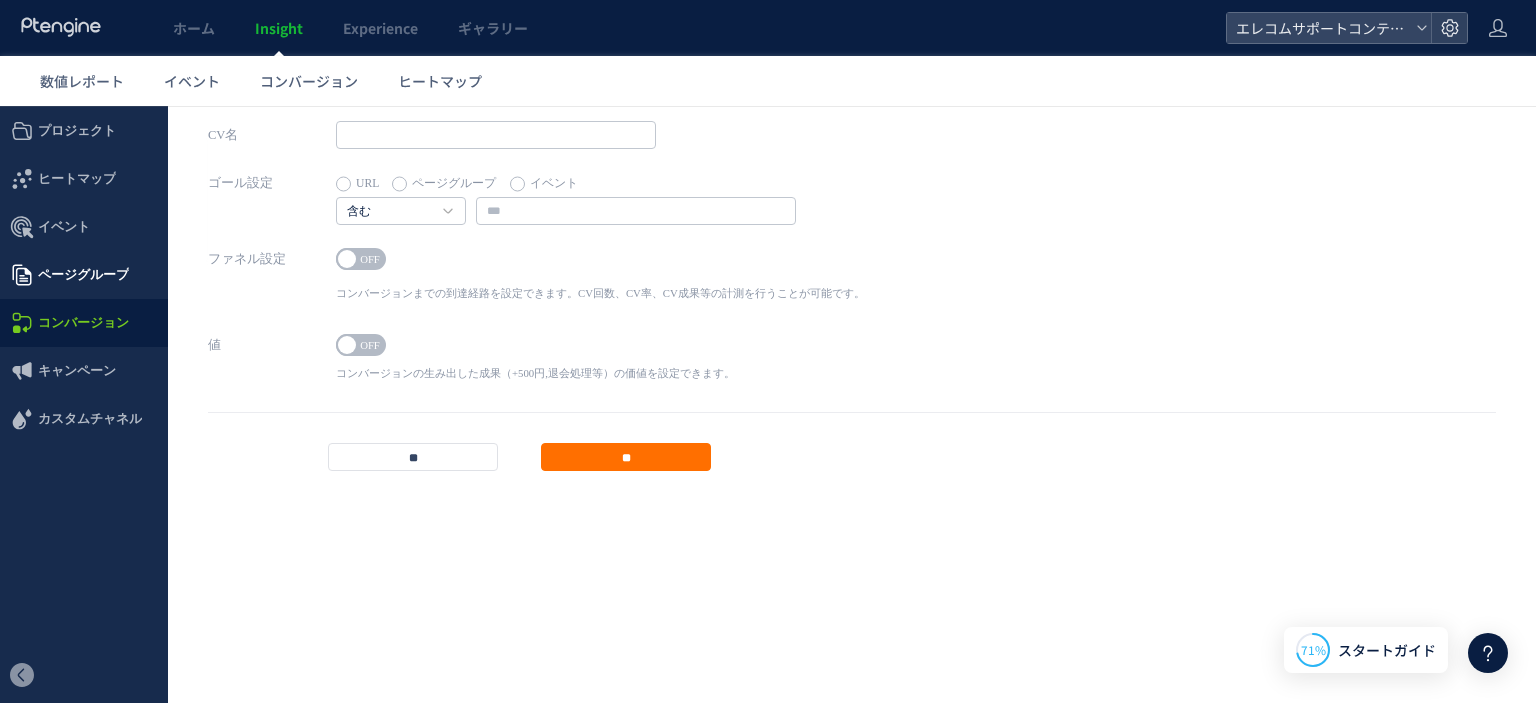 click on "ページグループ" at bounding box center [83, 275] 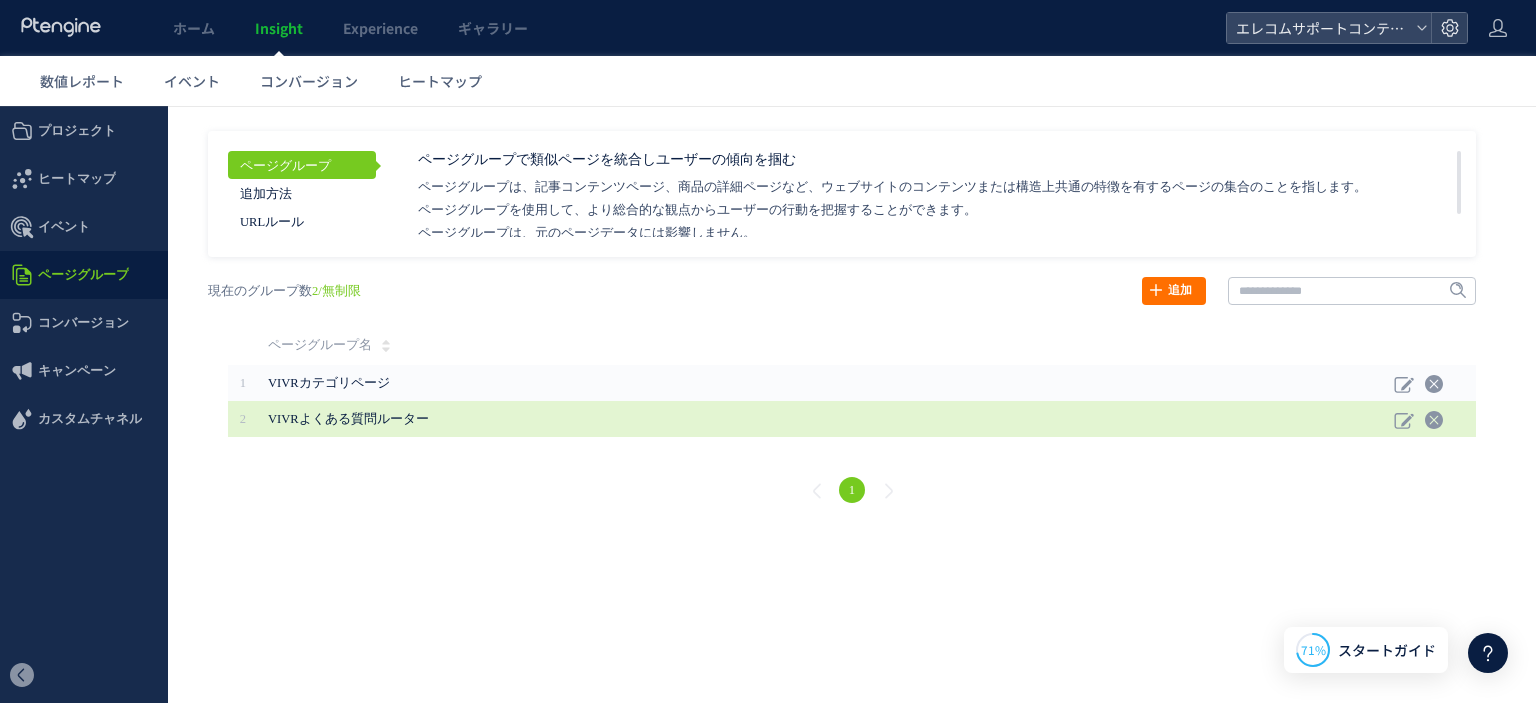 click on "VIVRよくある質問ルーター" at bounding box center [826, 419] 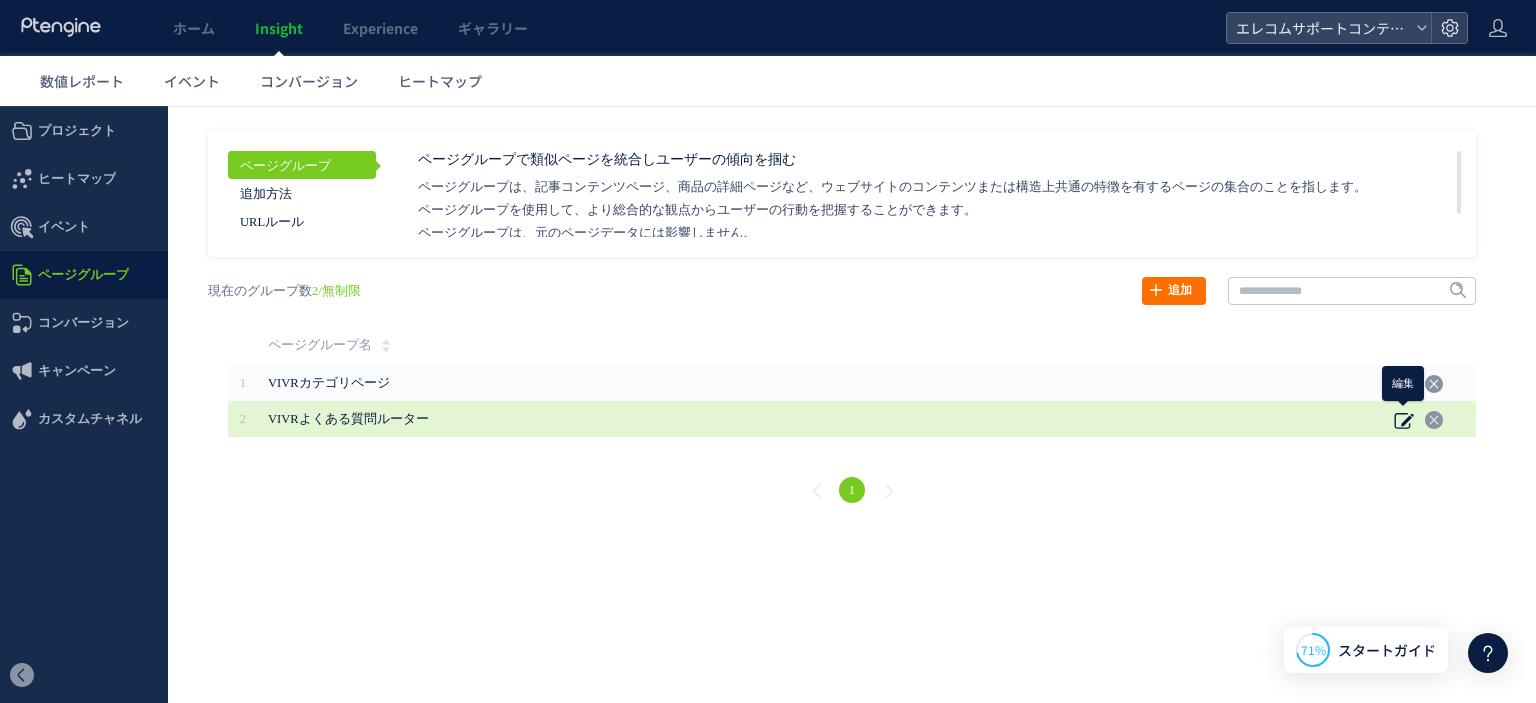 click 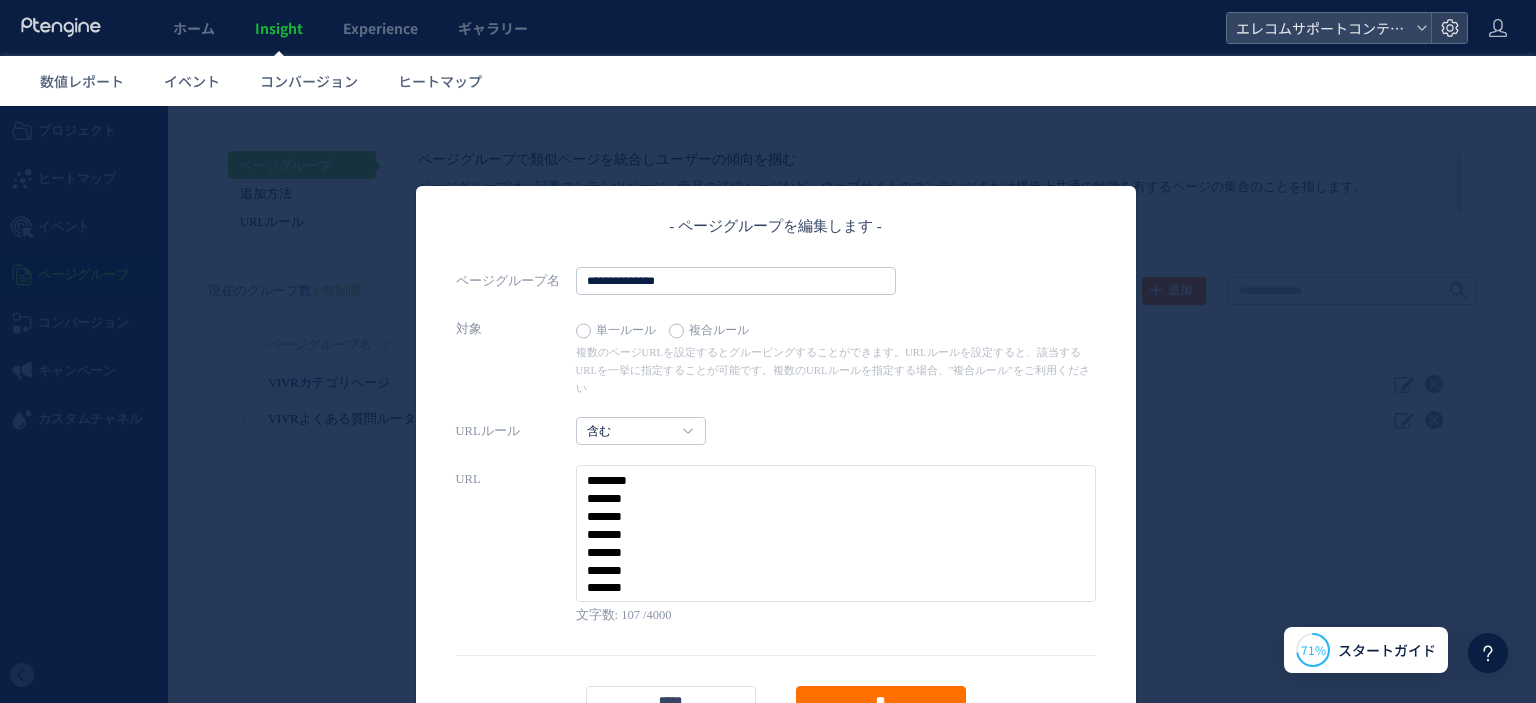 scroll, scrollTop: 108, scrollLeft: 0, axis: vertical 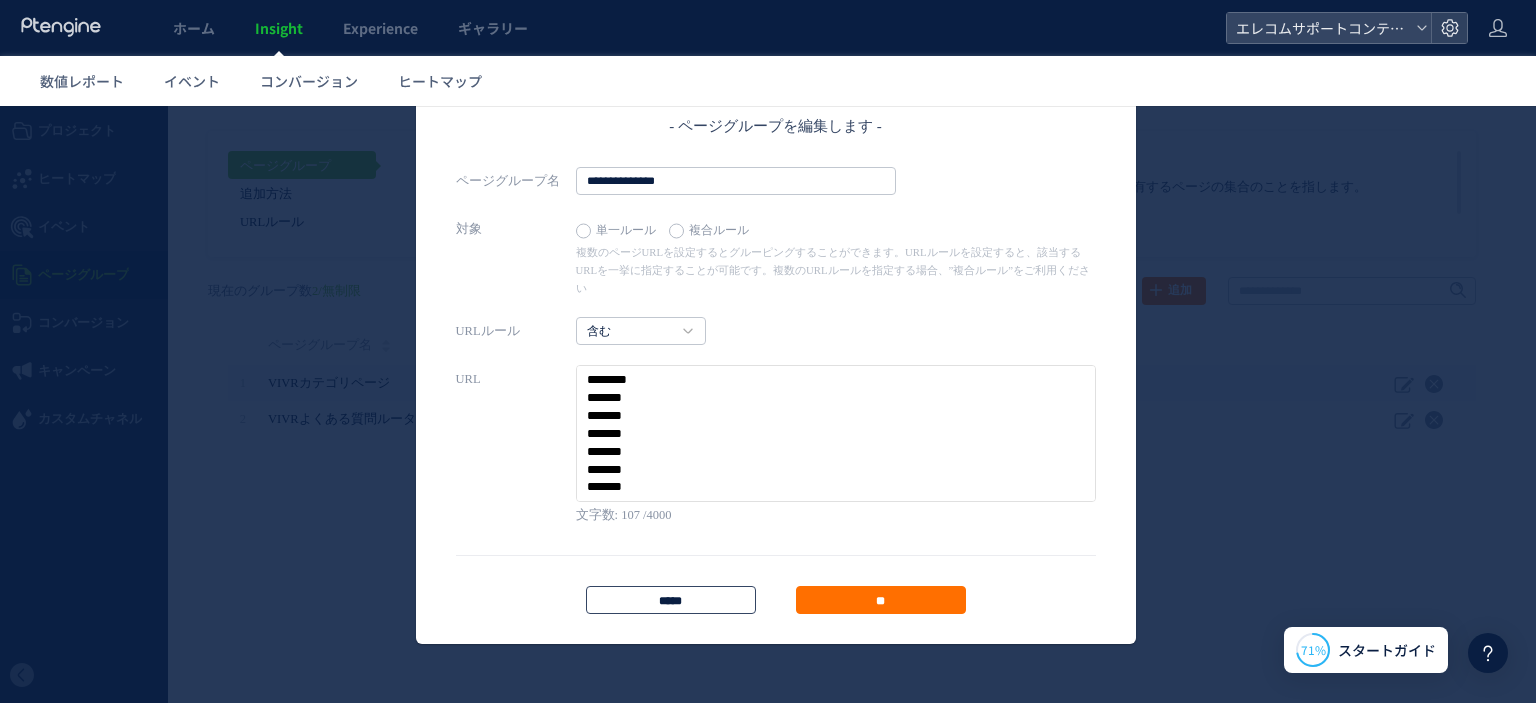 click on "*****" at bounding box center [671, 600] 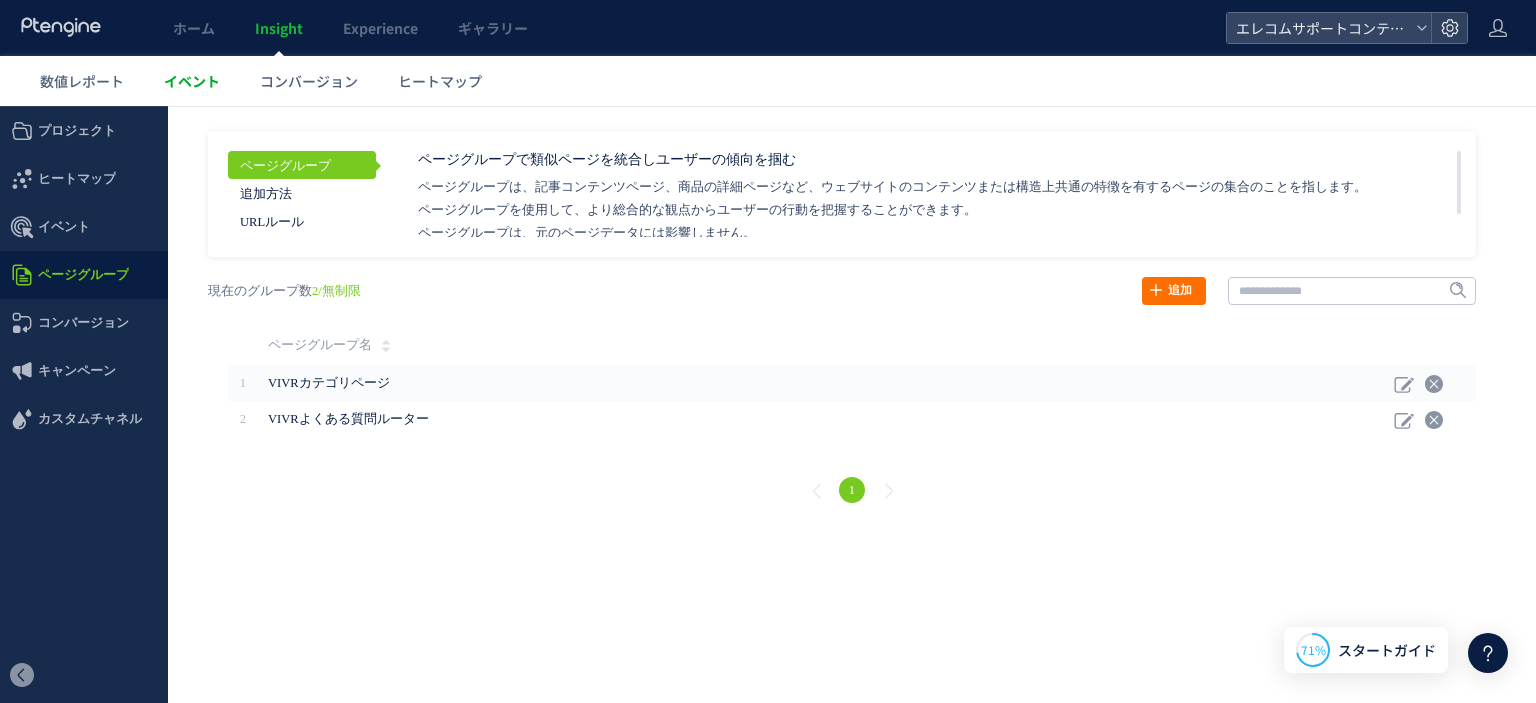 click on "イベント" at bounding box center (192, 81) 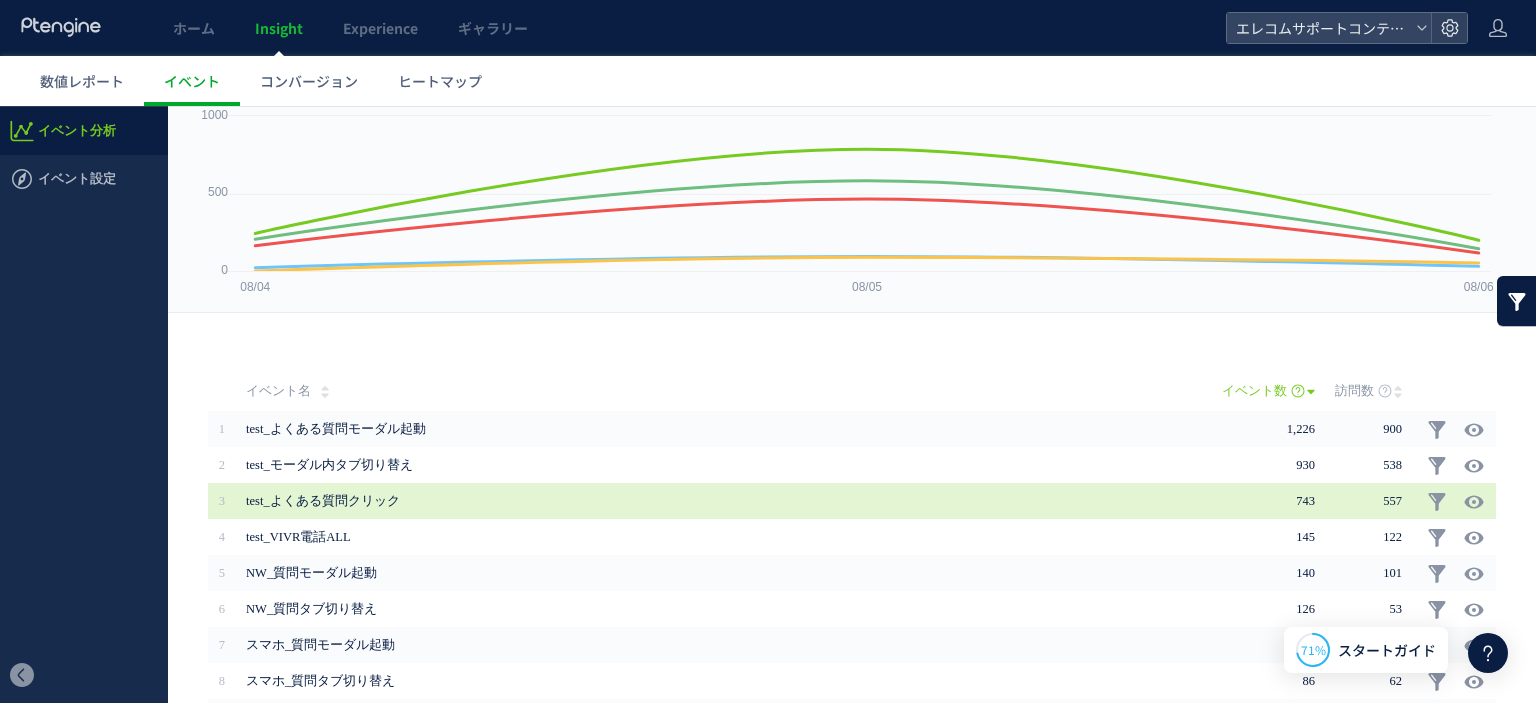 scroll, scrollTop: 0, scrollLeft: 0, axis: both 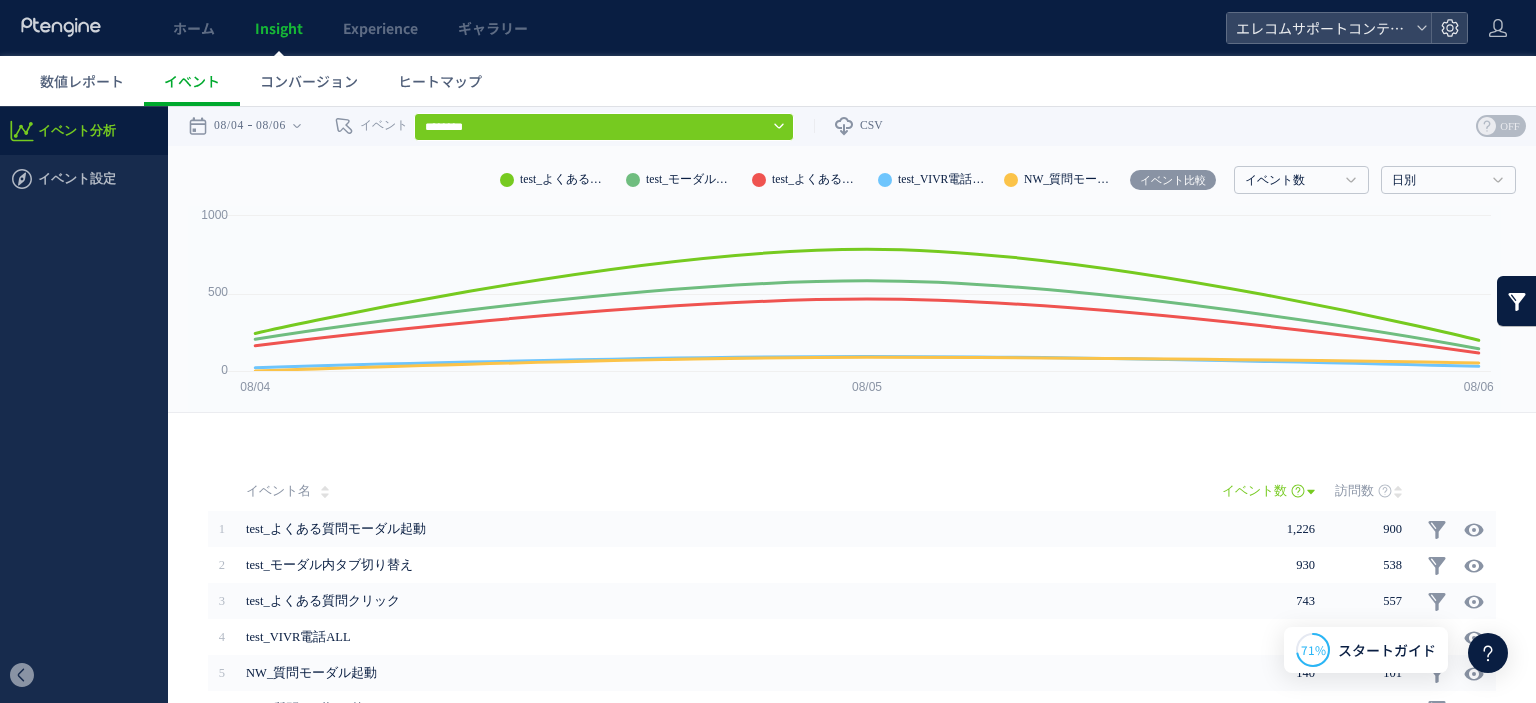 click on "イベント比較" at bounding box center (1173, 180) 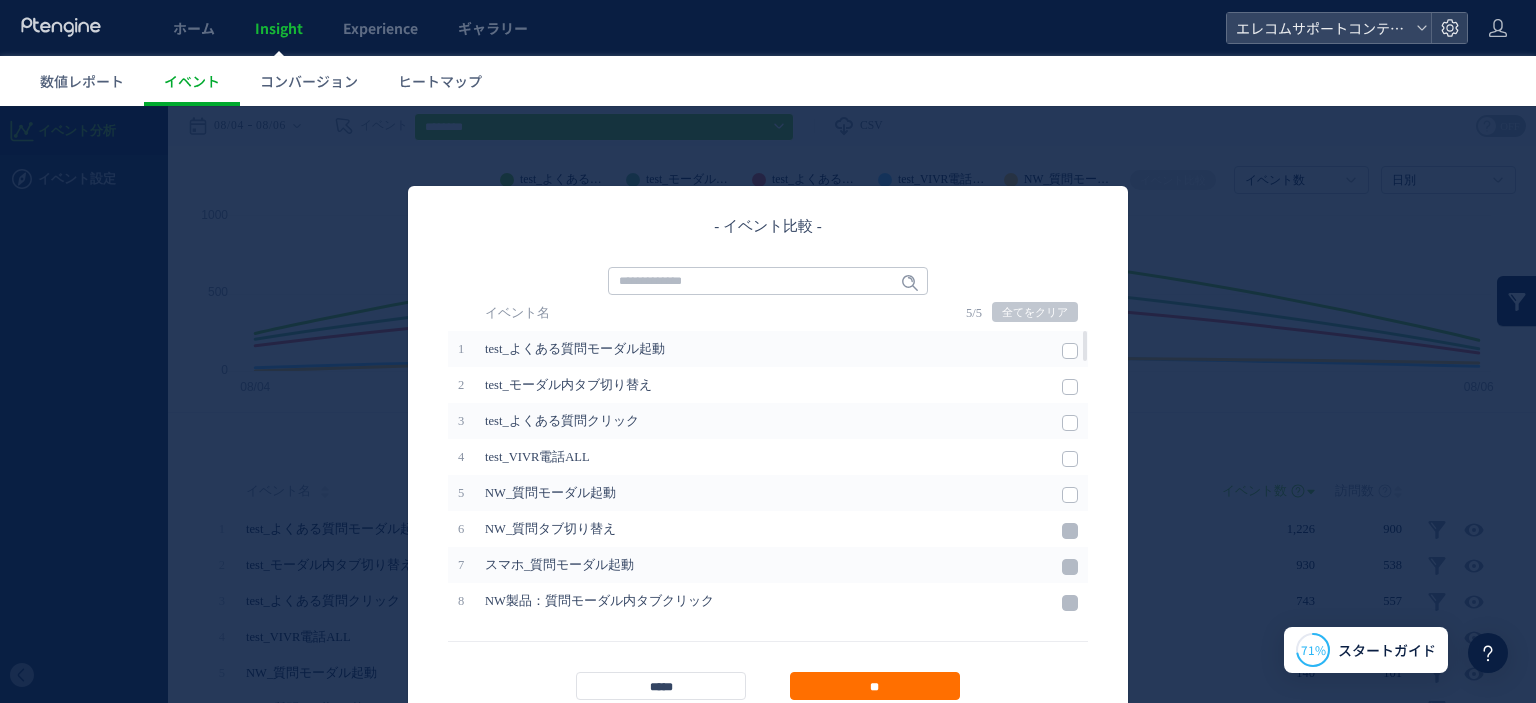 click on "全てをクリア" at bounding box center [1035, 312] 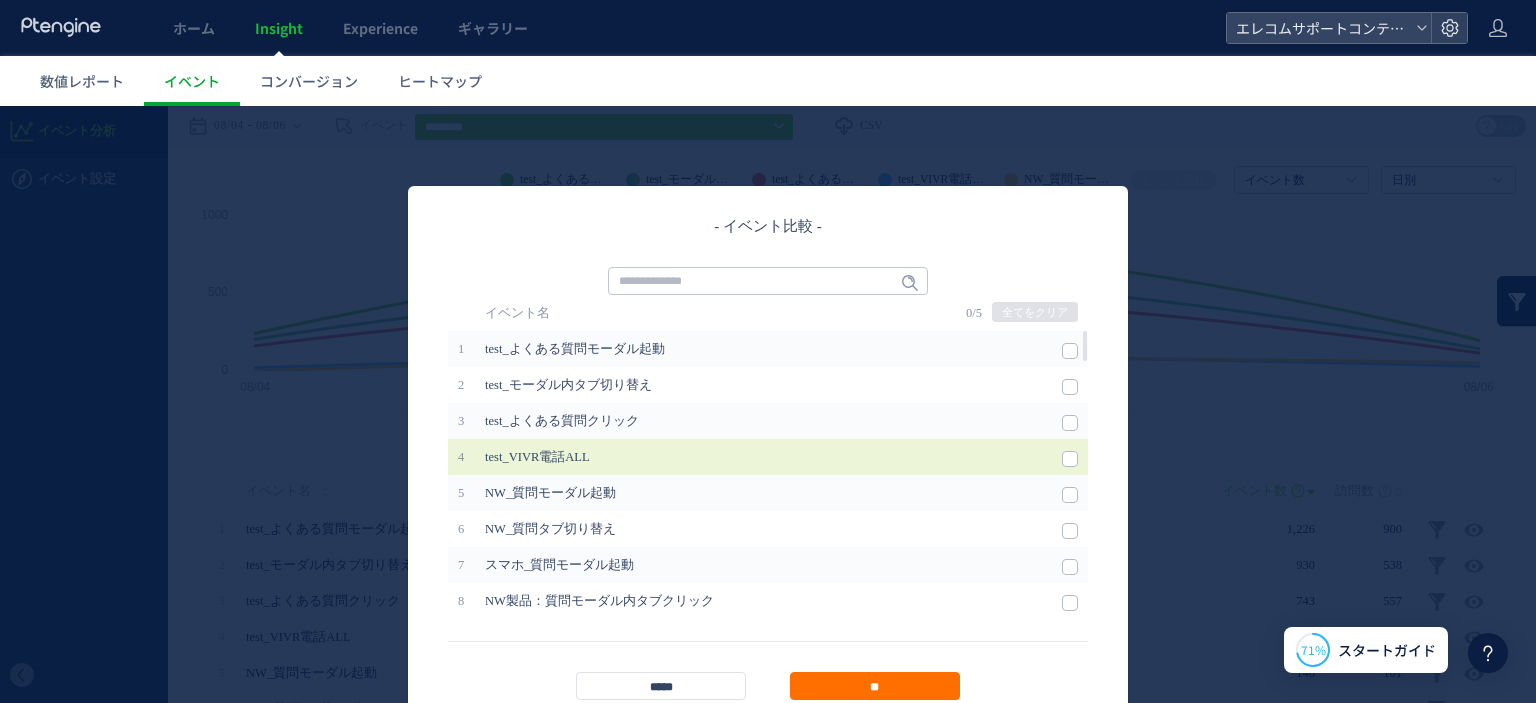 click at bounding box center [1070, 459] 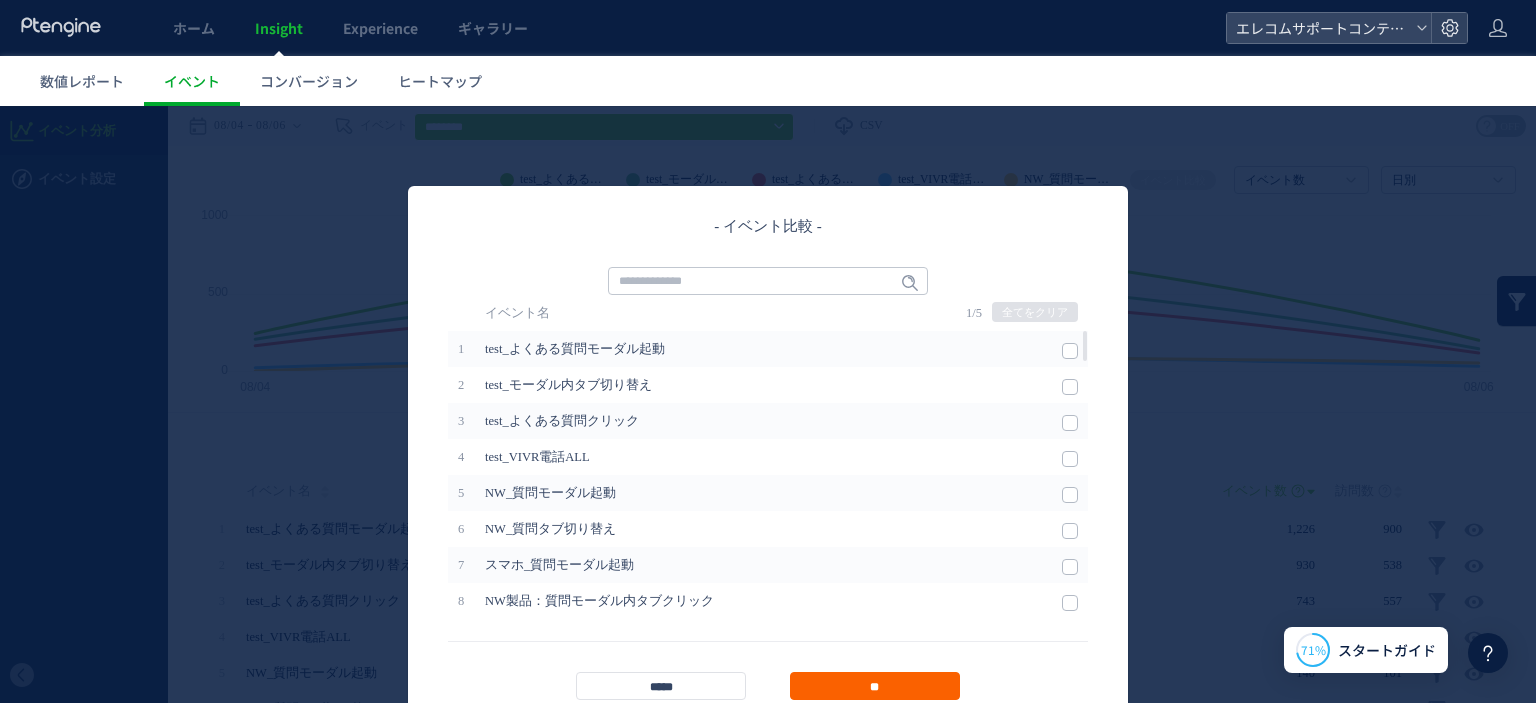 click on "**" at bounding box center (875, 686) 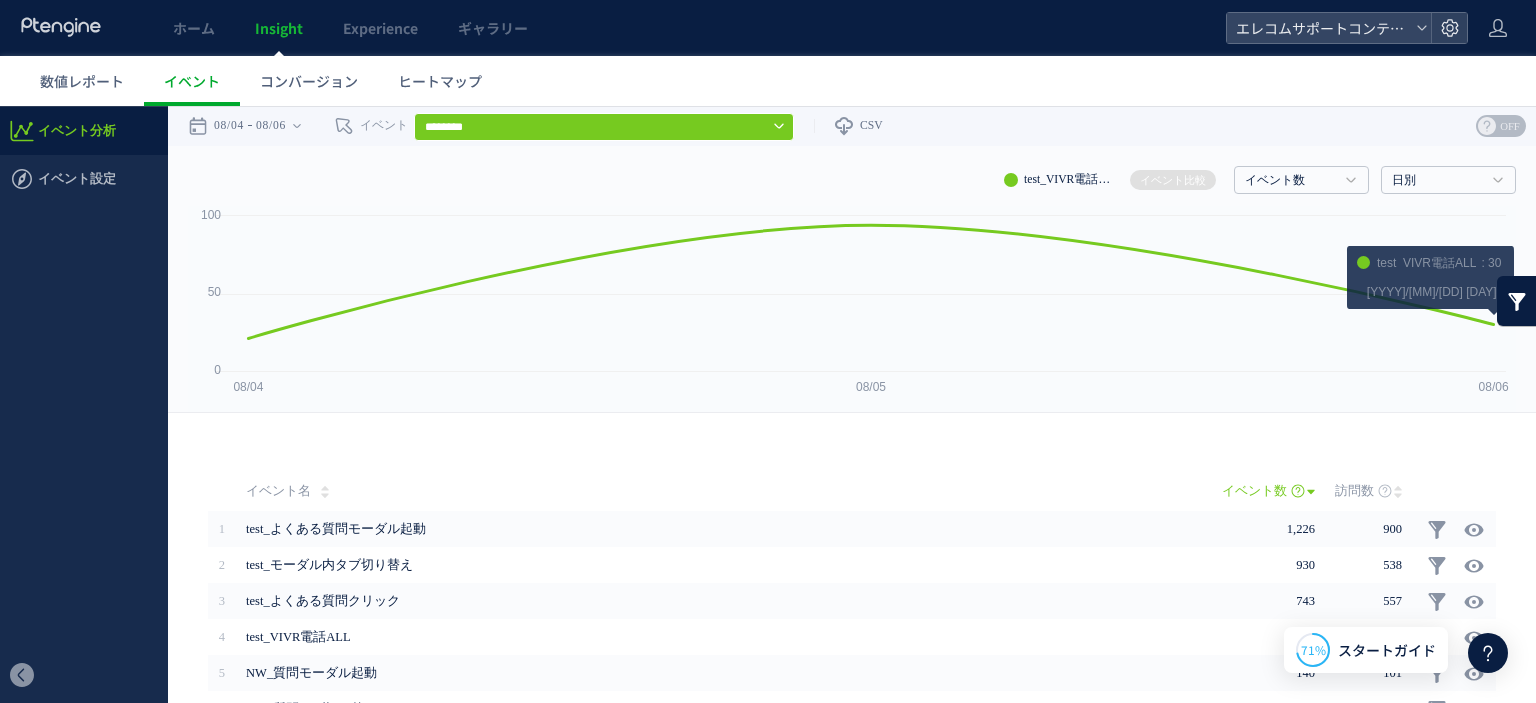 click at bounding box center [1517, 301] 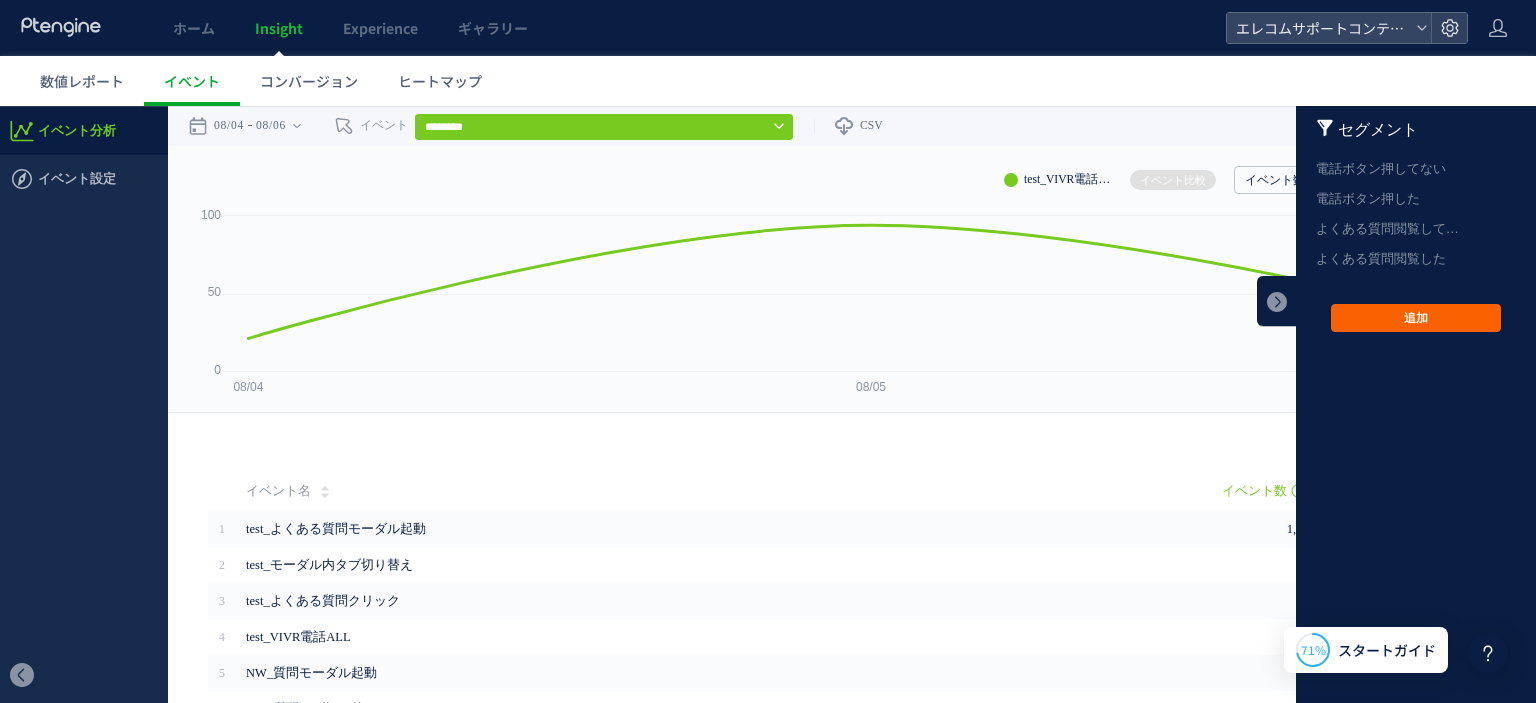 click on "追加" at bounding box center [1416, 318] 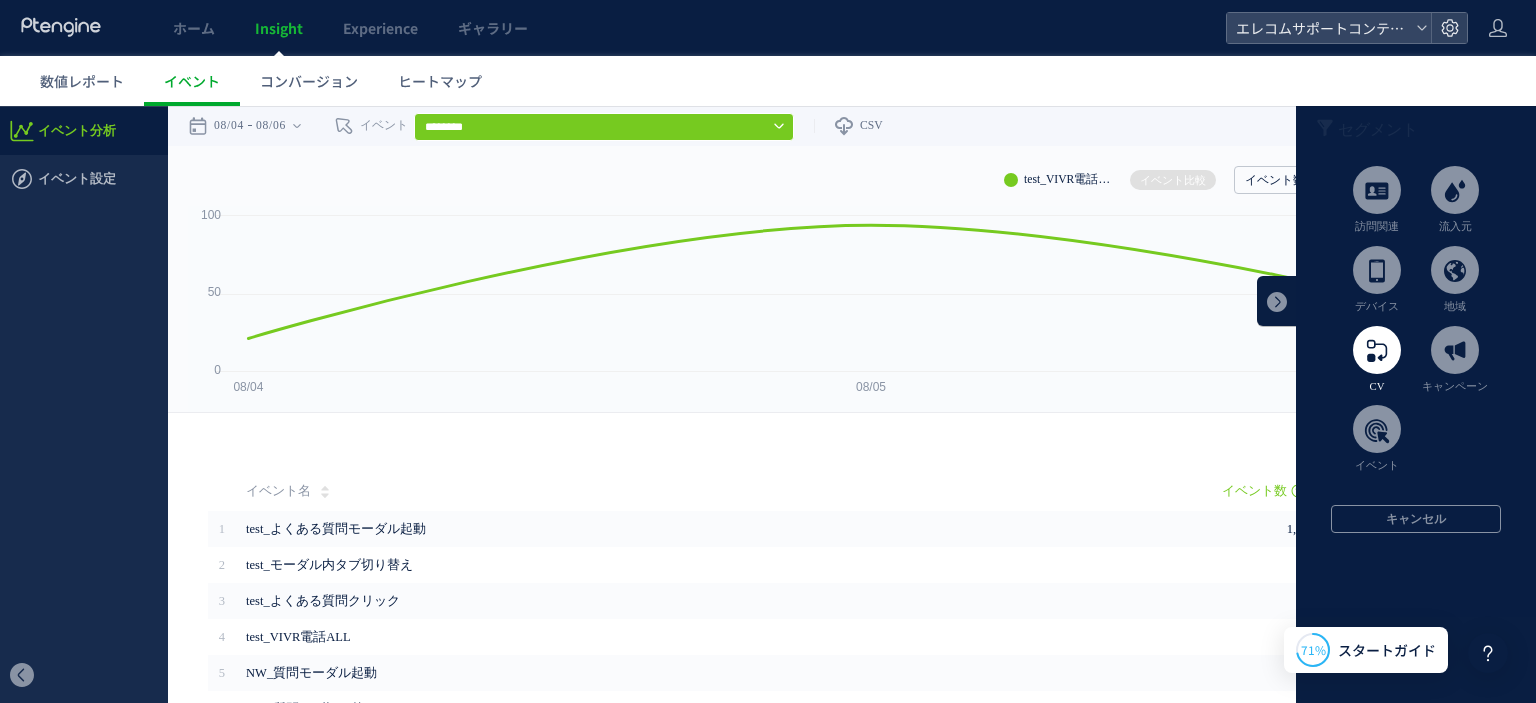 click at bounding box center [1377, 350] 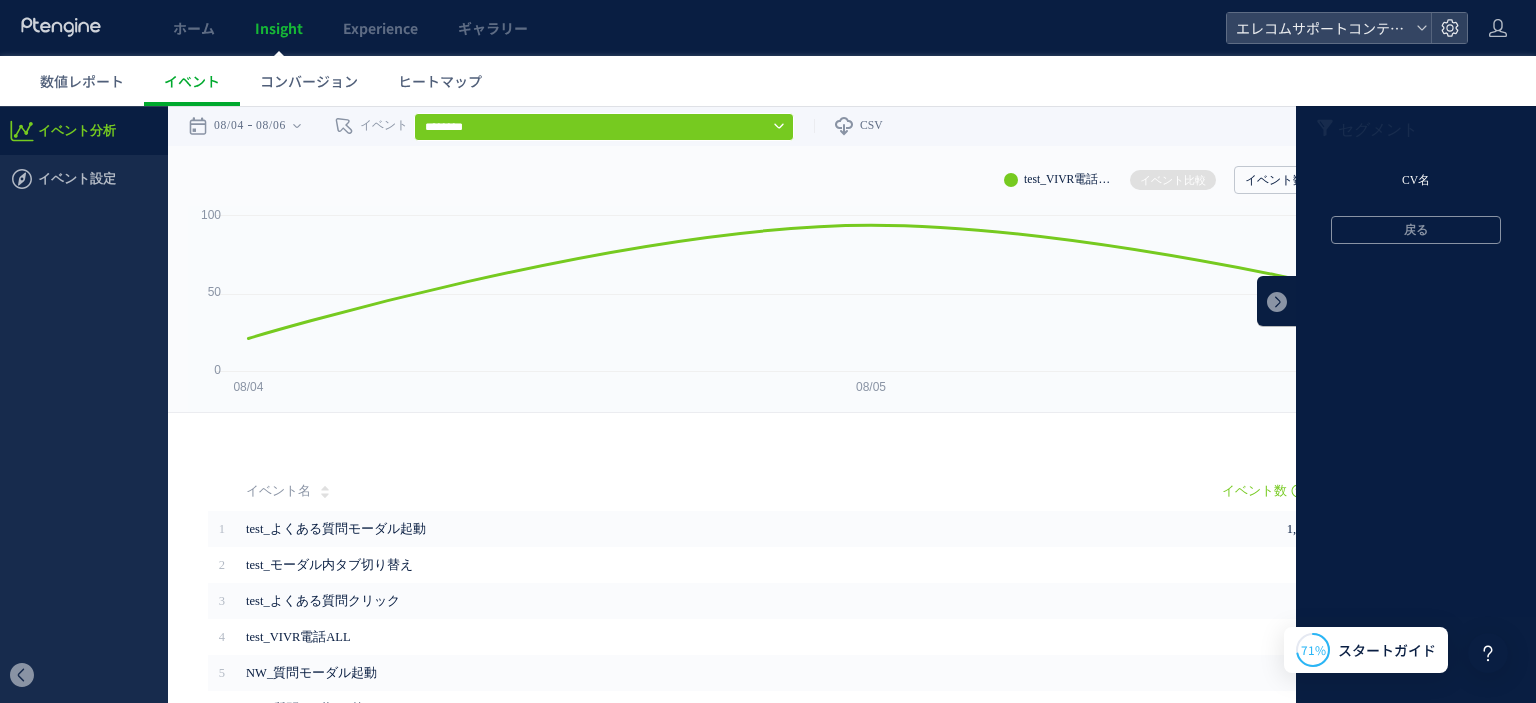 click on "CV名" at bounding box center (1416, 181) 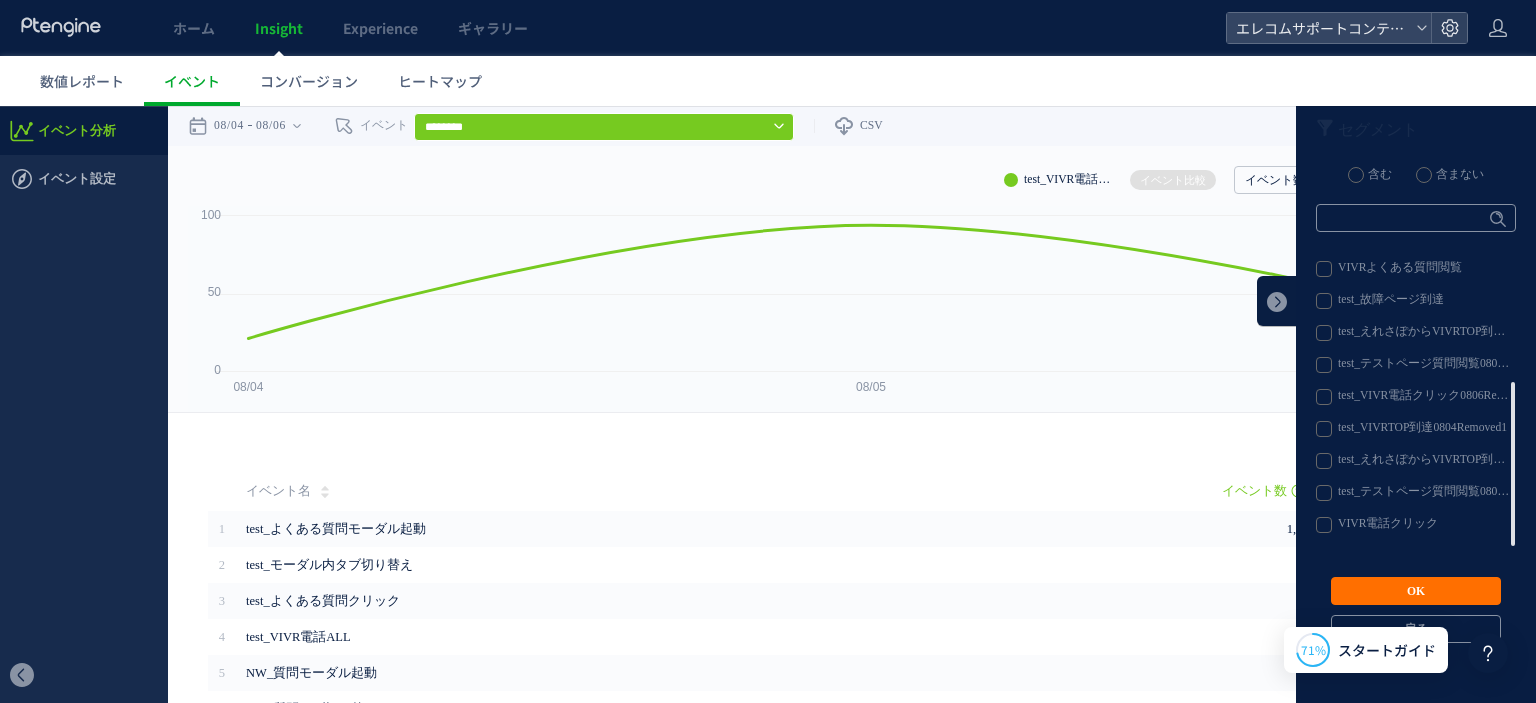 scroll, scrollTop: 233, scrollLeft: 0, axis: vertical 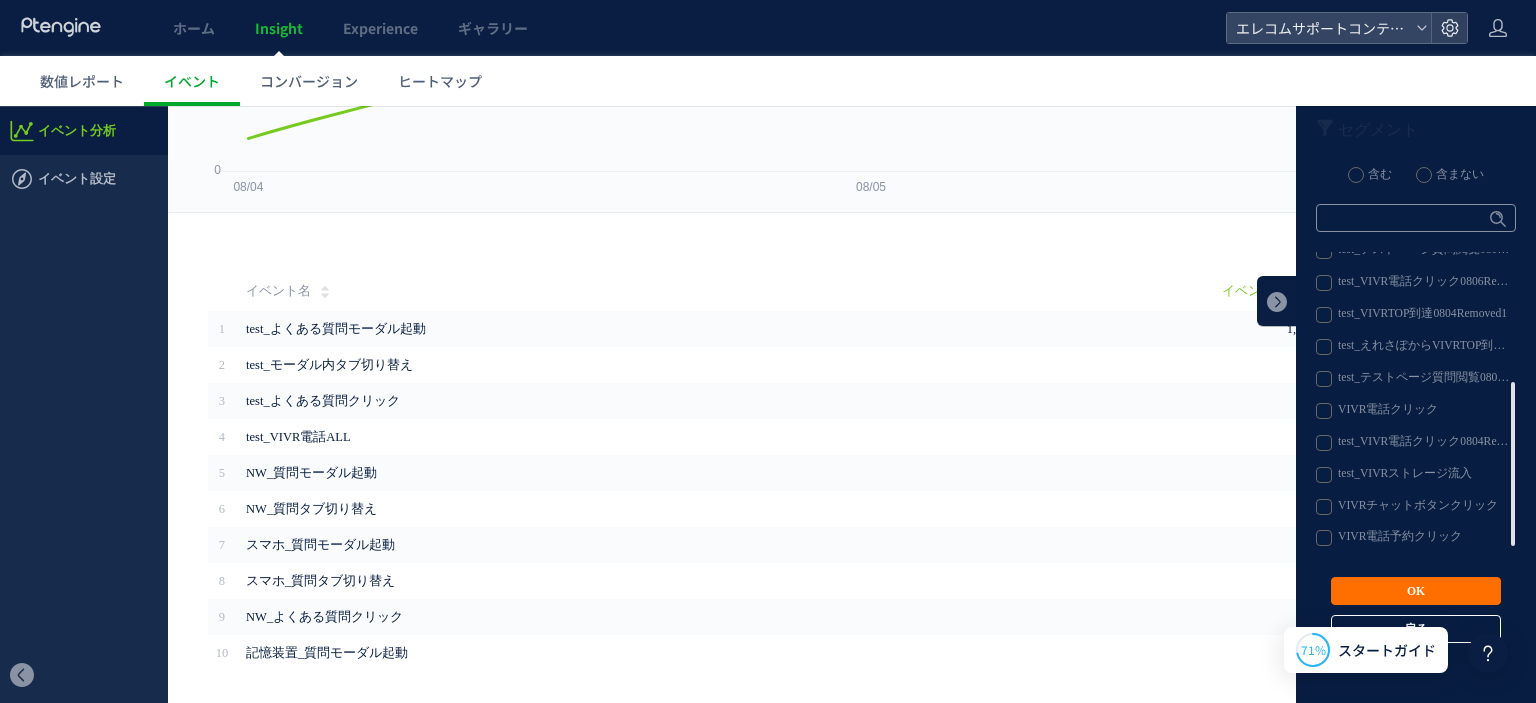 click on "戻る" at bounding box center [1416, 629] 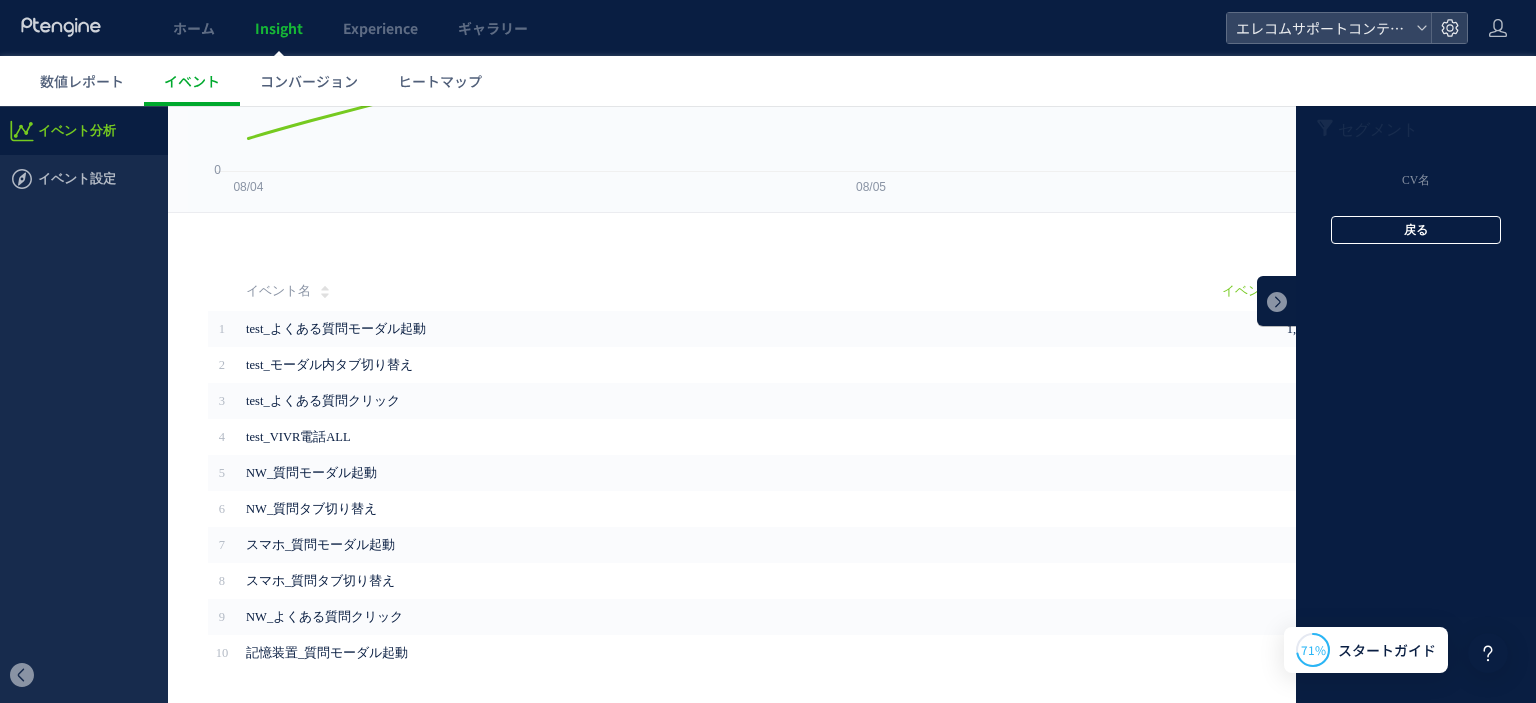 click on "戻る" at bounding box center (1416, 230) 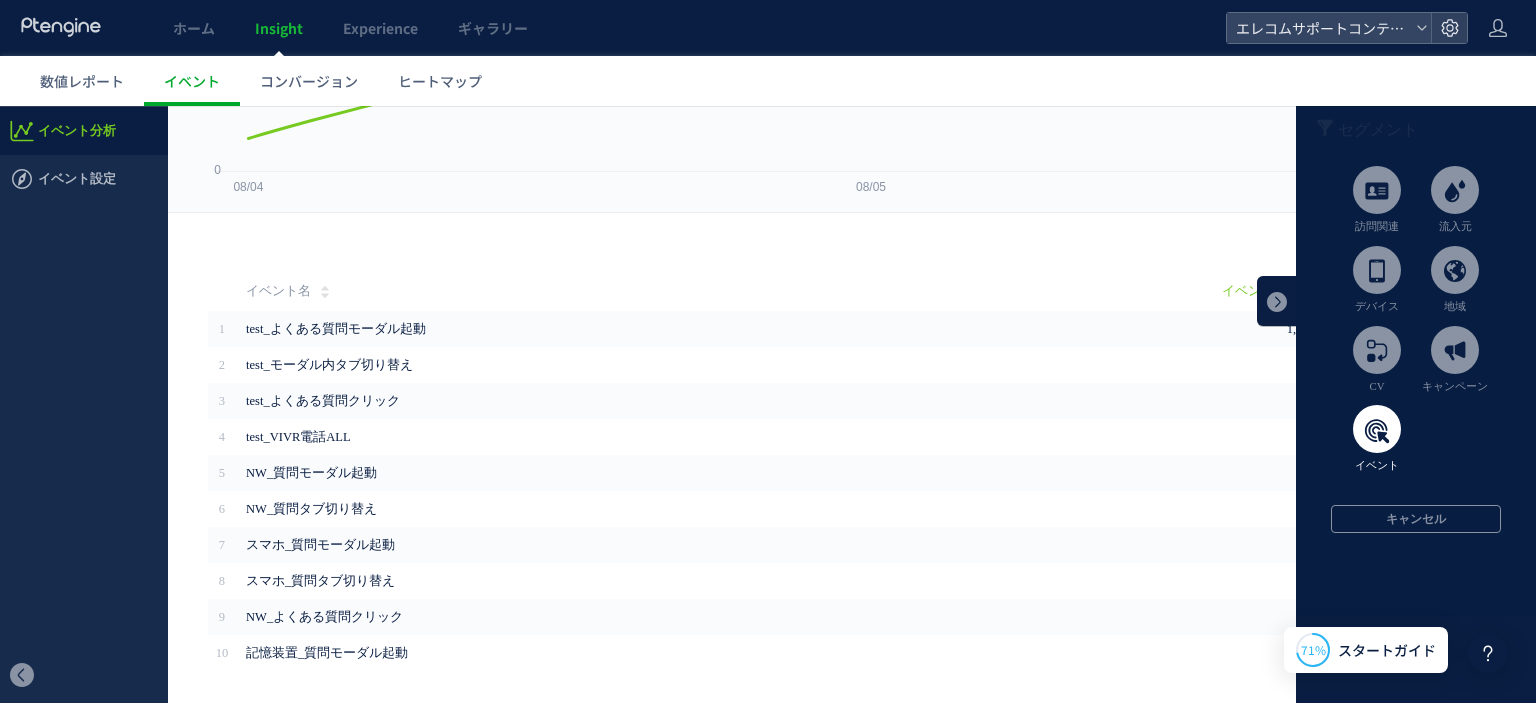 click at bounding box center (1377, 429) 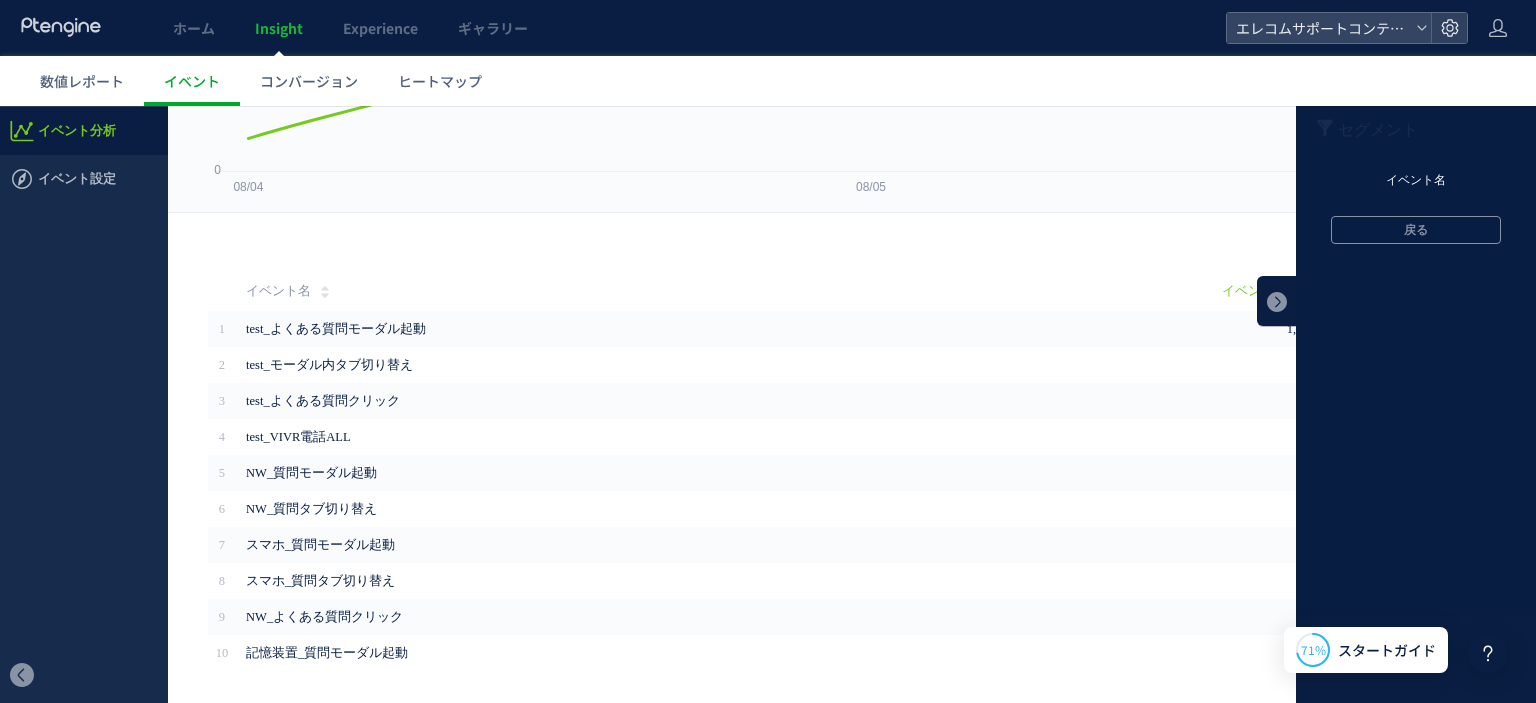 click on "イベント名" at bounding box center [1416, 181] 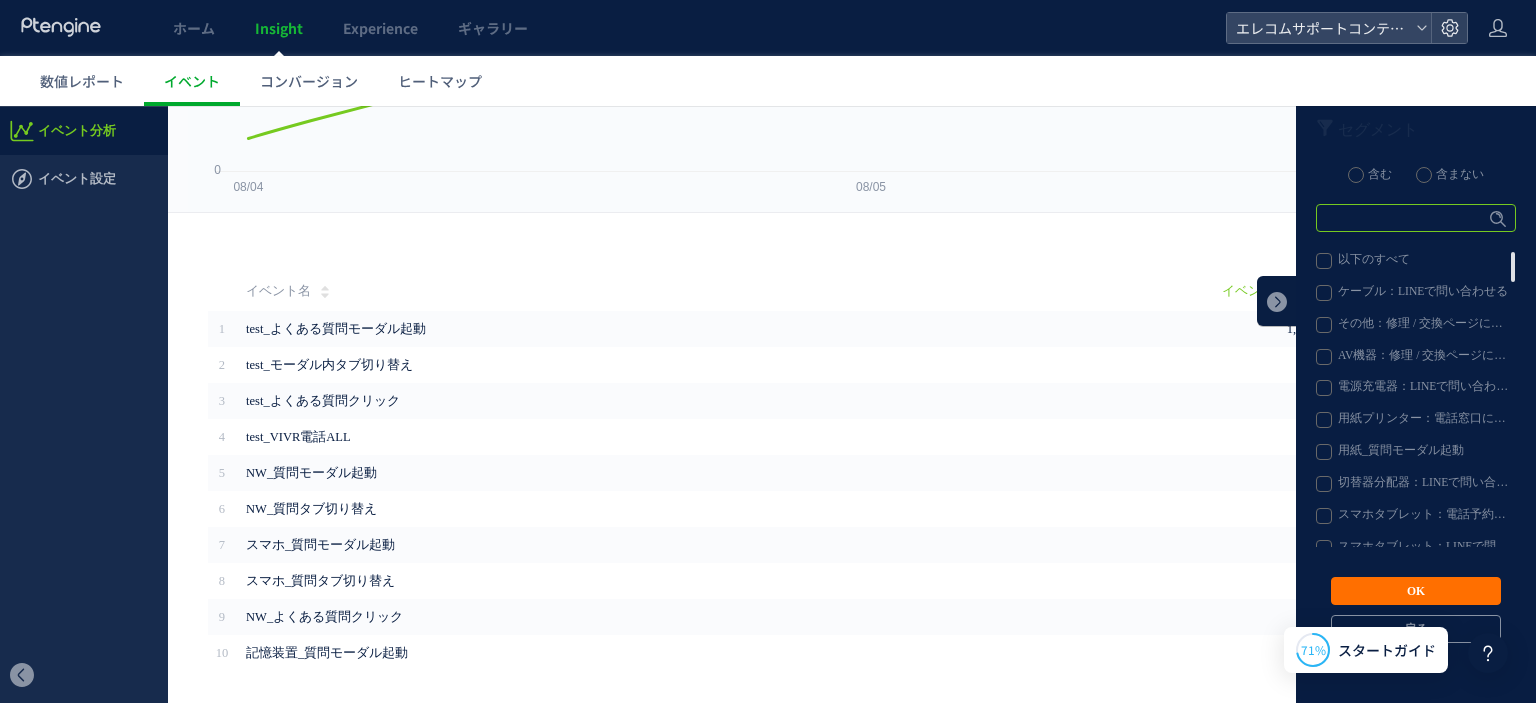 click at bounding box center [1416, 218] 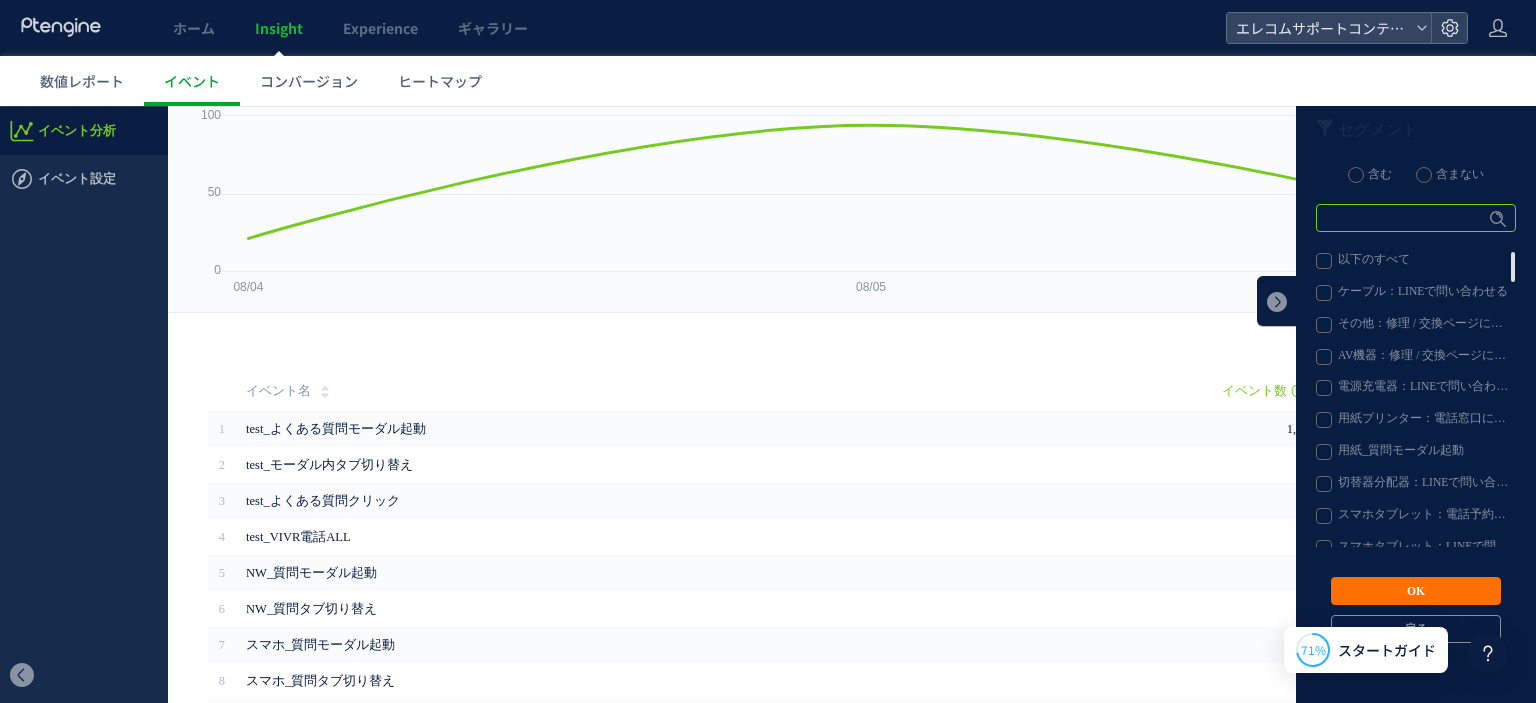 scroll, scrollTop: 0, scrollLeft: 0, axis: both 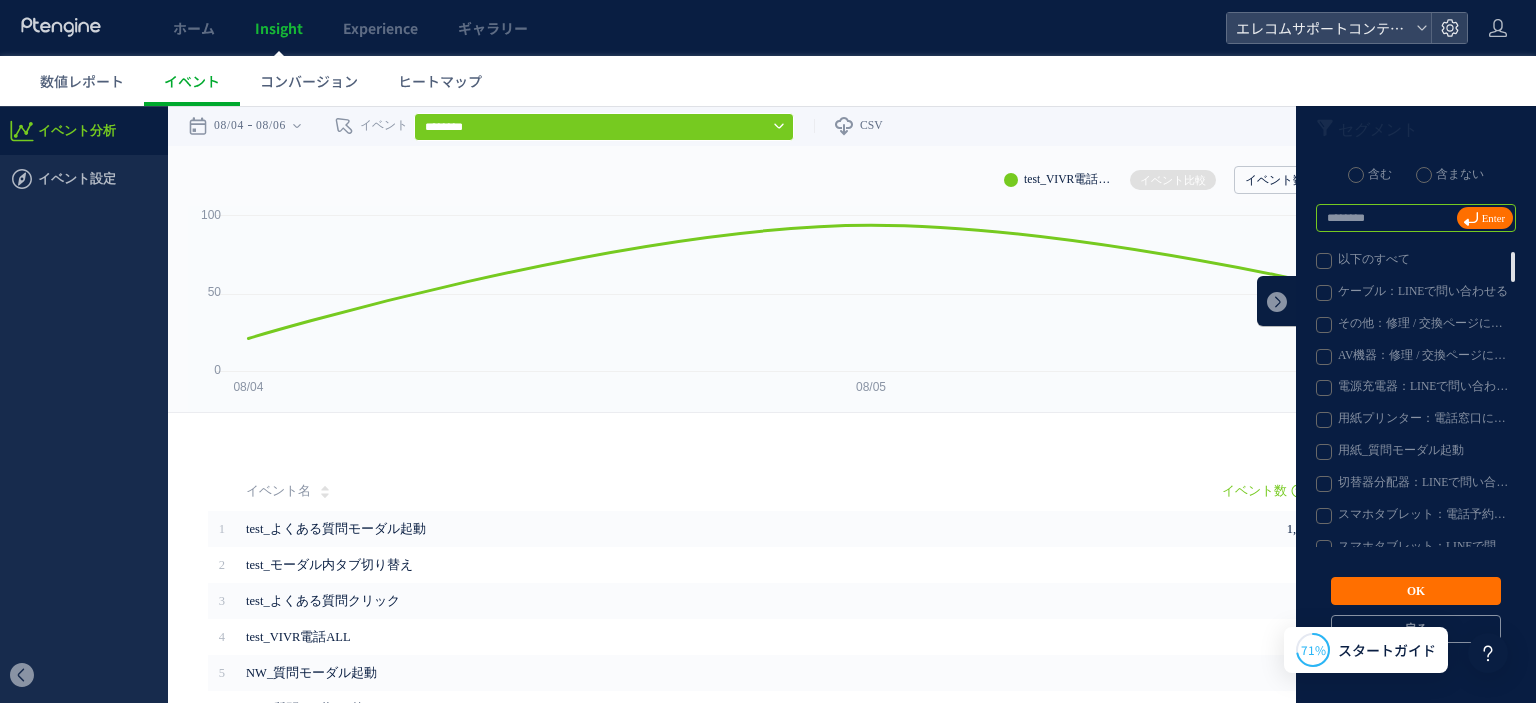drag, startPoint x: 1358, startPoint y: 217, endPoint x: 1272, endPoint y: 225, distance: 86.37129 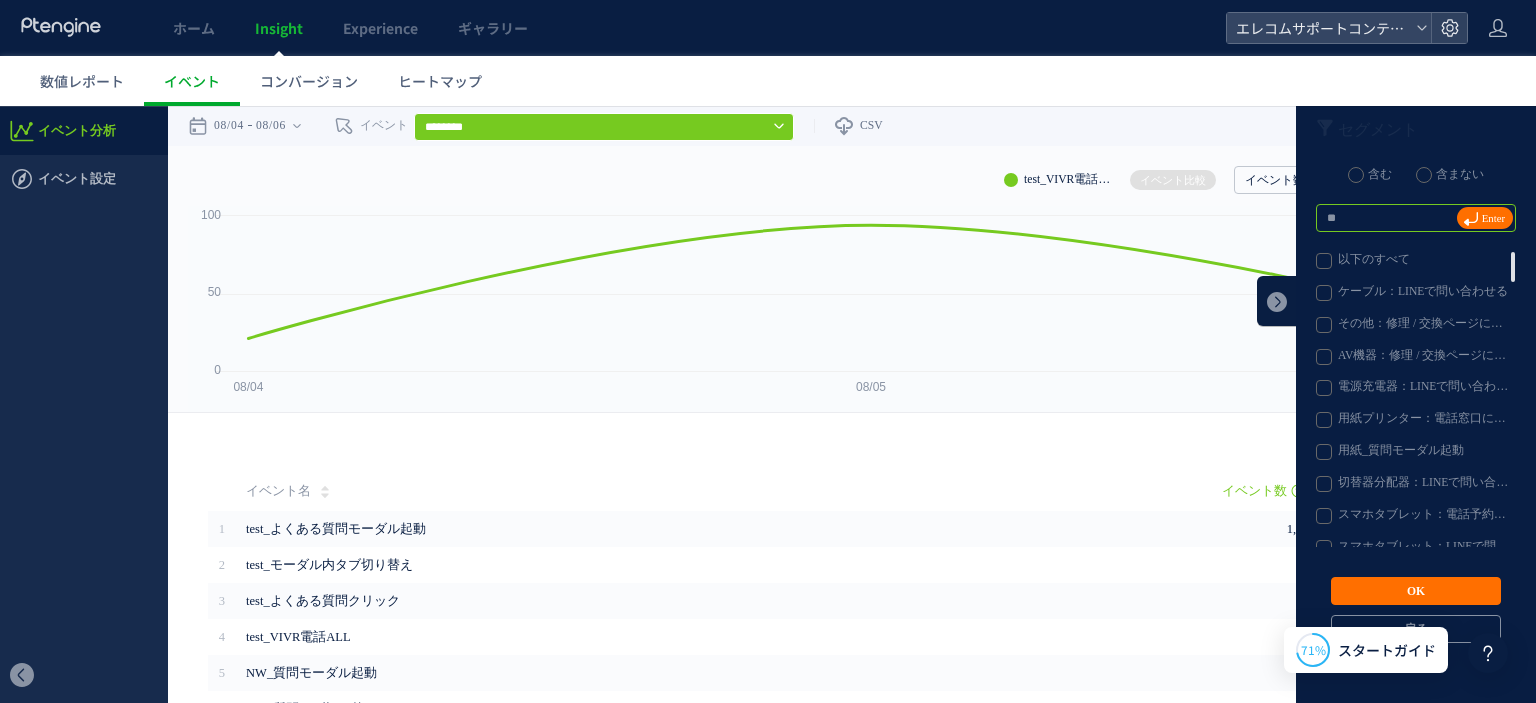 click on "**" at bounding box center [1416, 218] 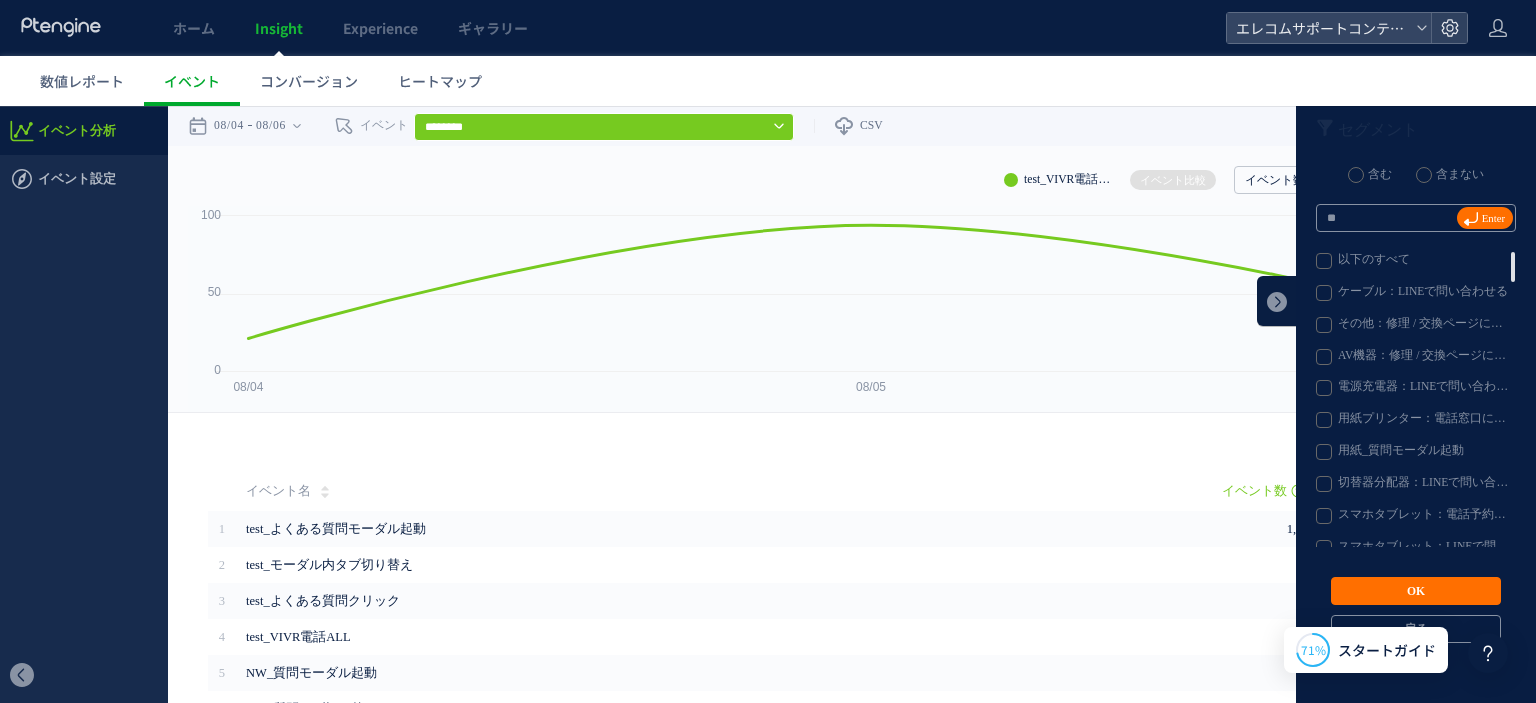 click on "Enter" at bounding box center (1493, 218) 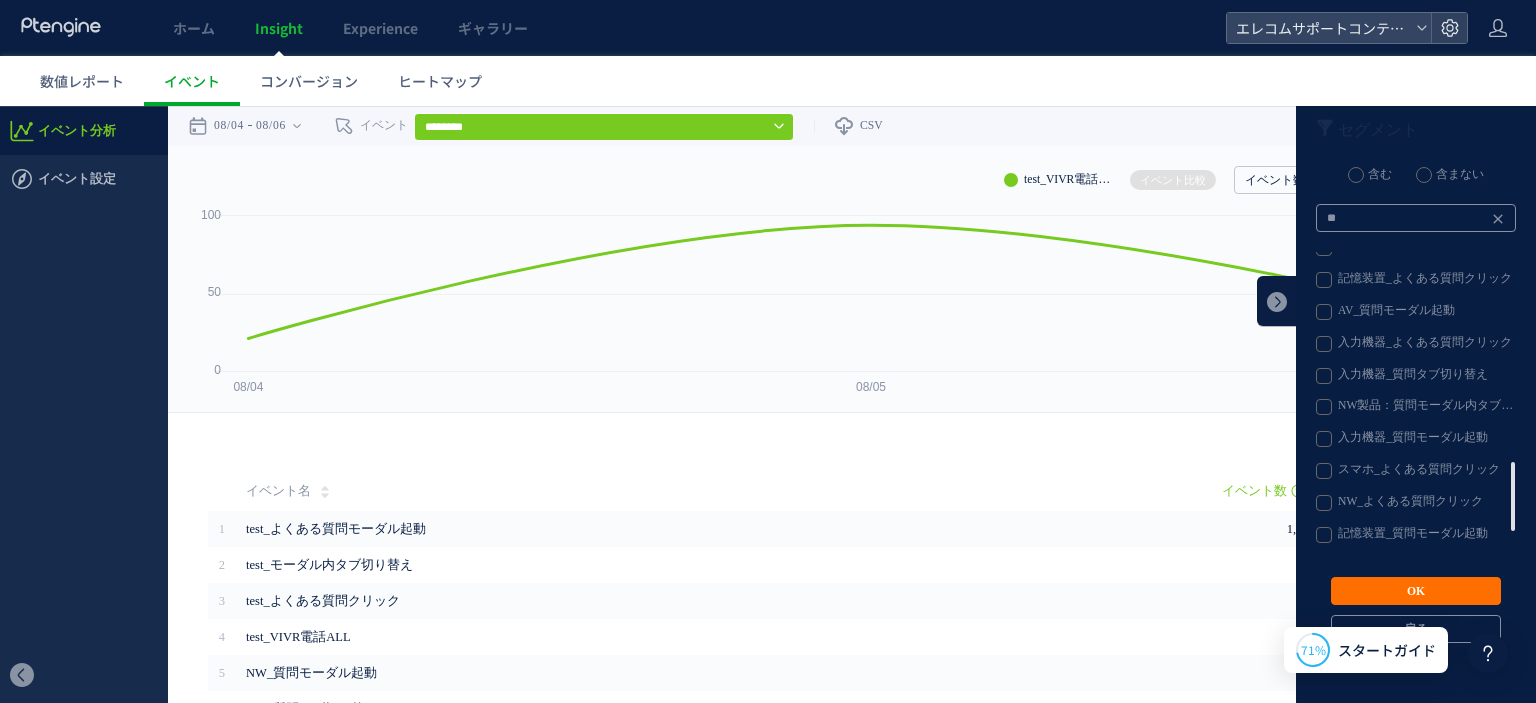 scroll, scrollTop: 899, scrollLeft: 0, axis: vertical 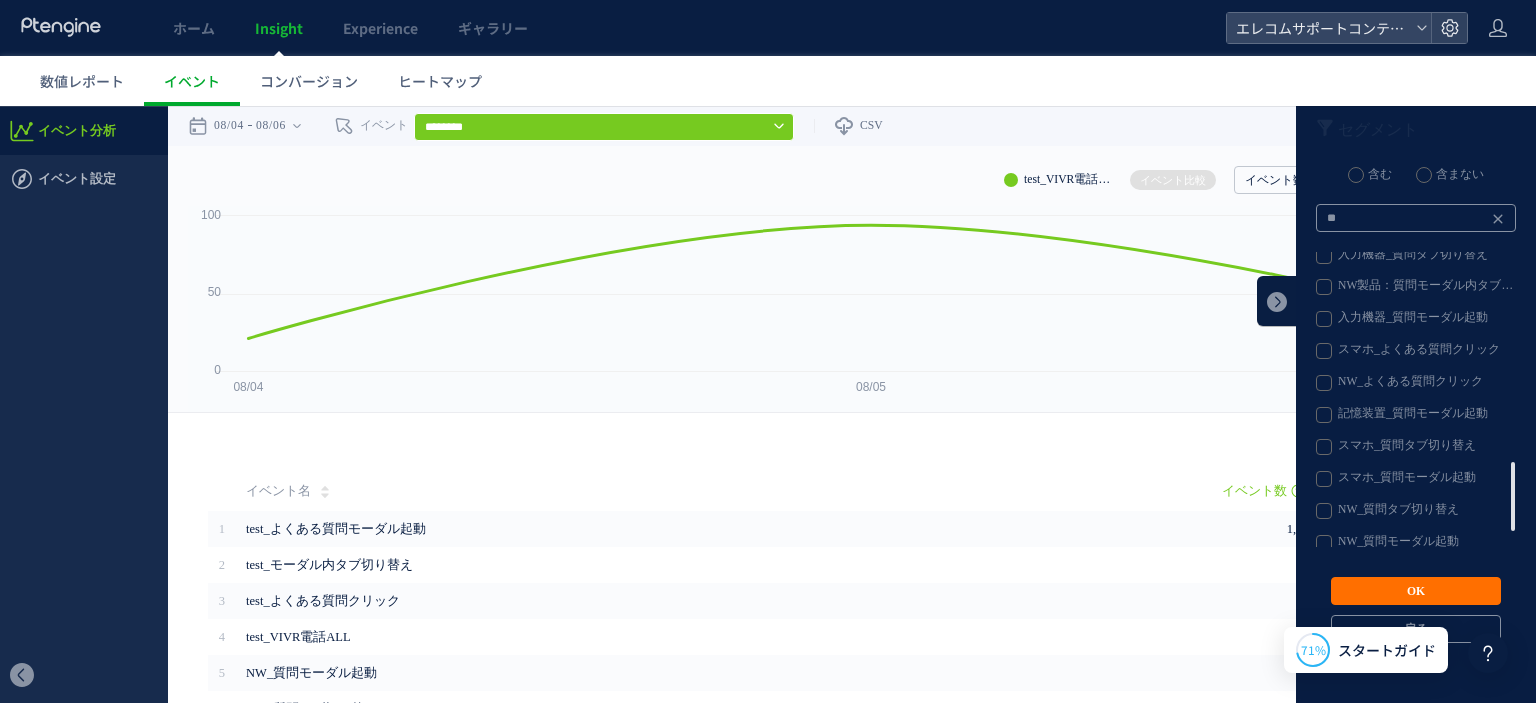 click on "NW_よくある質問クリック" at bounding box center (1415, 383) 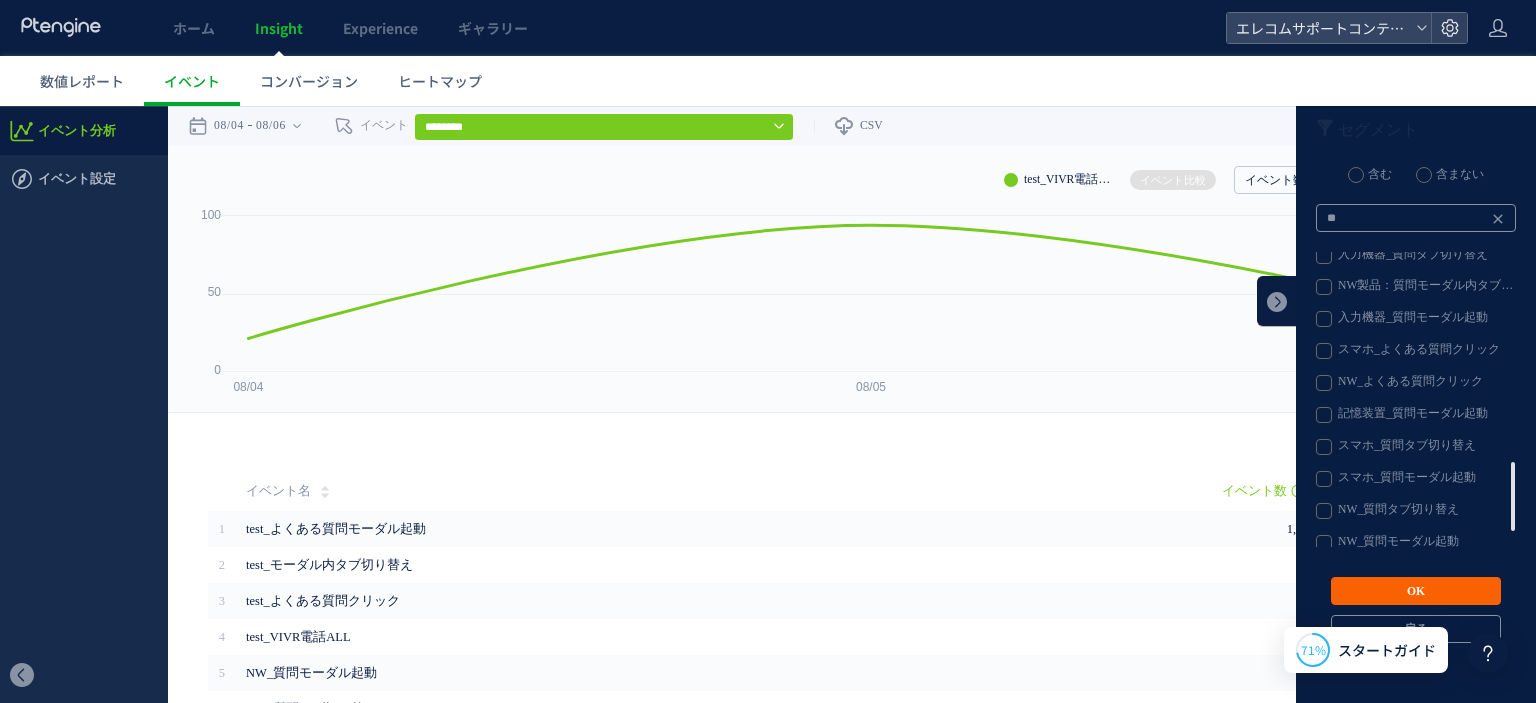 click on "OK" at bounding box center (1416, 591) 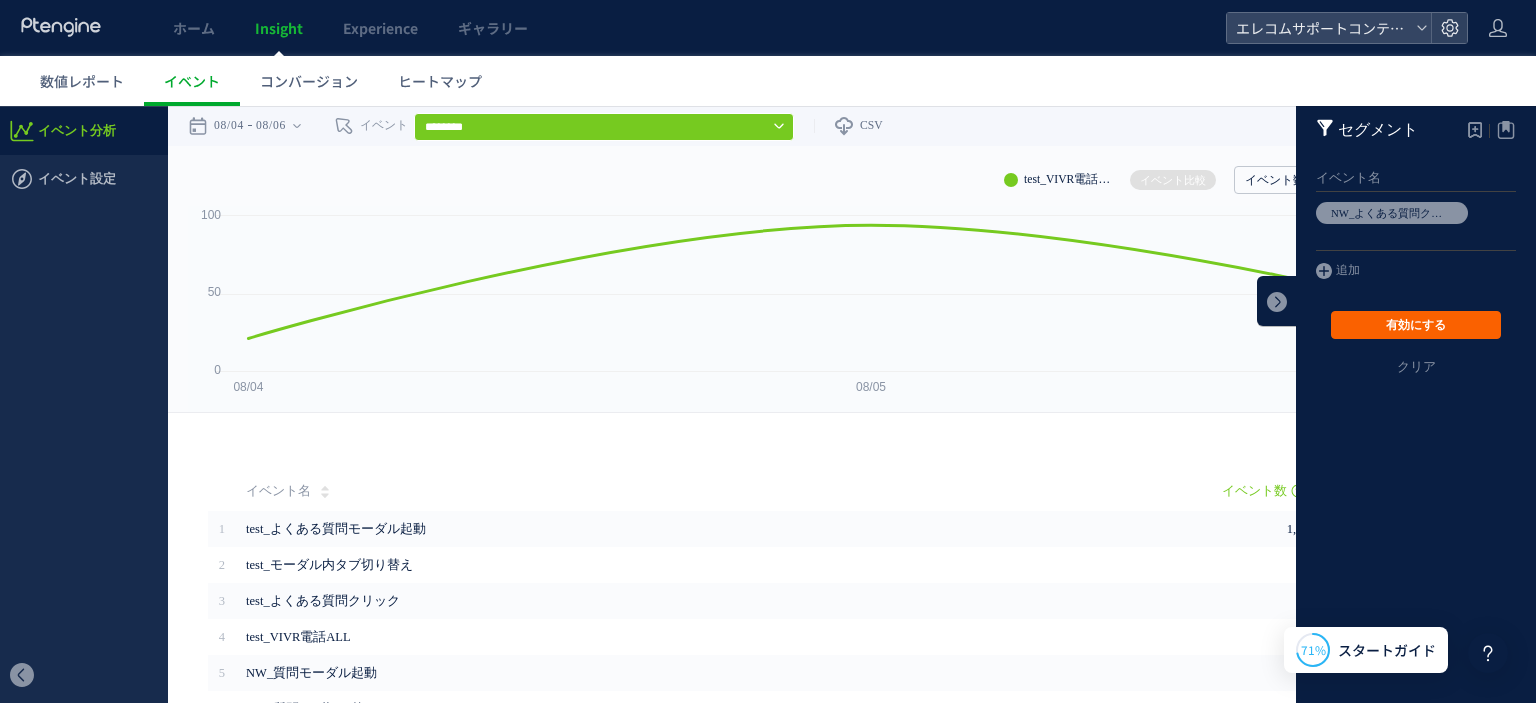 click on "有効にする" at bounding box center [1416, 325] 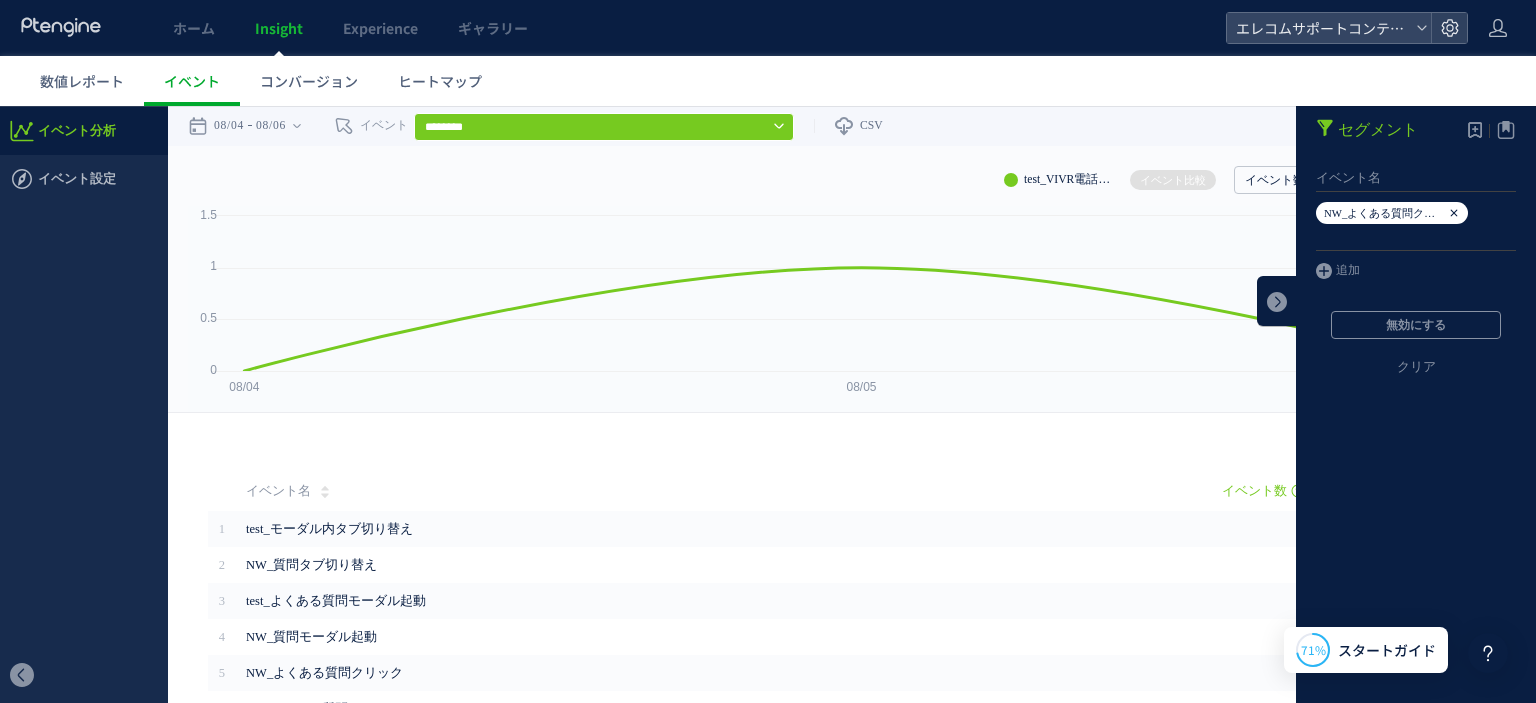 click on "NW_よくある質問クリック" at bounding box center [1390, 213] 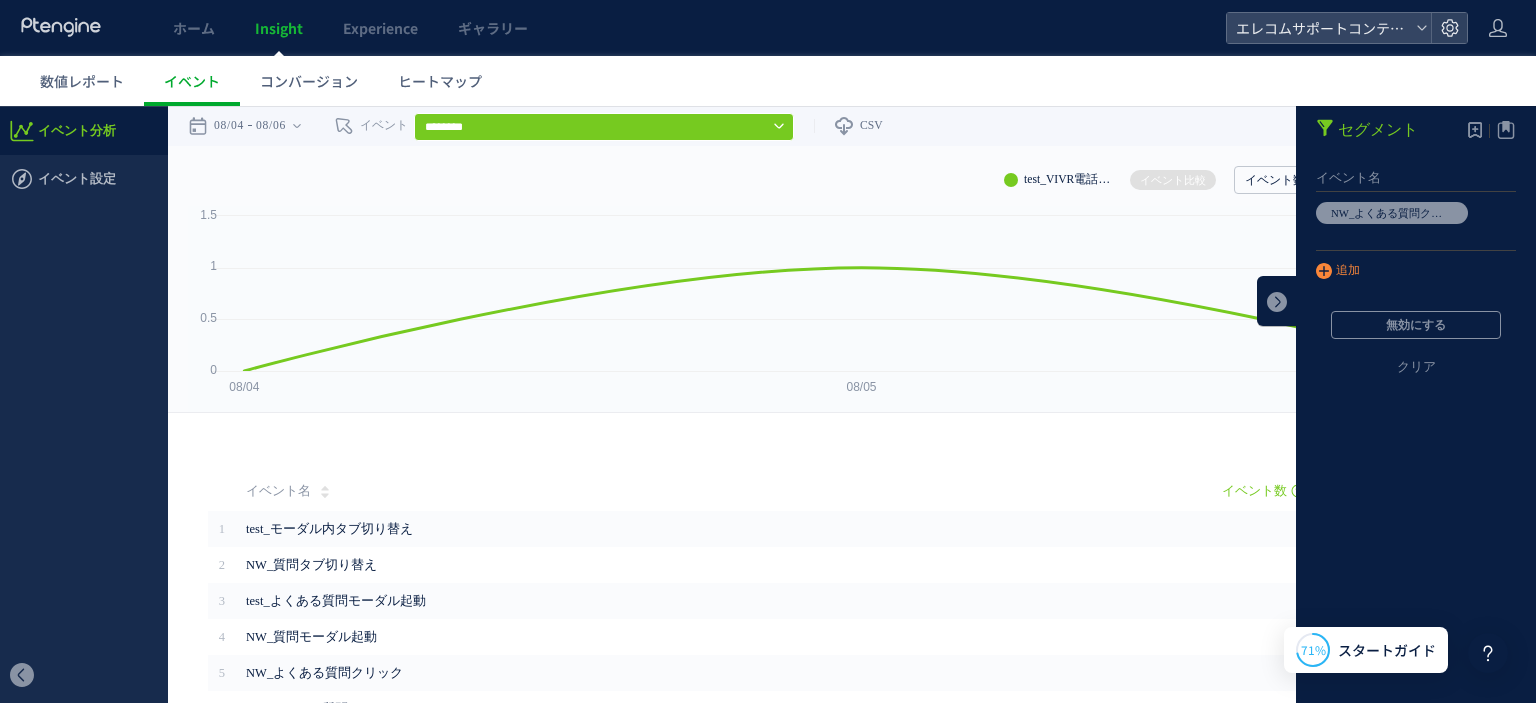 click on "追加" at bounding box center (1338, 272) 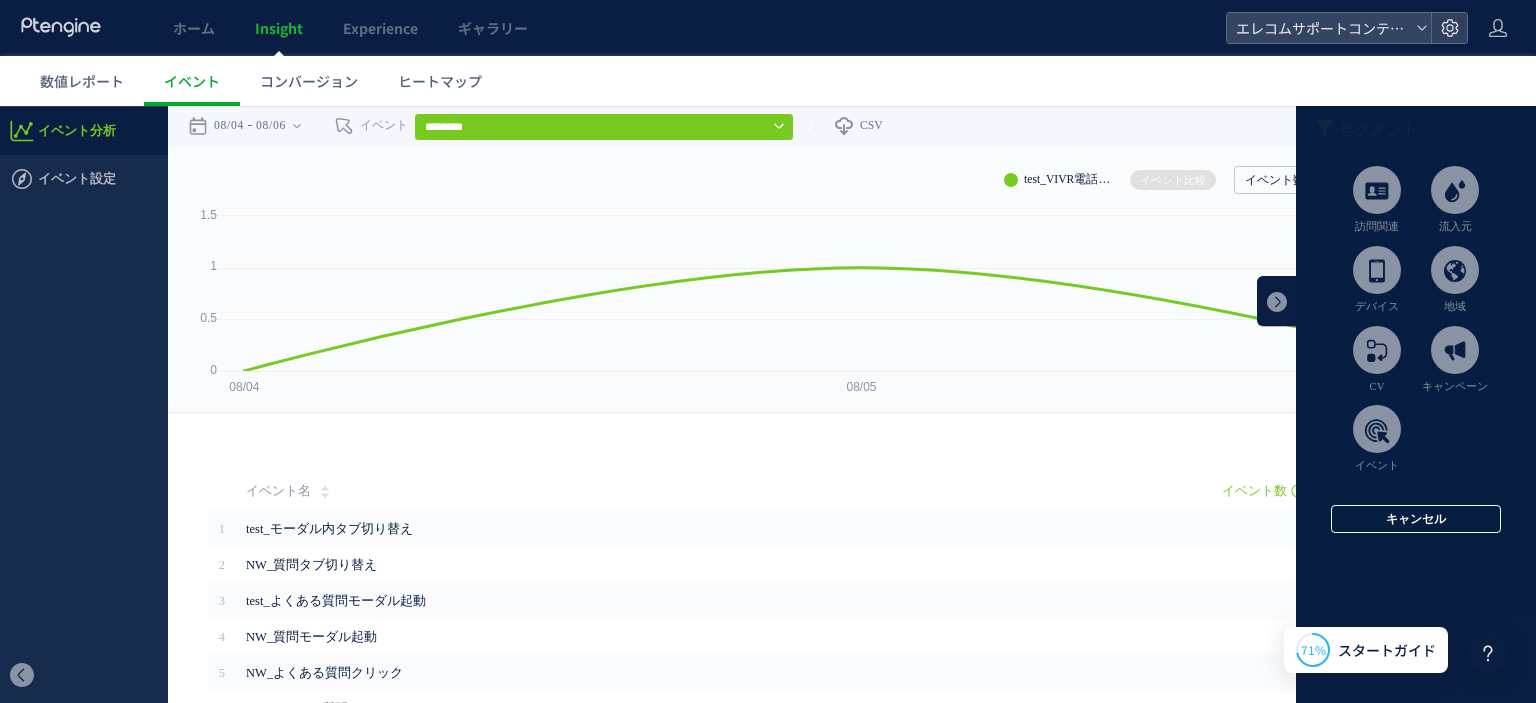 click on "キャンセル" at bounding box center (1416, 519) 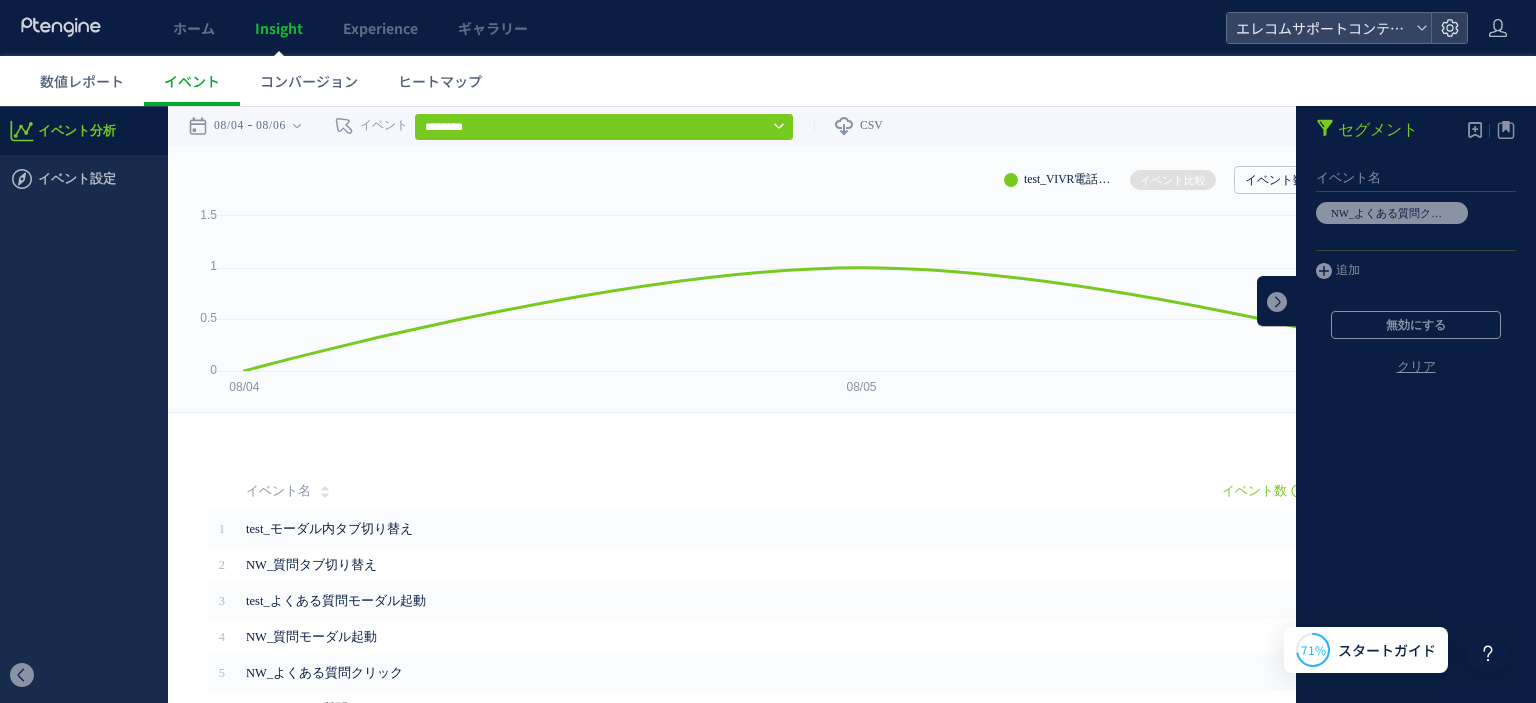 click on "クリア" at bounding box center [1416, 383] 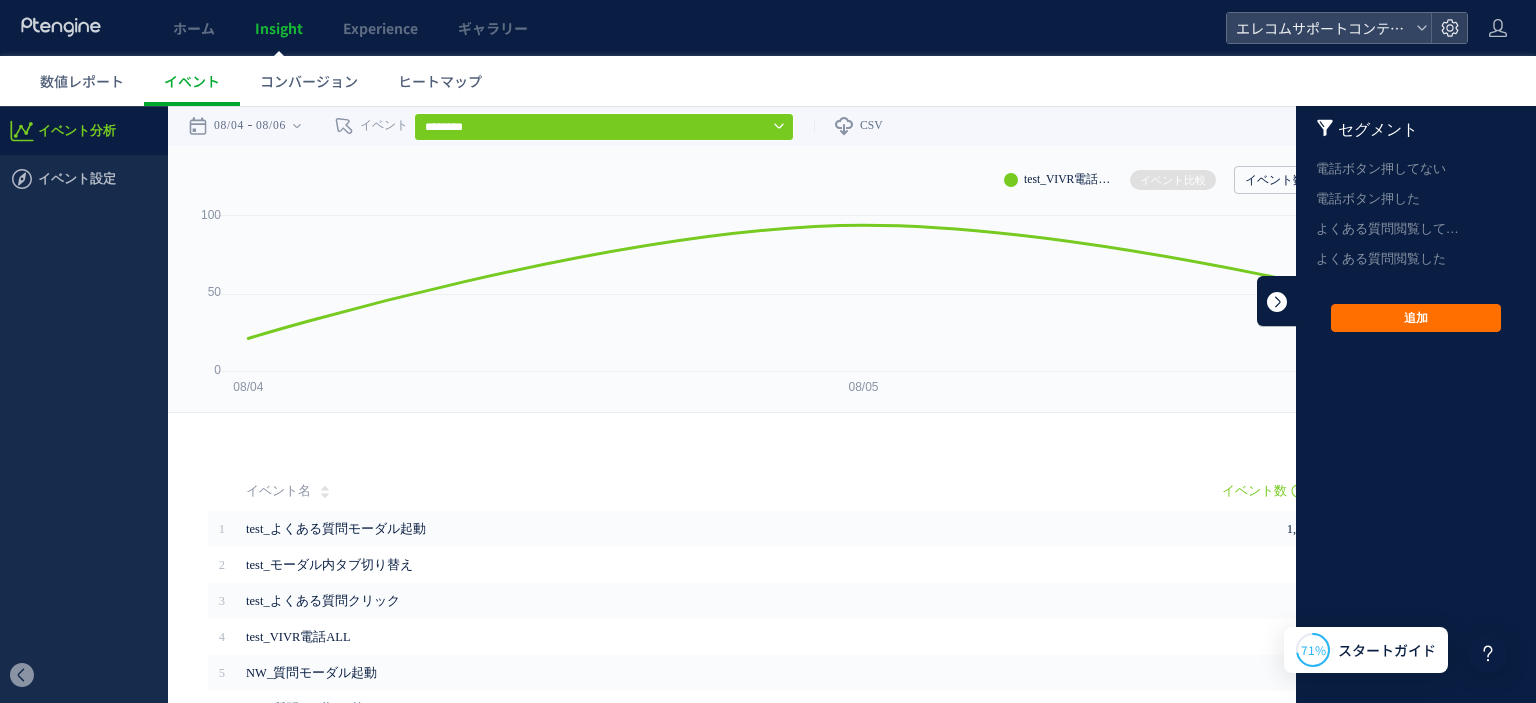 click at bounding box center [1277, 301] 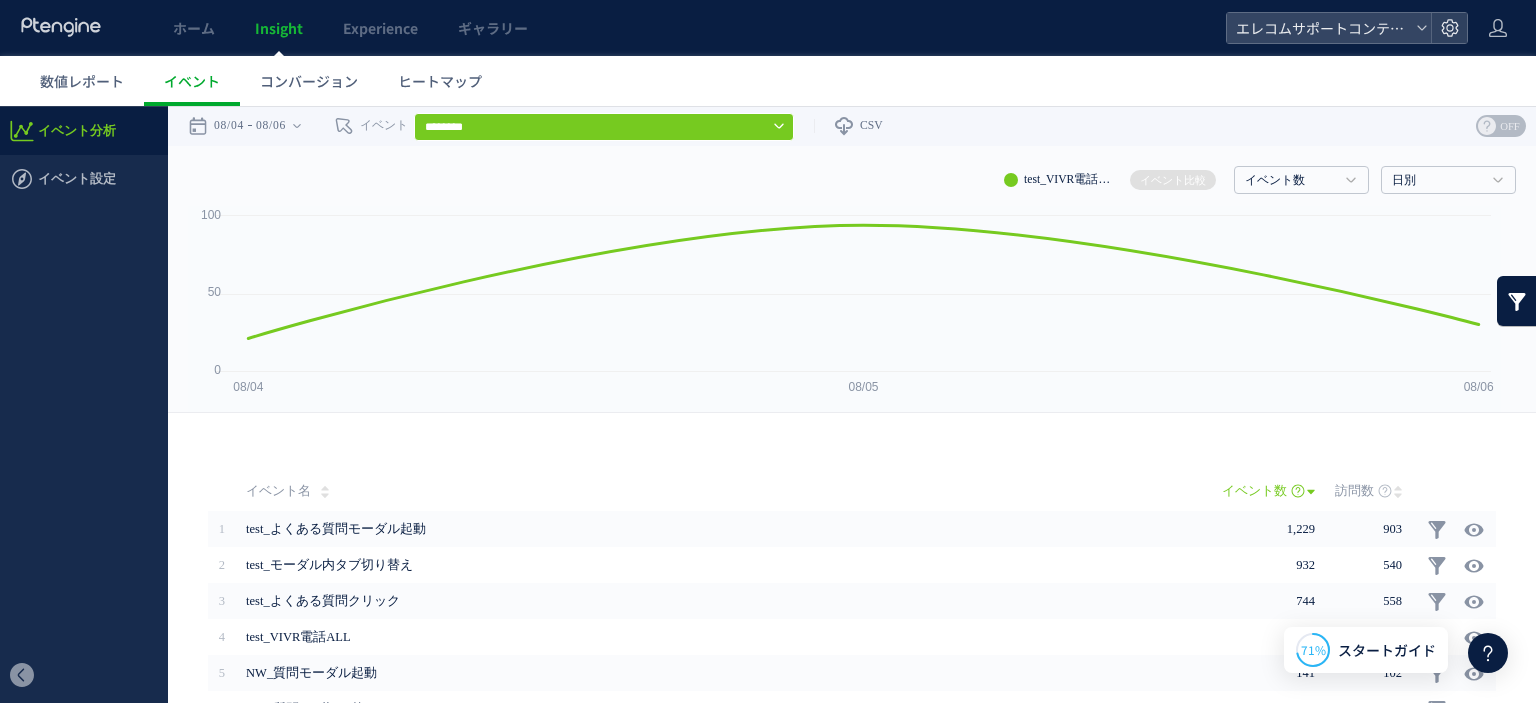 click on "test_VIVR電話ALL" at bounding box center (1059, 180) 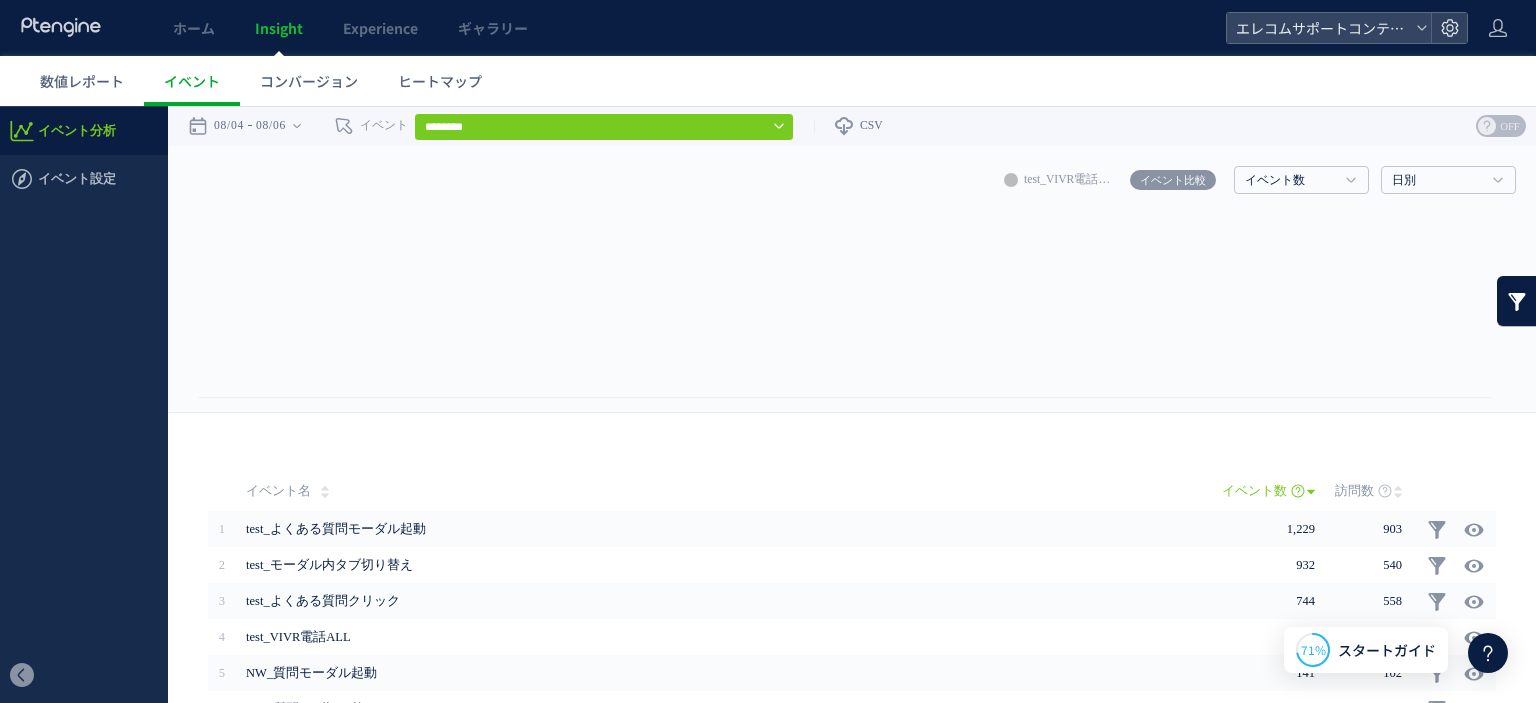 click on "イベント比較" at bounding box center [1173, 180] 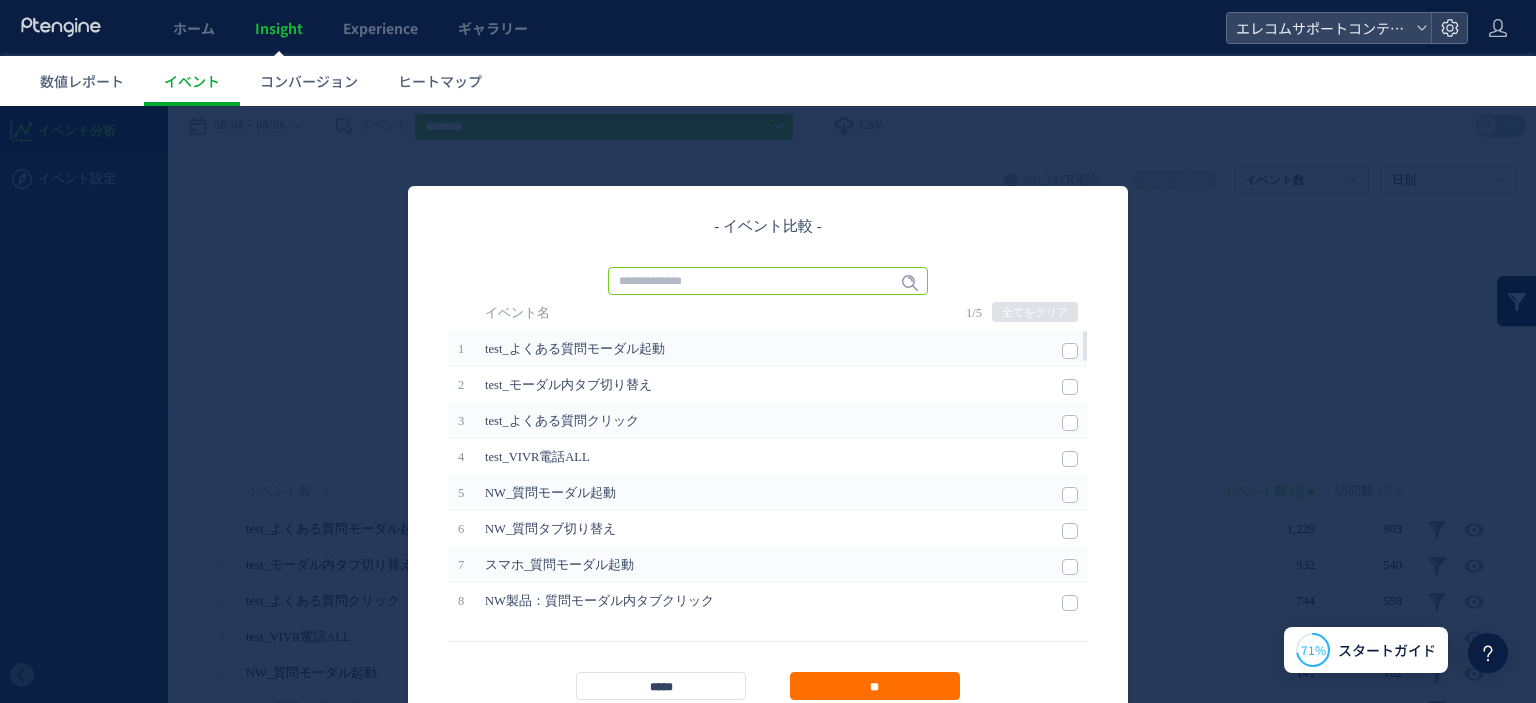 click at bounding box center (768, 281) 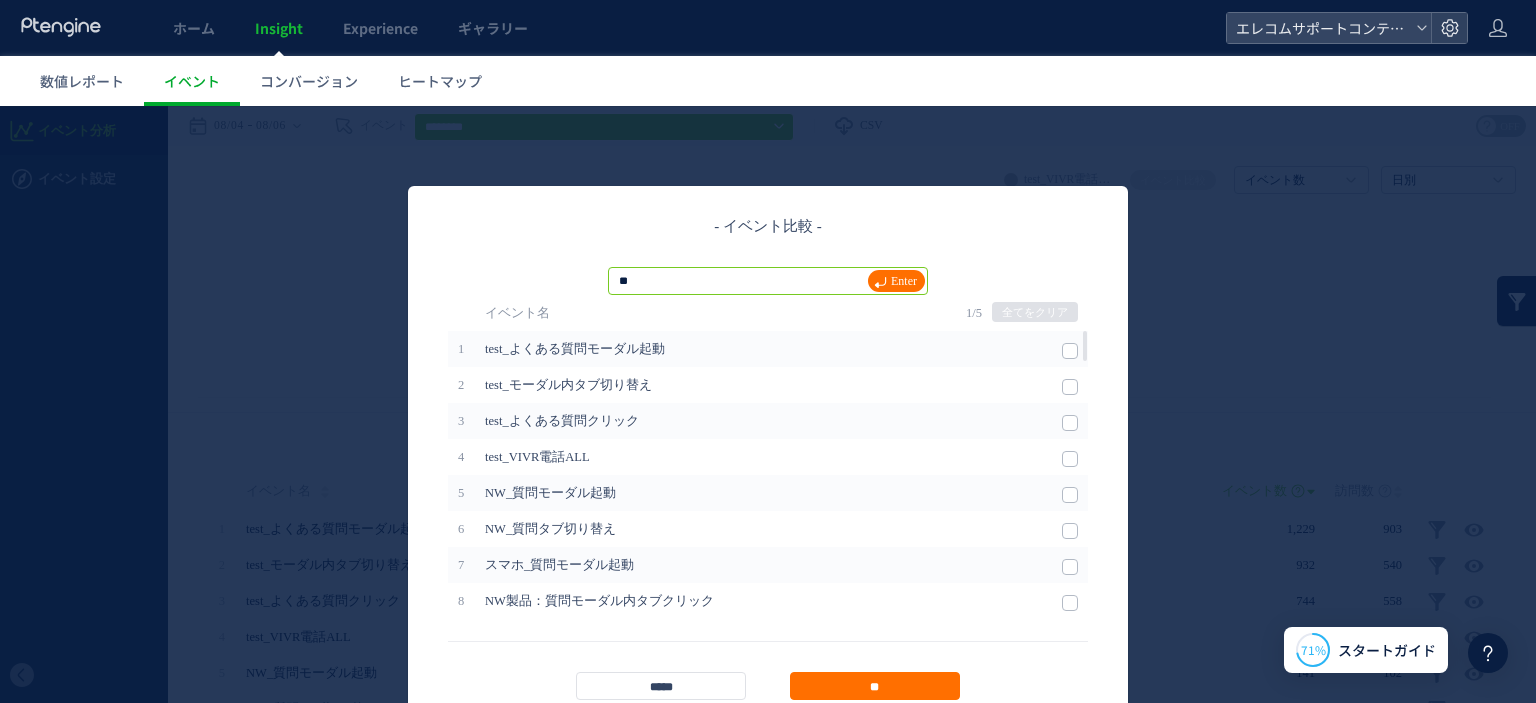 type on "**" 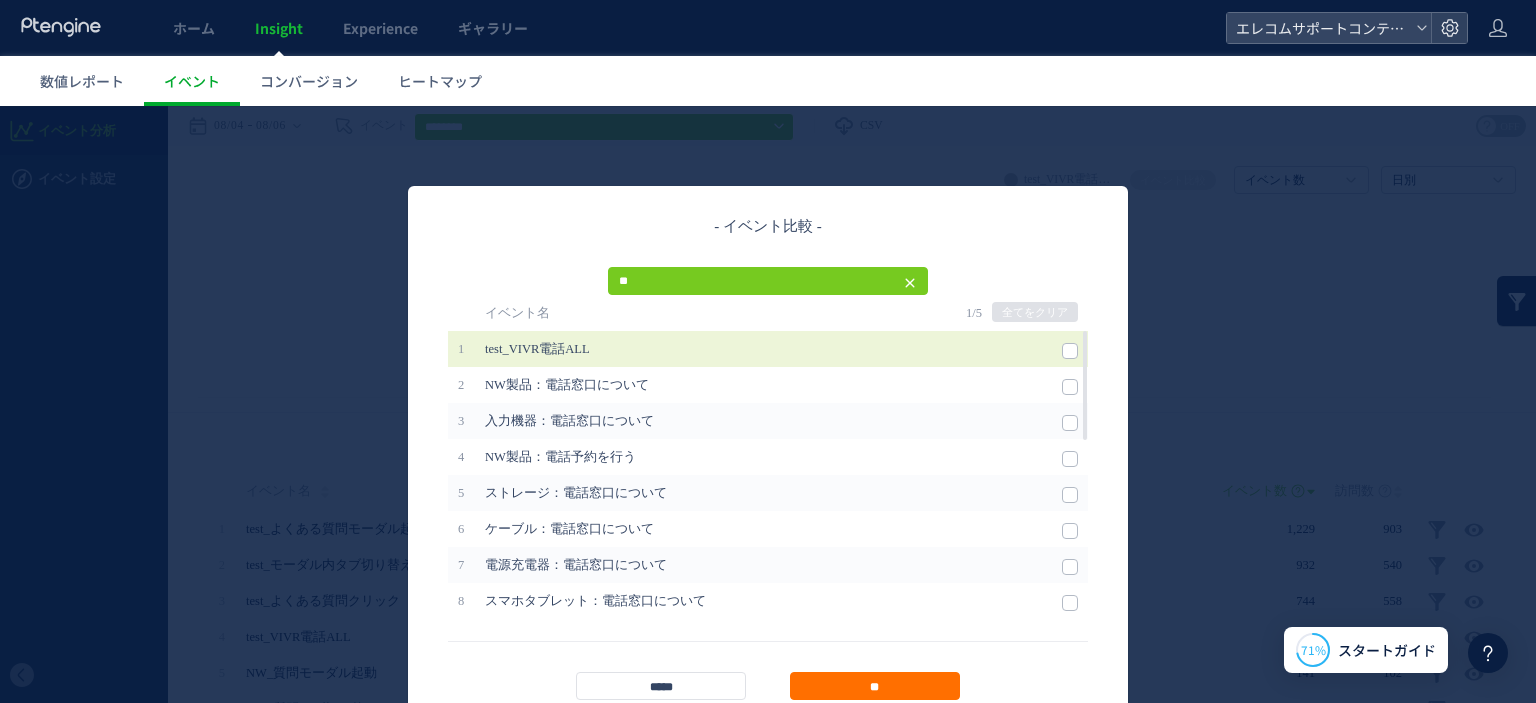 click at bounding box center [1070, 351] 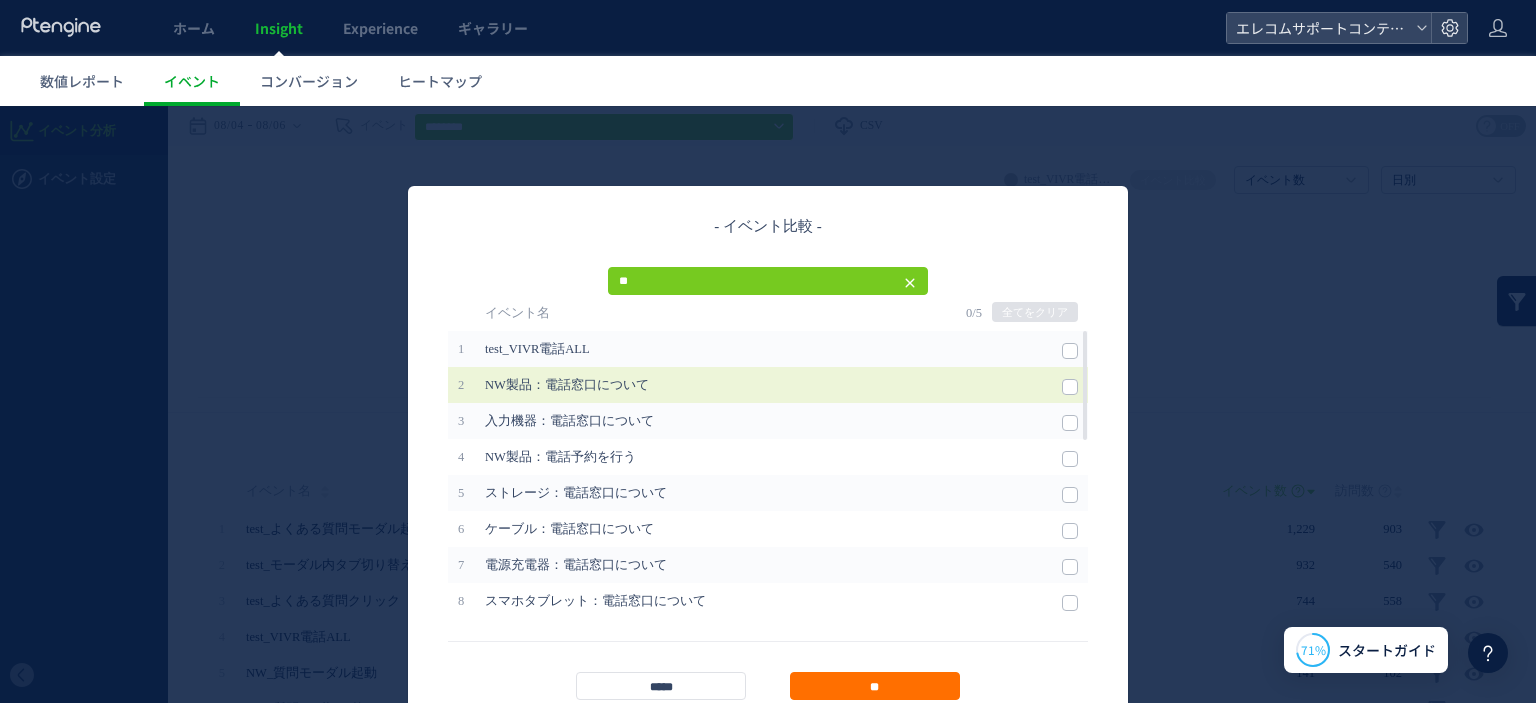 click at bounding box center [1070, 387] 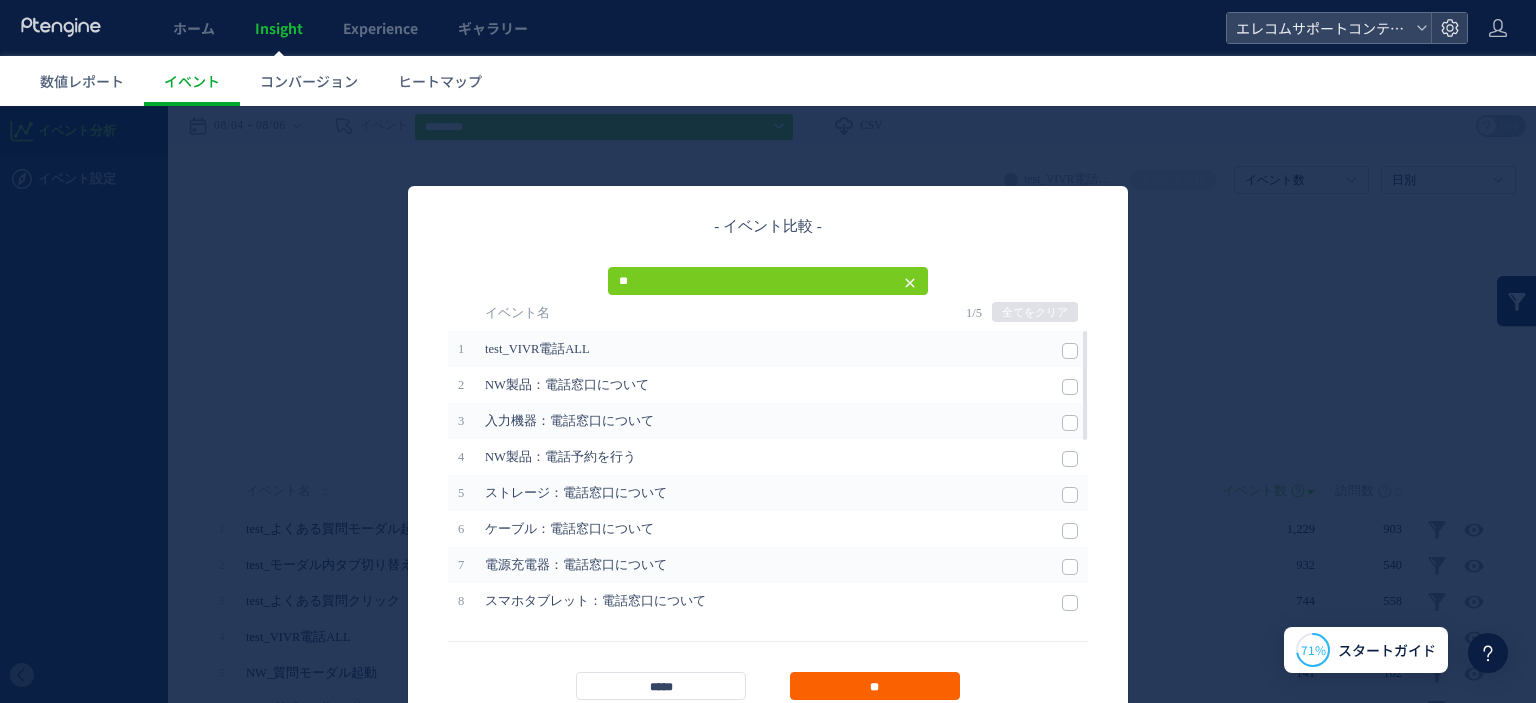 click on "**" at bounding box center (875, 686) 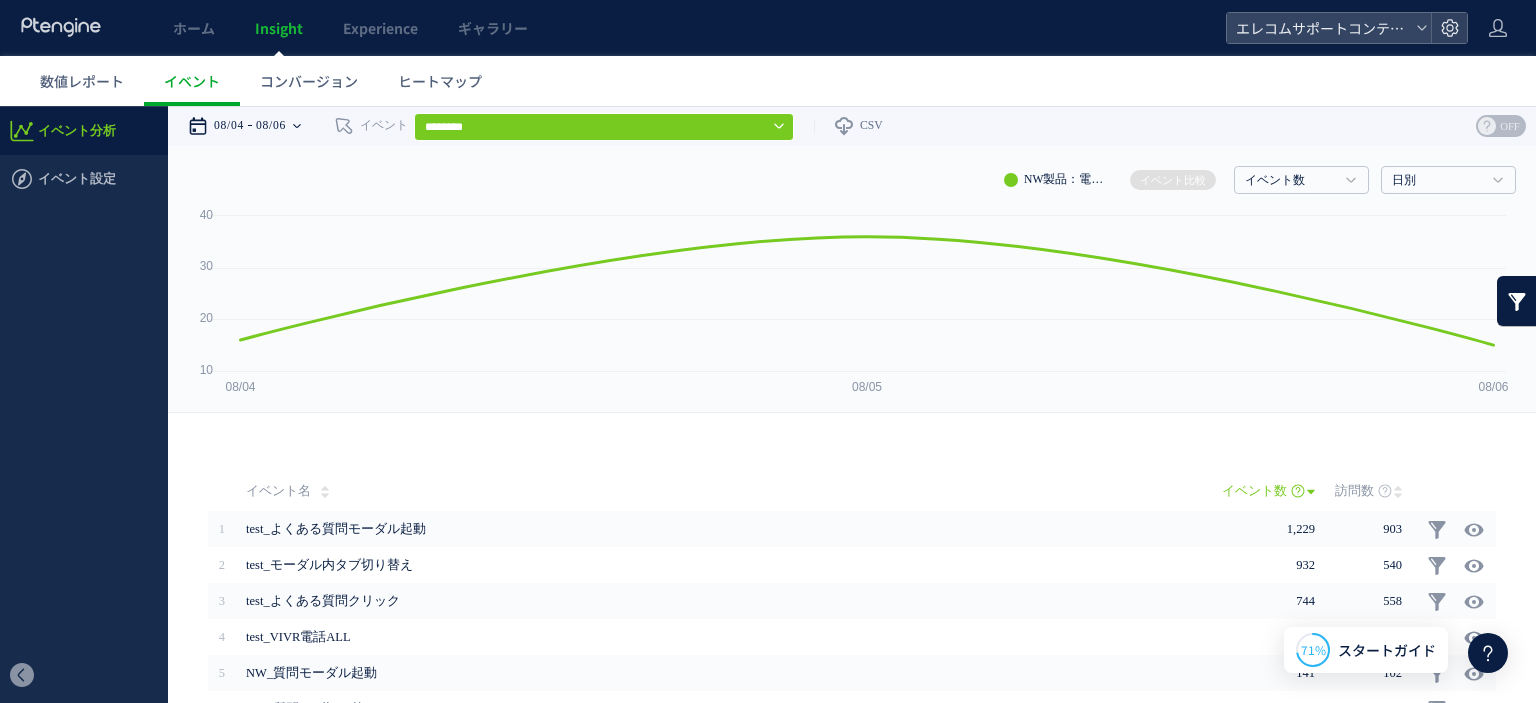 click on "08/06" at bounding box center [271, 126] 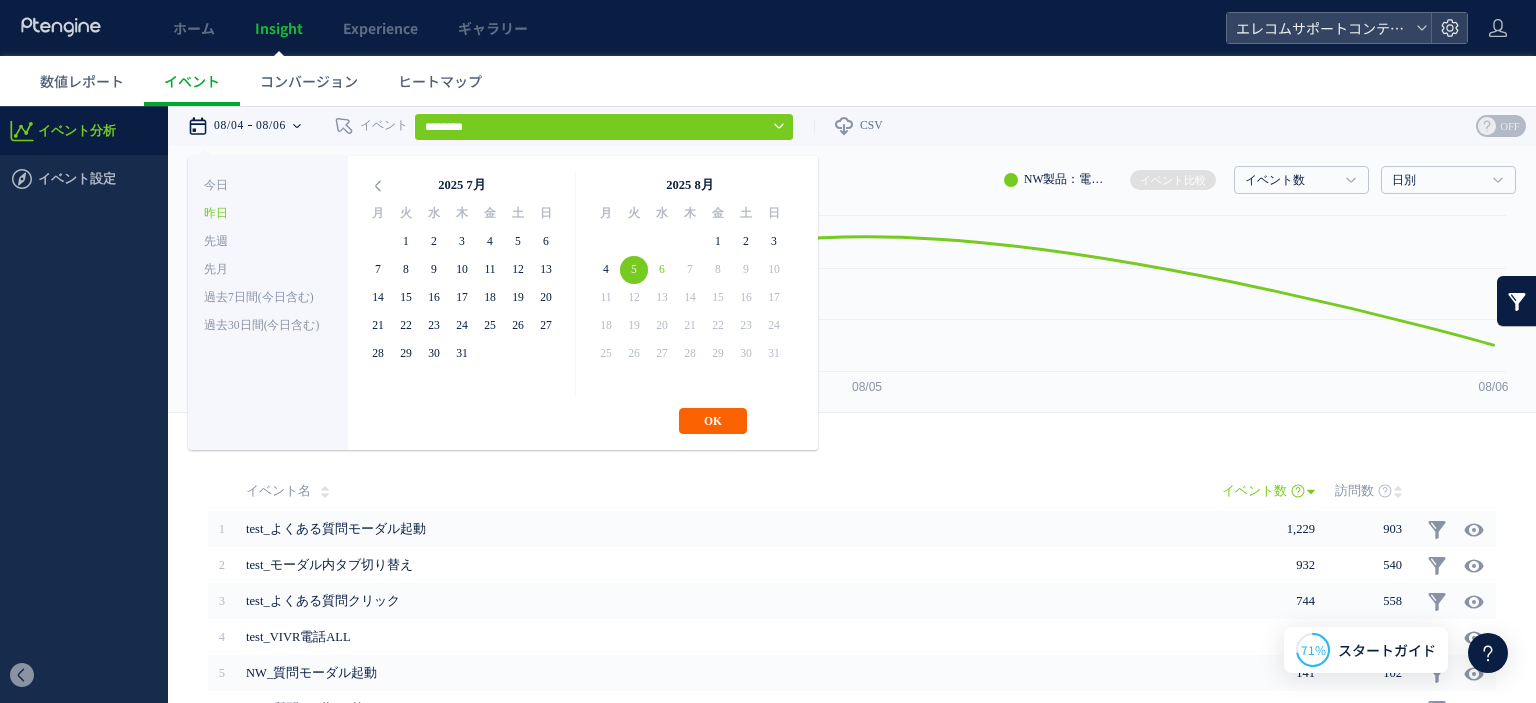click on "OK" at bounding box center (713, 421) 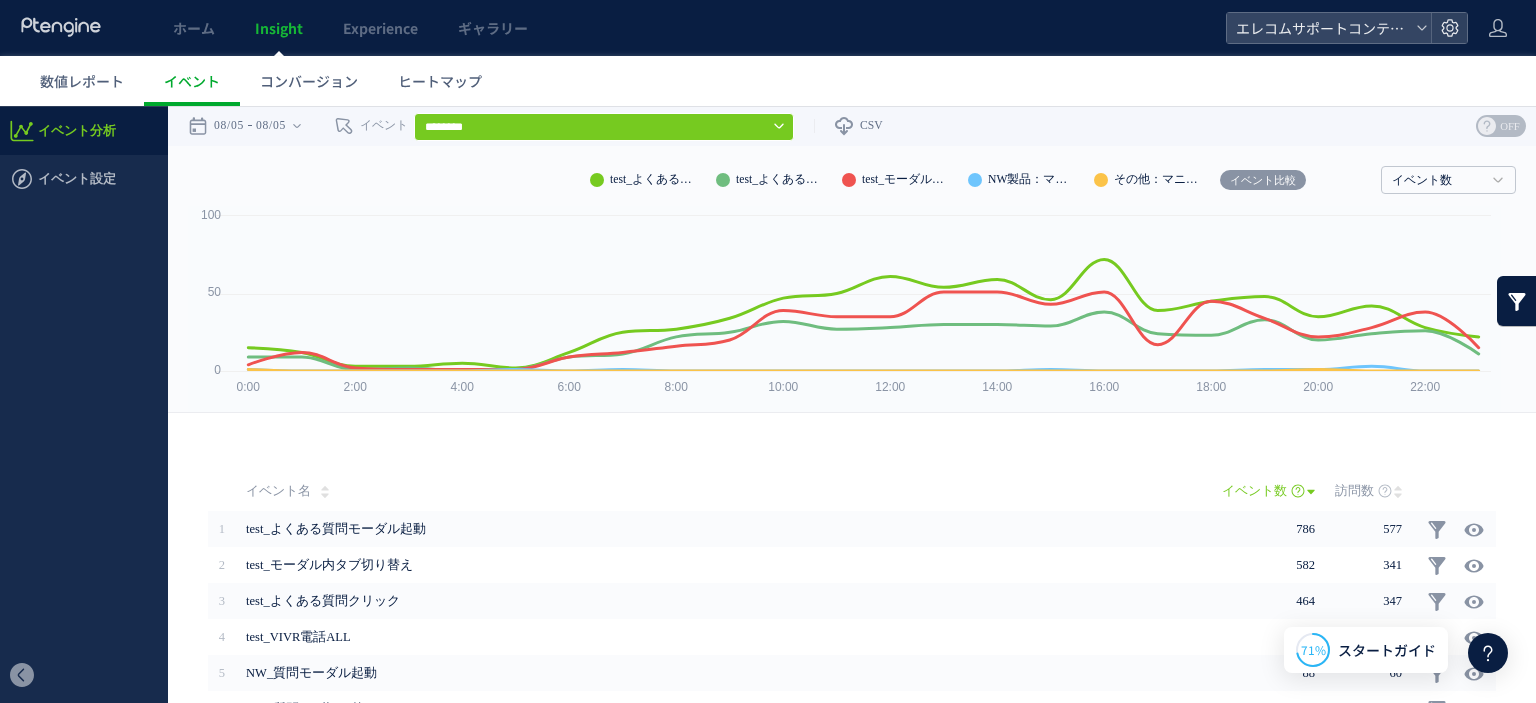 click on "イベント比較" at bounding box center (1263, 180) 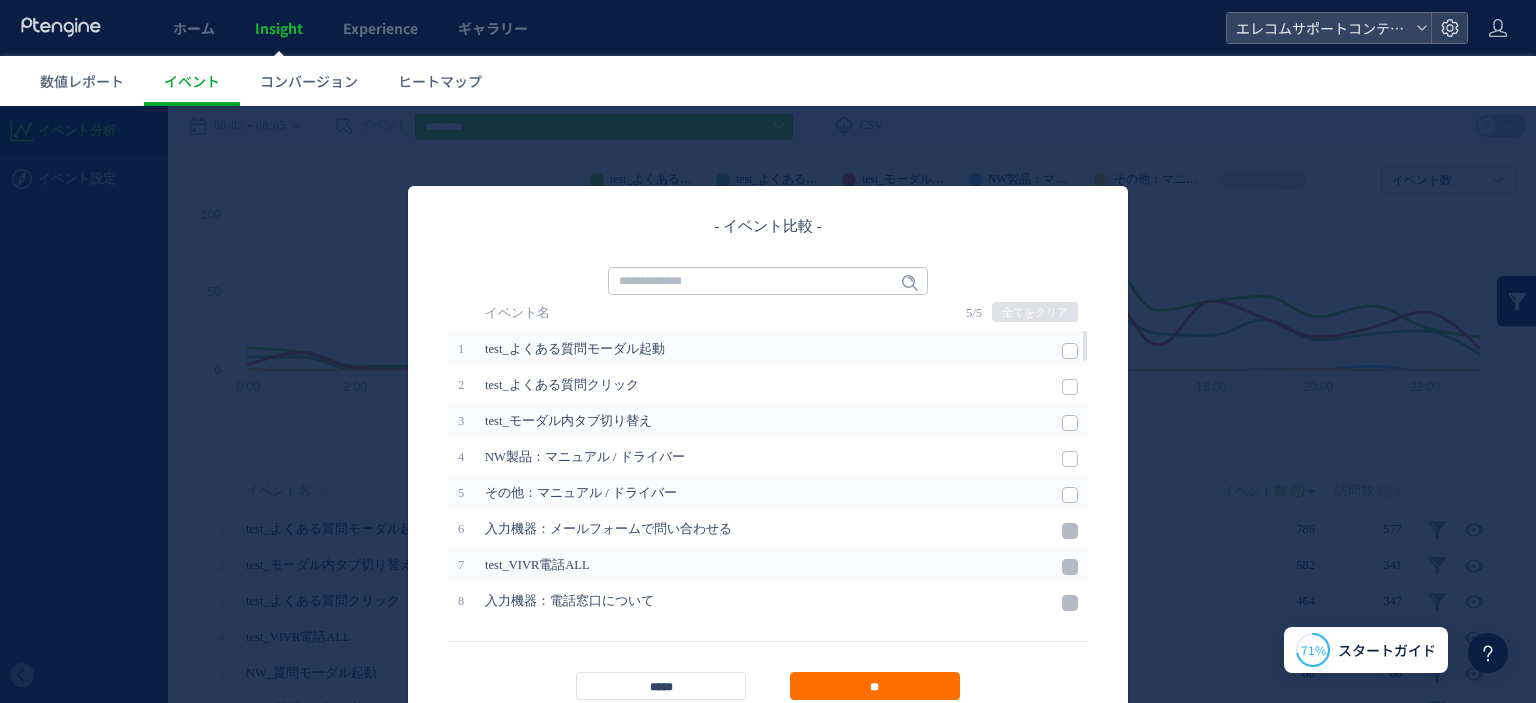 drag, startPoint x: 1003, startPoint y: 311, endPoint x: 984, endPoint y: 313, distance: 19.104973 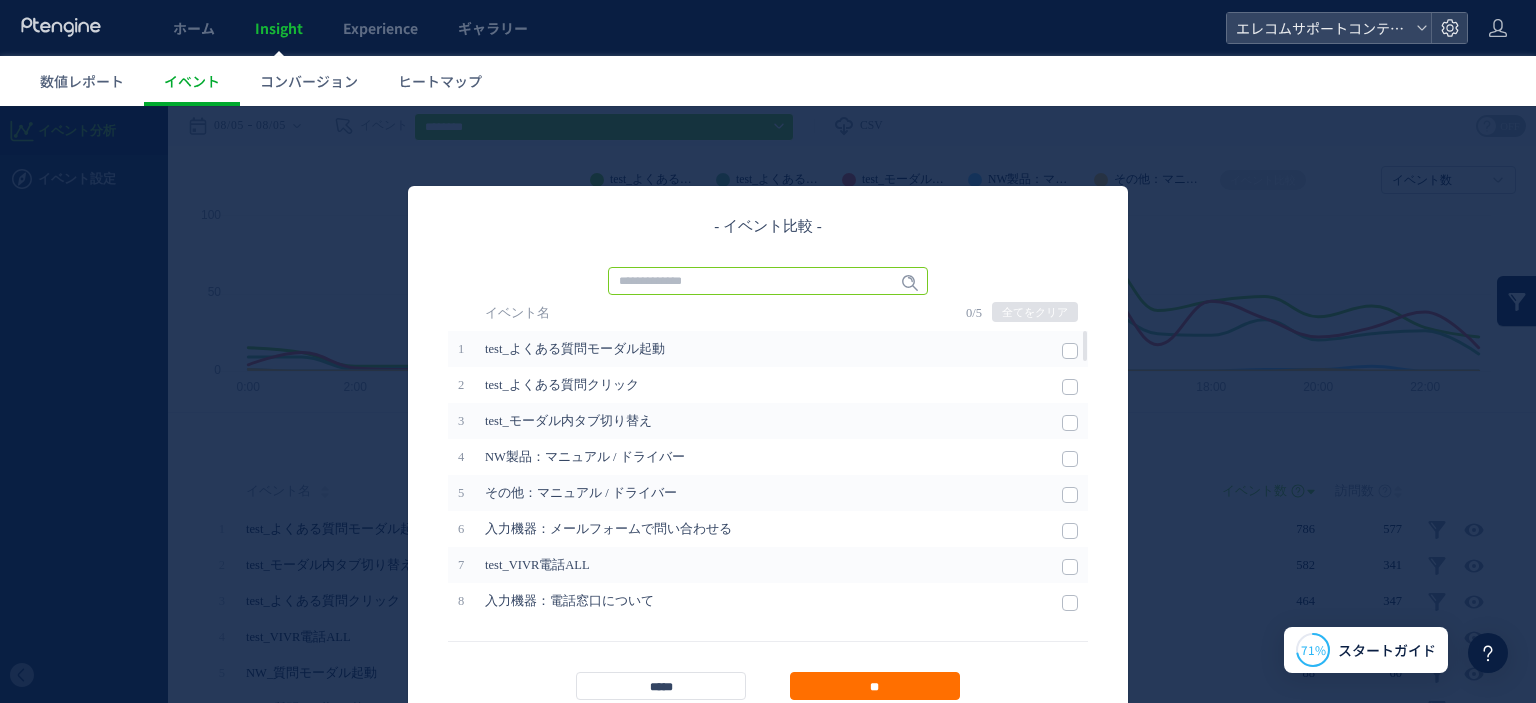 click at bounding box center (768, 281) 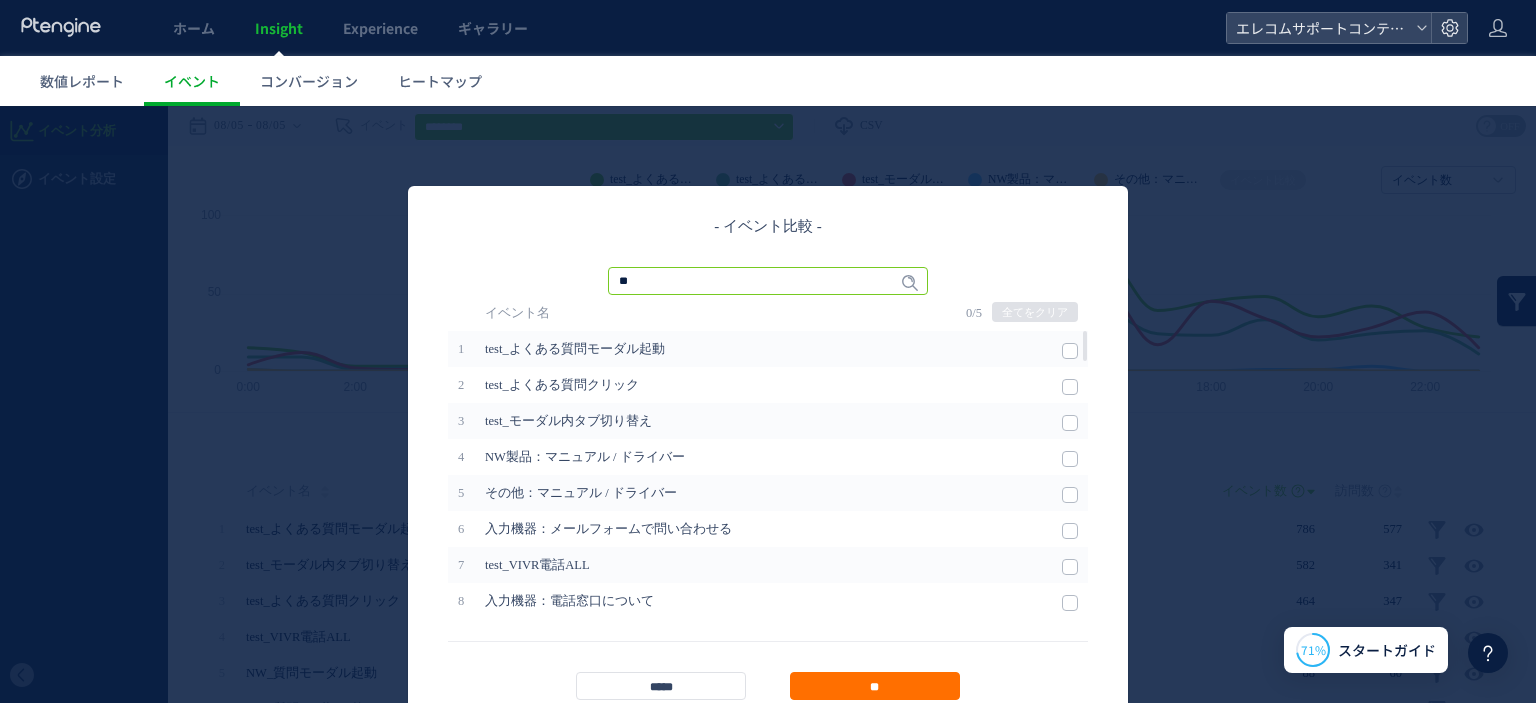 type on "*" 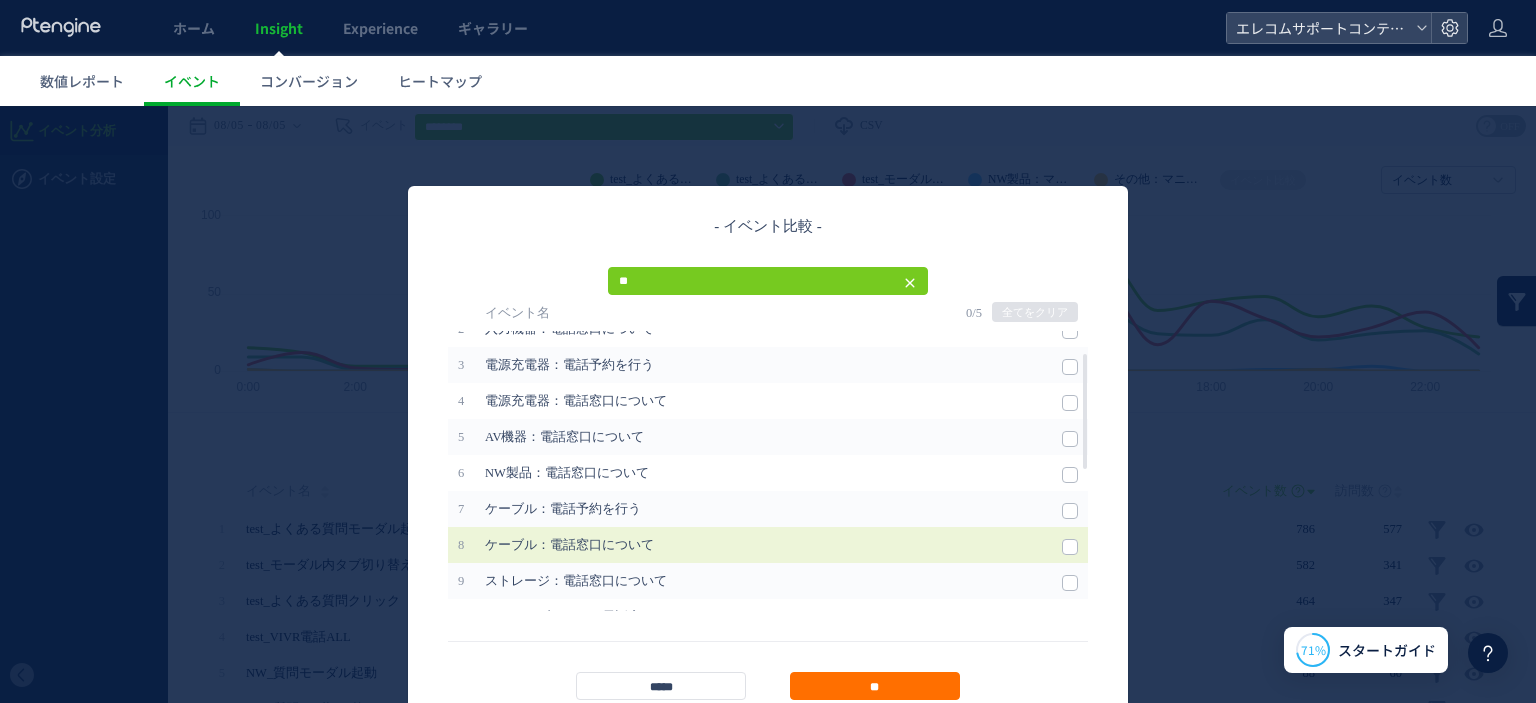 scroll, scrollTop: 112, scrollLeft: 0, axis: vertical 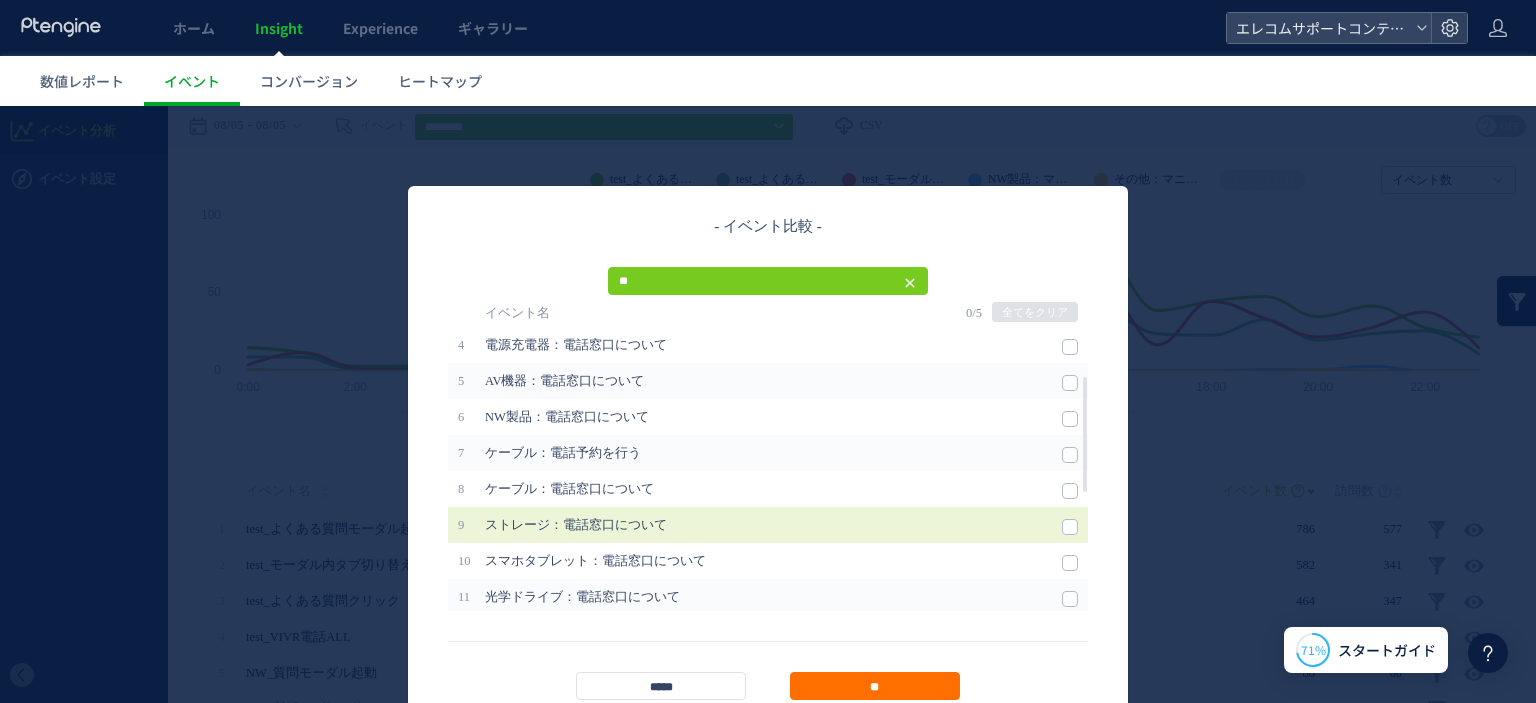click at bounding box center (1070, 525) 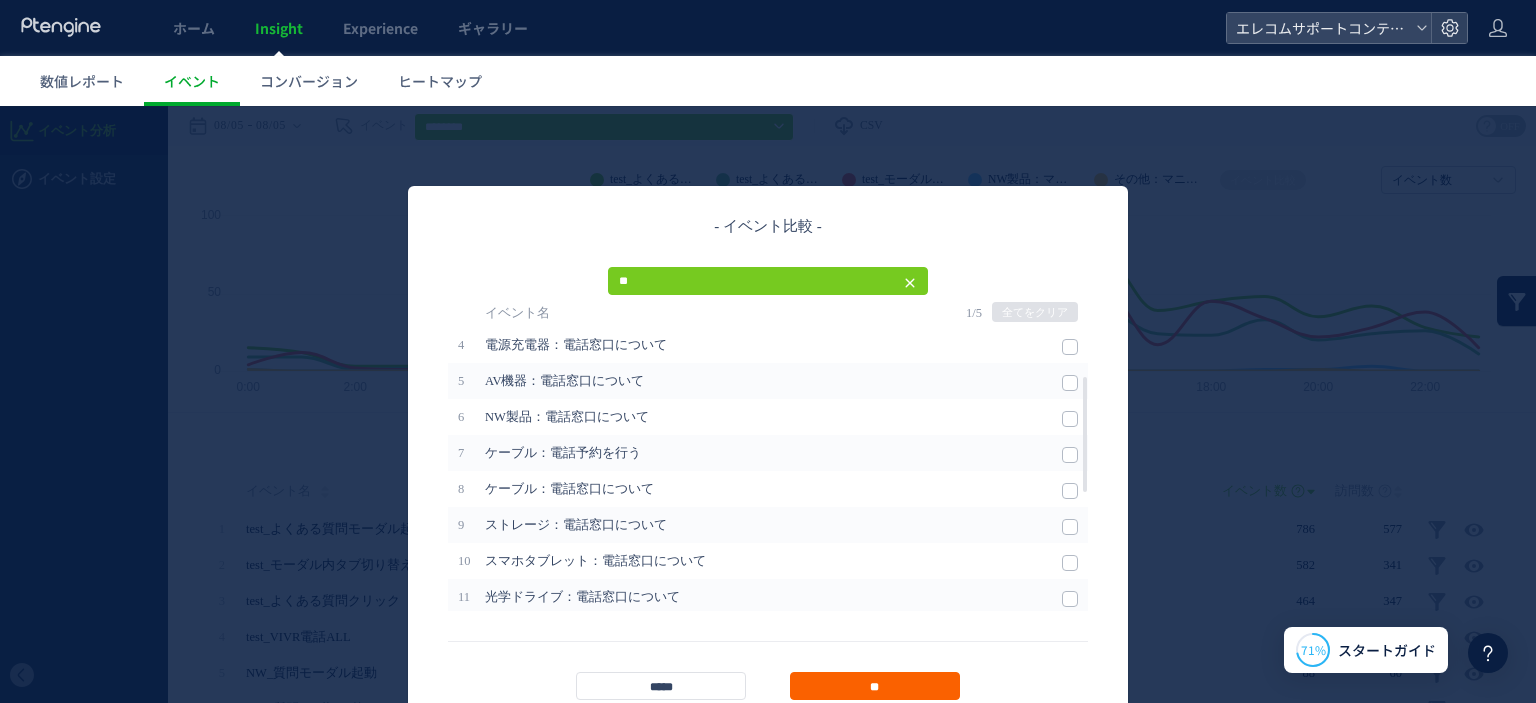 click on "**" at bounding box center [875, 686] 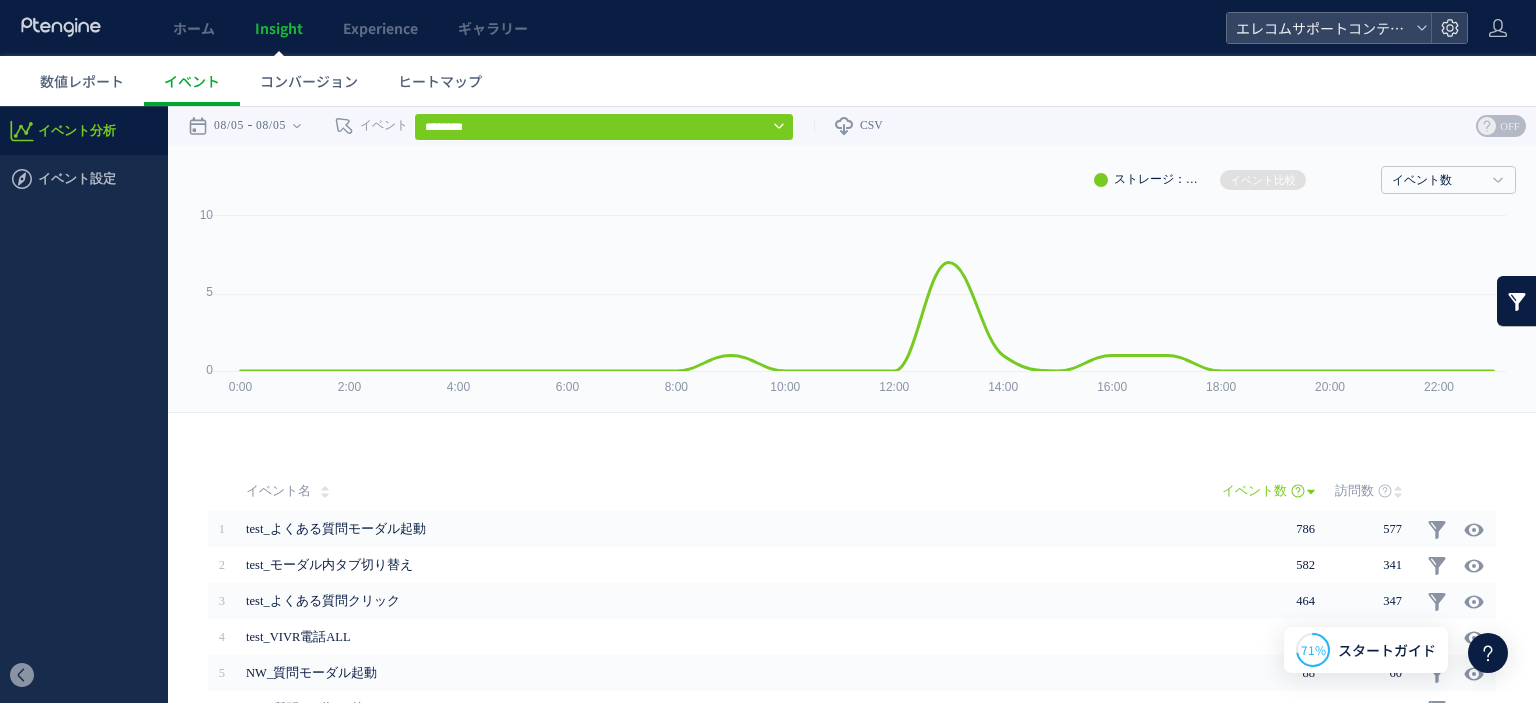 click at bounding box center [1517, 301] 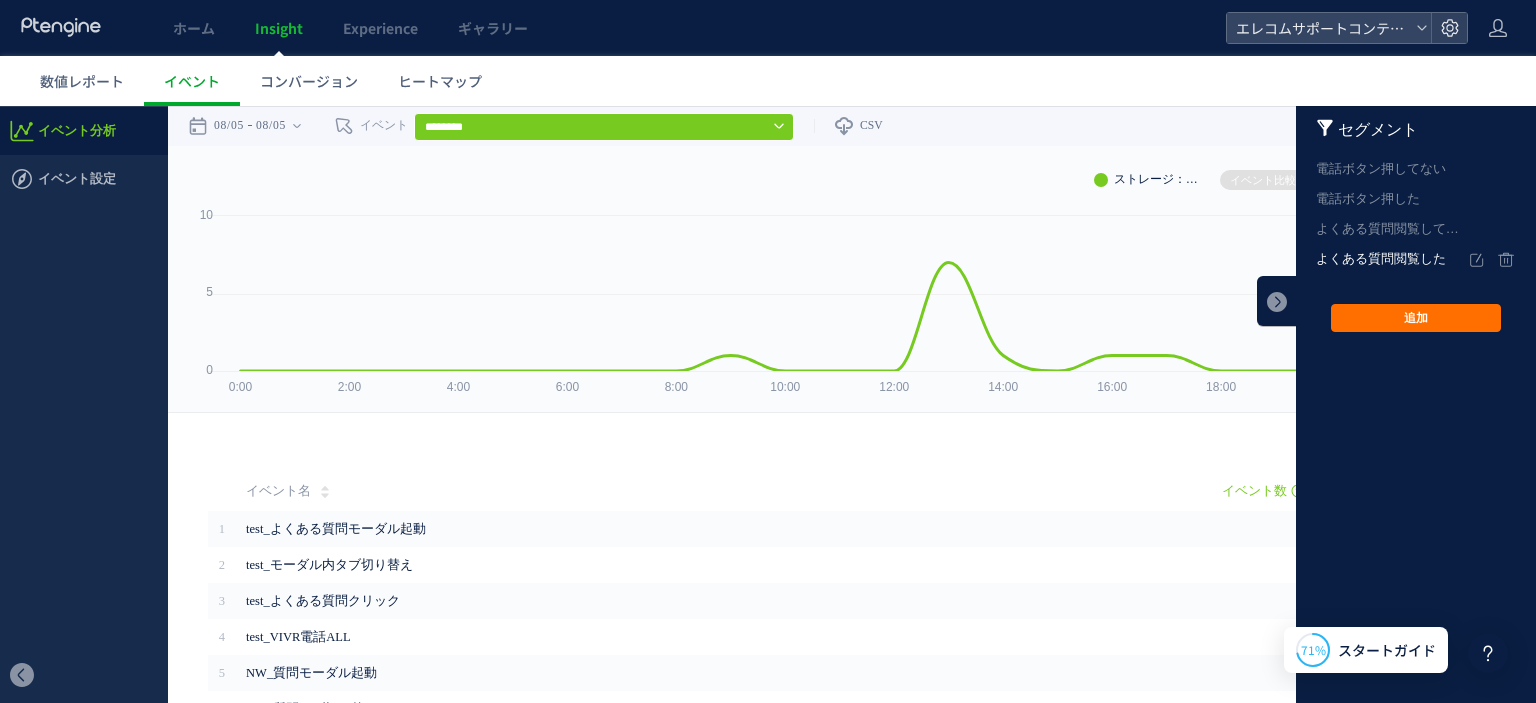 click on "よくある質問閲覧した" at bounding box center [1392, 259] 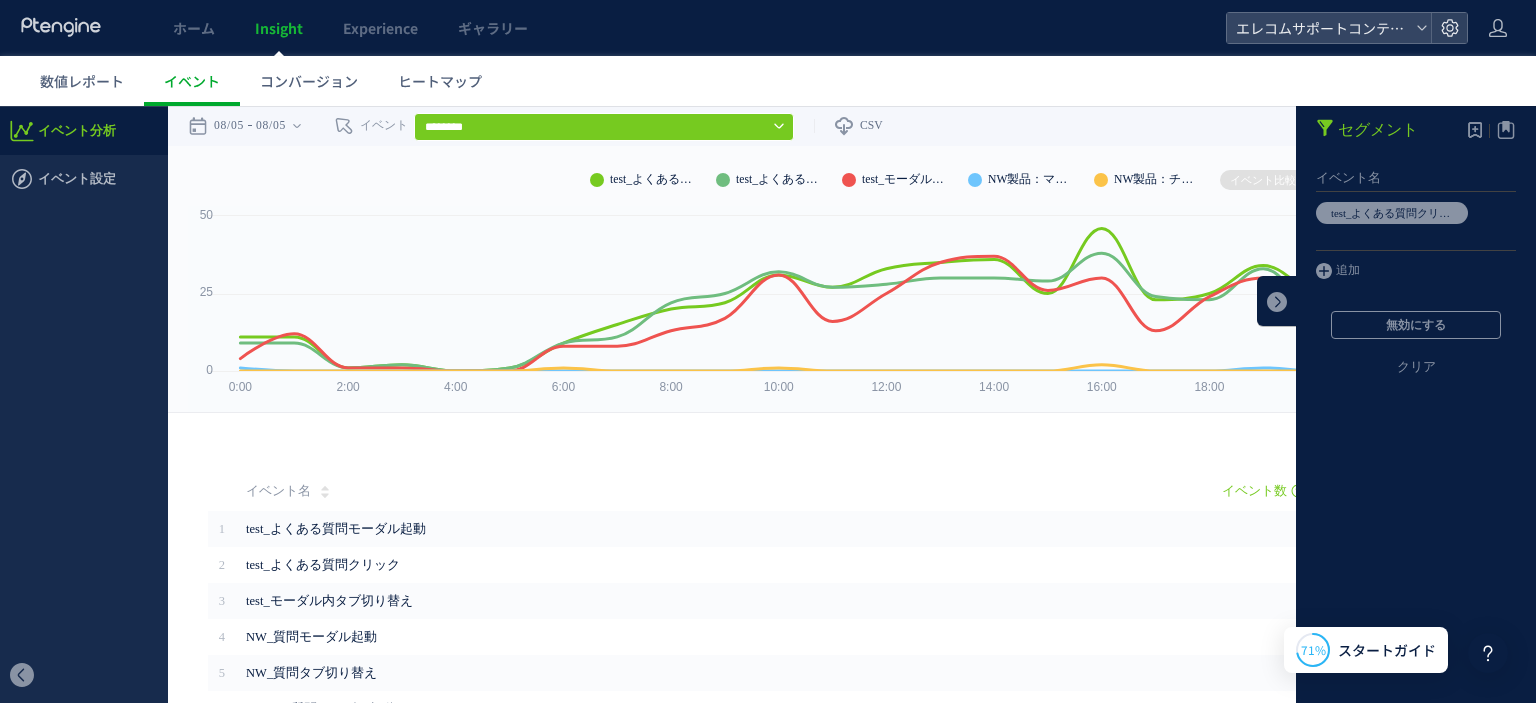 click on "**********" at bounding box center [852, 126] 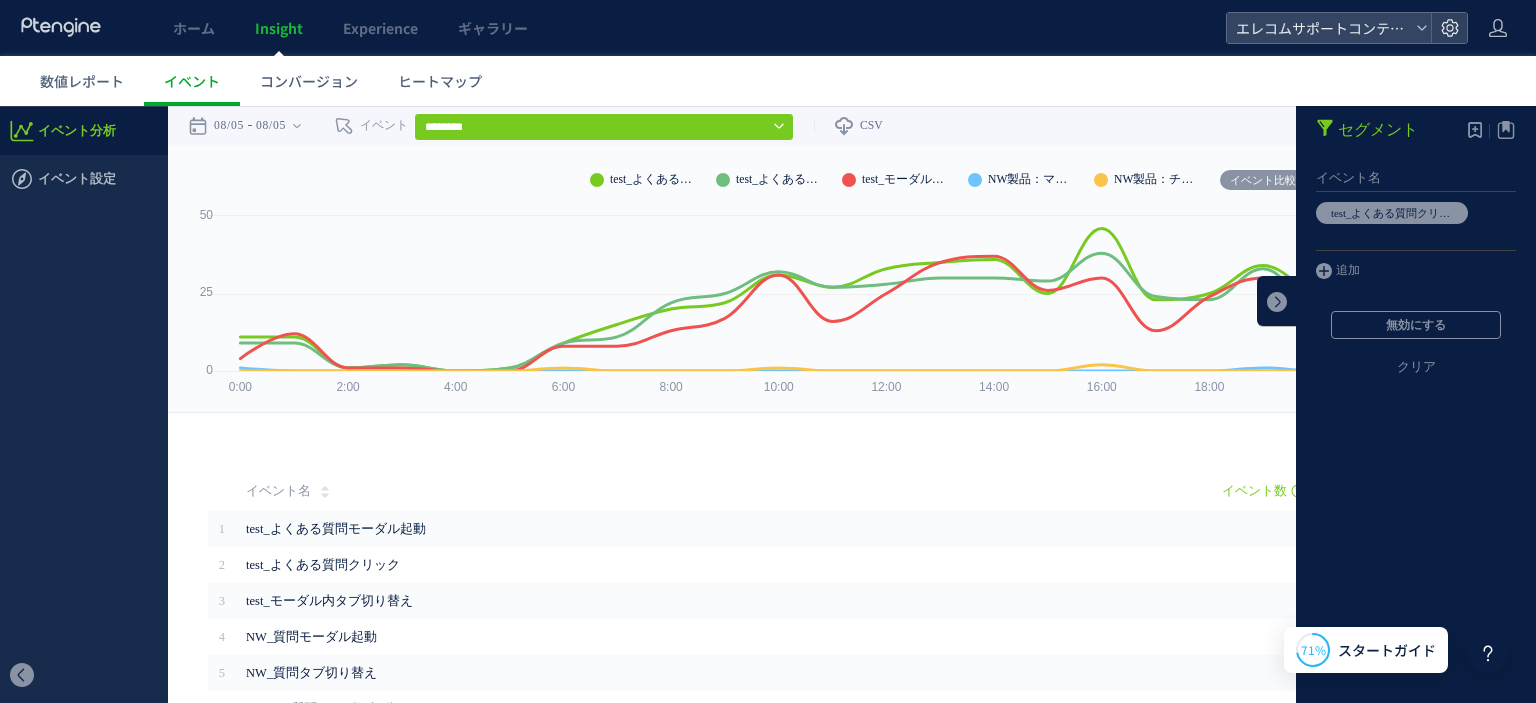 click on "イベント比較" at bounding box center (1263, 180) 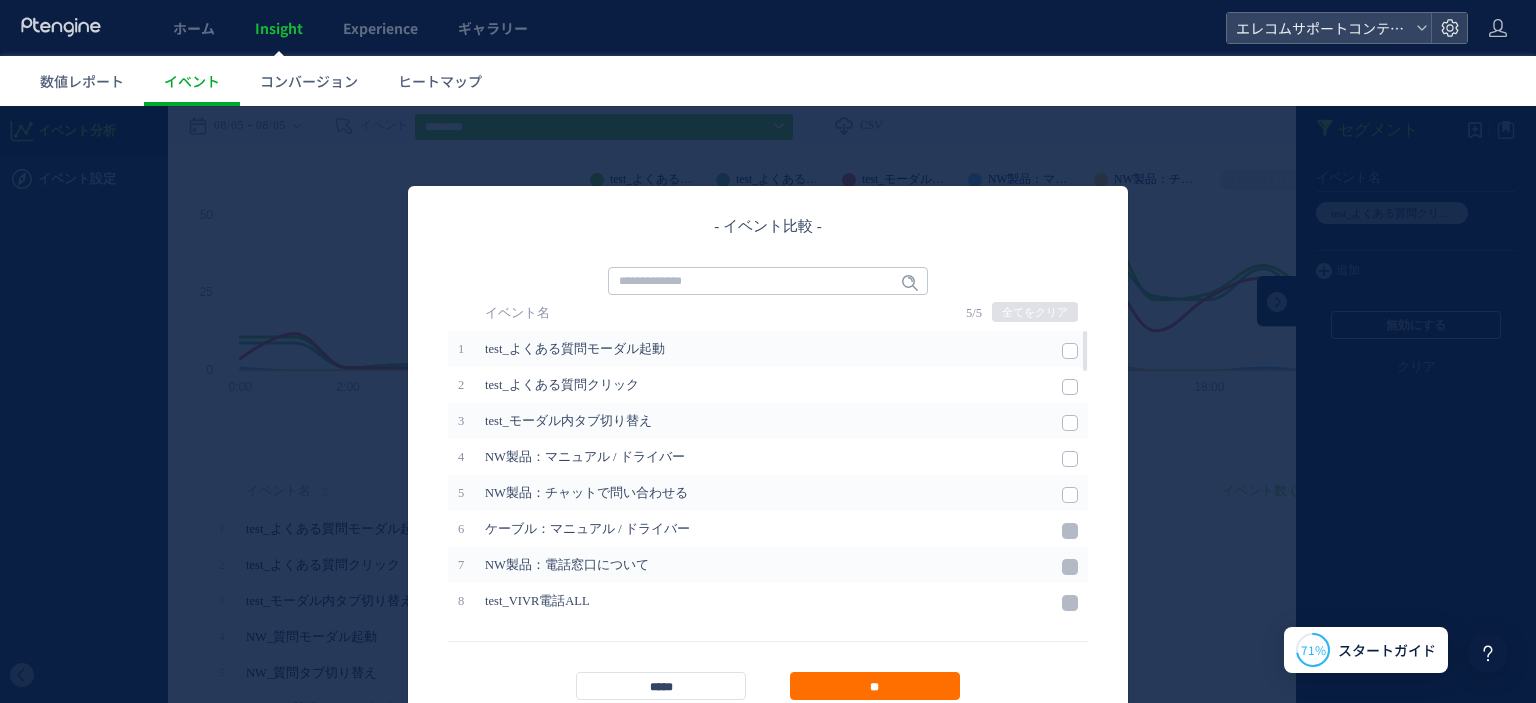 click on "5 / 5
全てをクリア" at bounding box center (1027, 313) 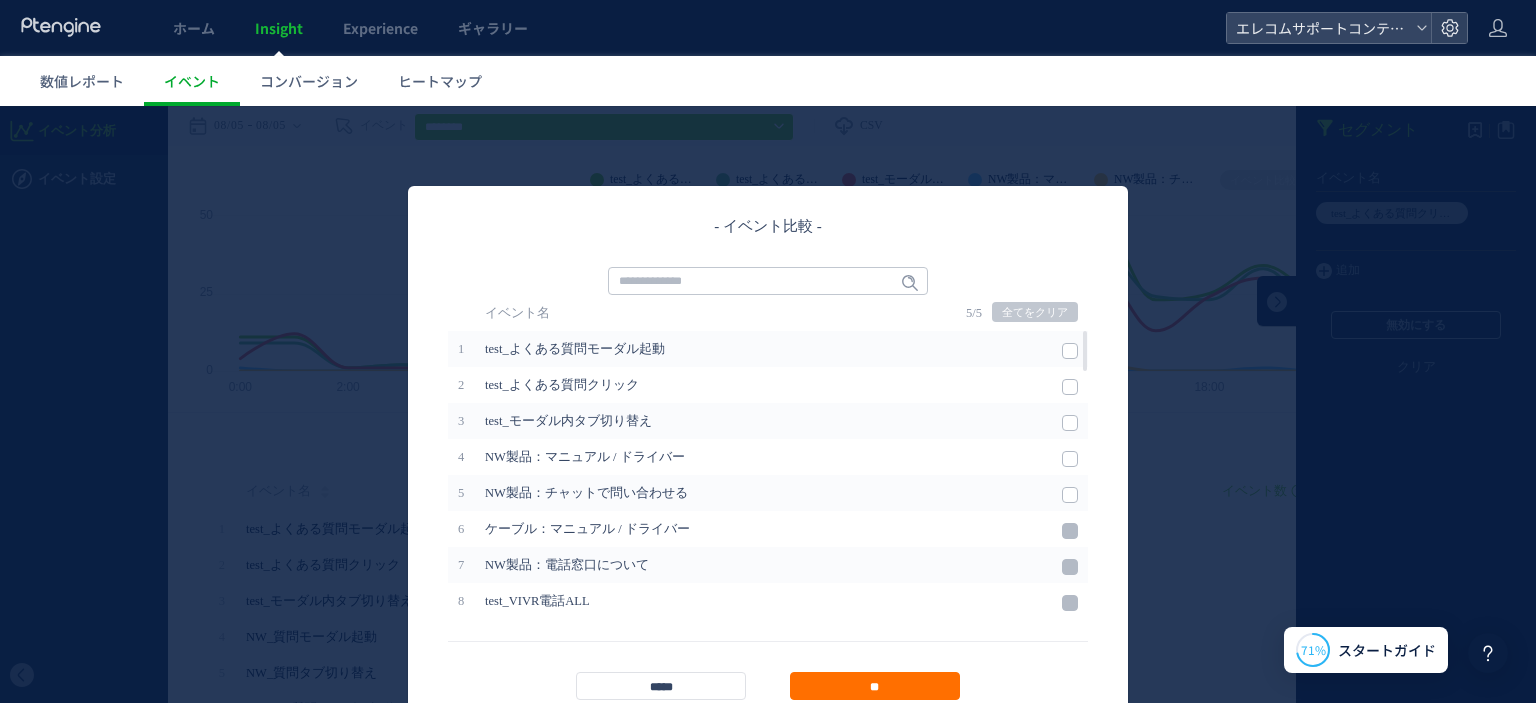 click on "全てをクリア" at bounding box center [1035, 312] 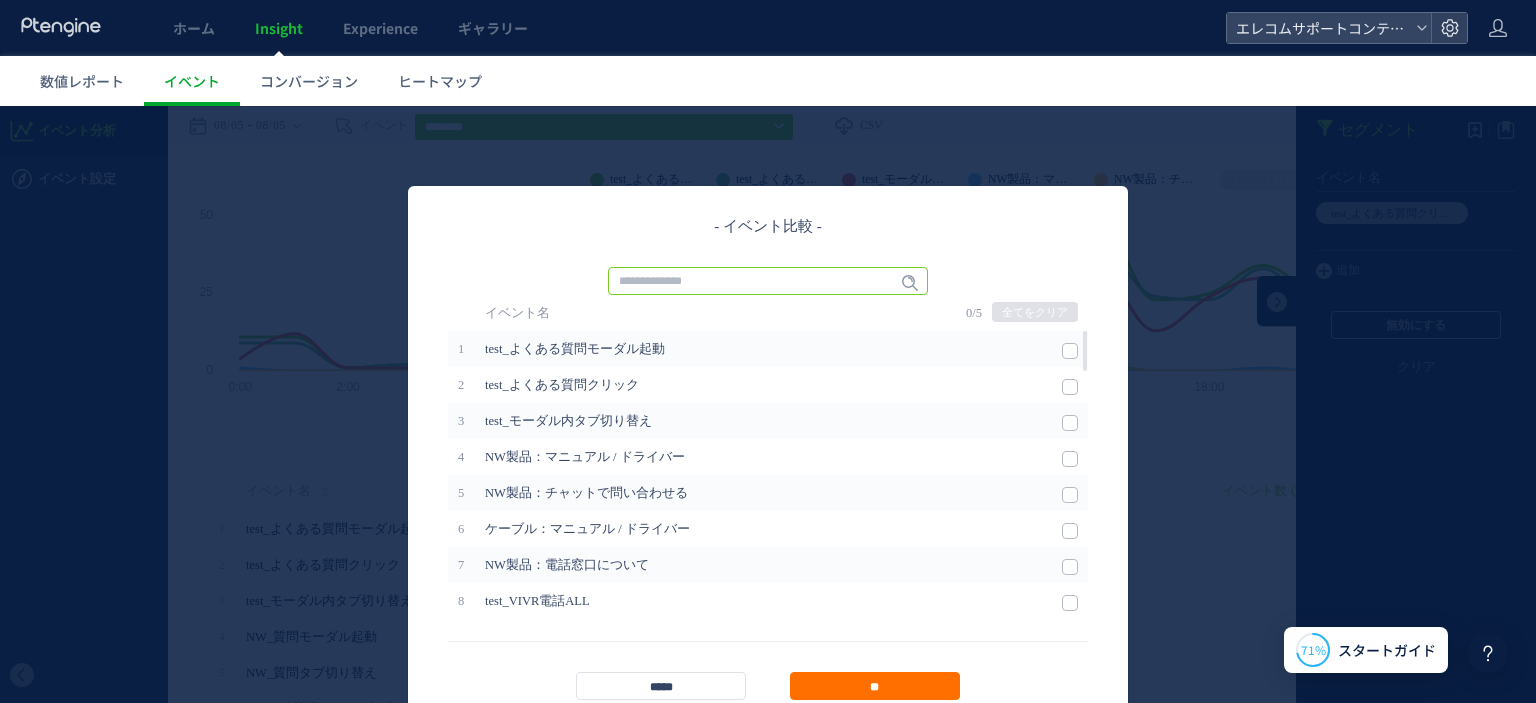 click at bounding box center (768, 281) 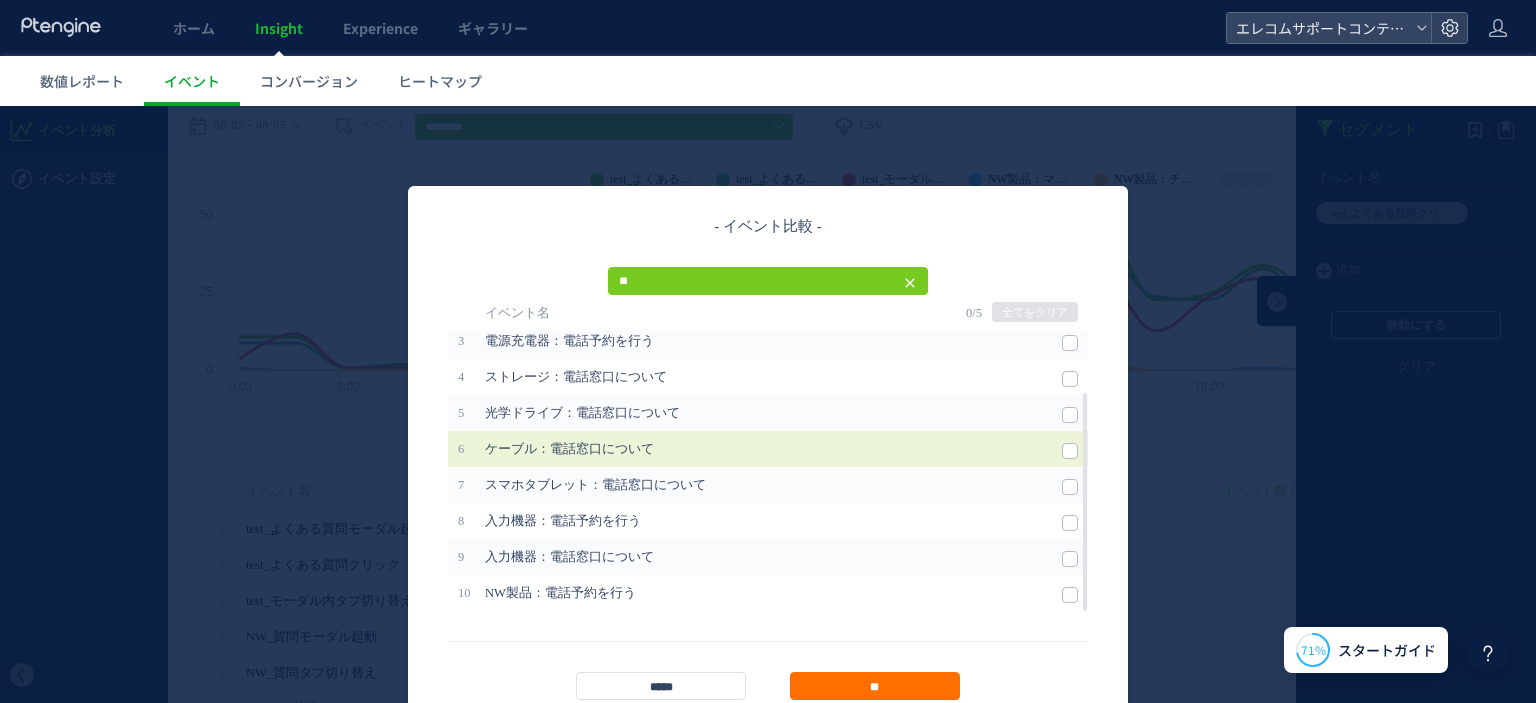 scroll, scrollTop: 0, scrollLeft: 0, axis: both 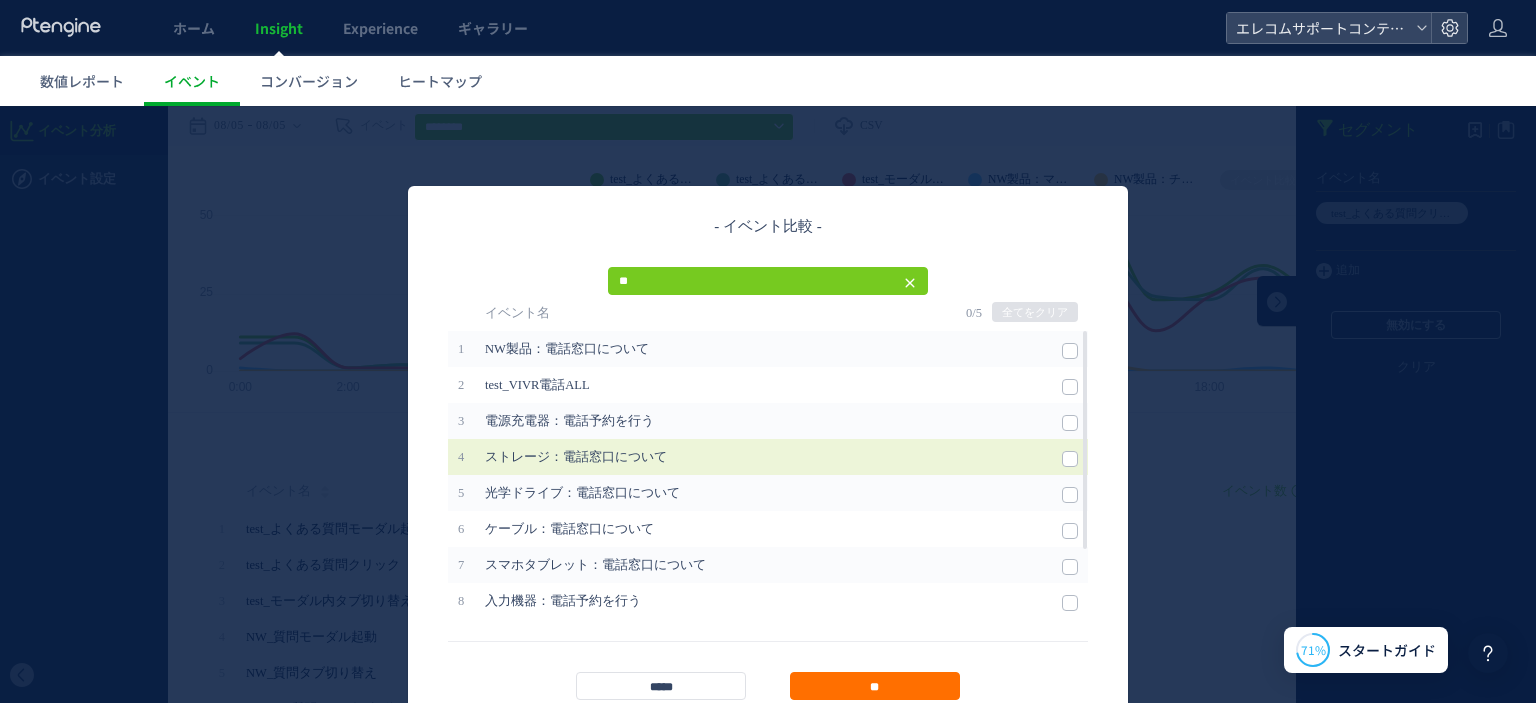 click at bounding box center (1070, 459) 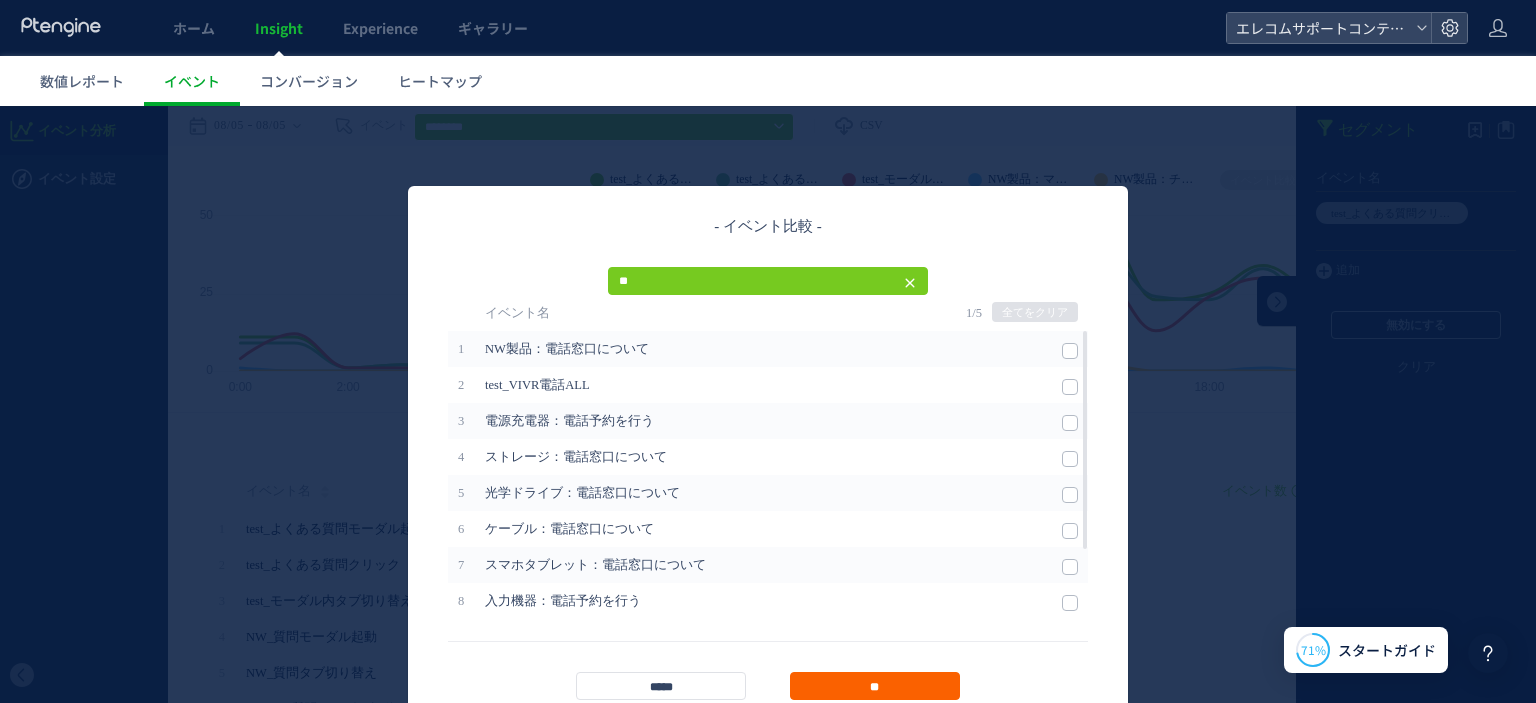 click on "**" at bounding box center (875, 686) 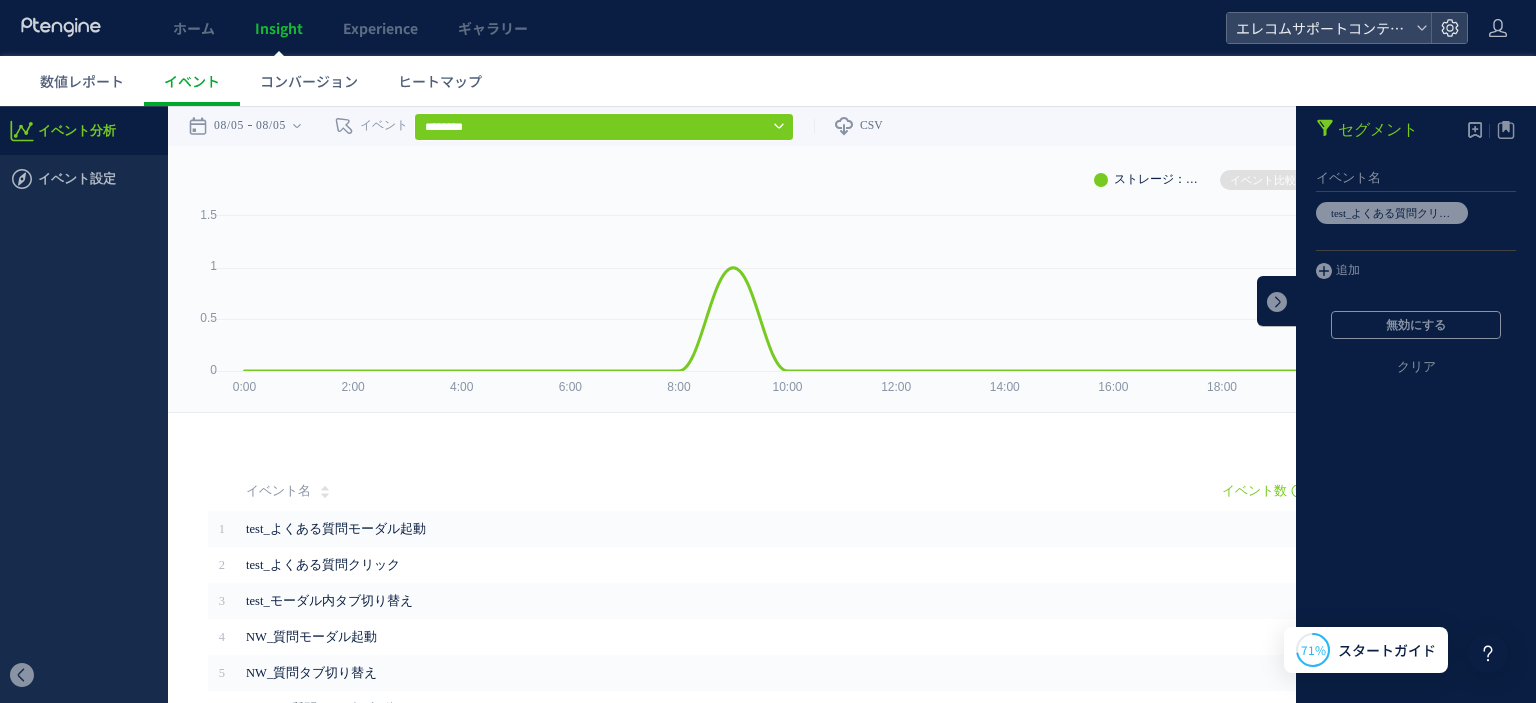 click on "数値レポート イベント コンバージョン ヒートマップ" at bounding box center (778, 81) 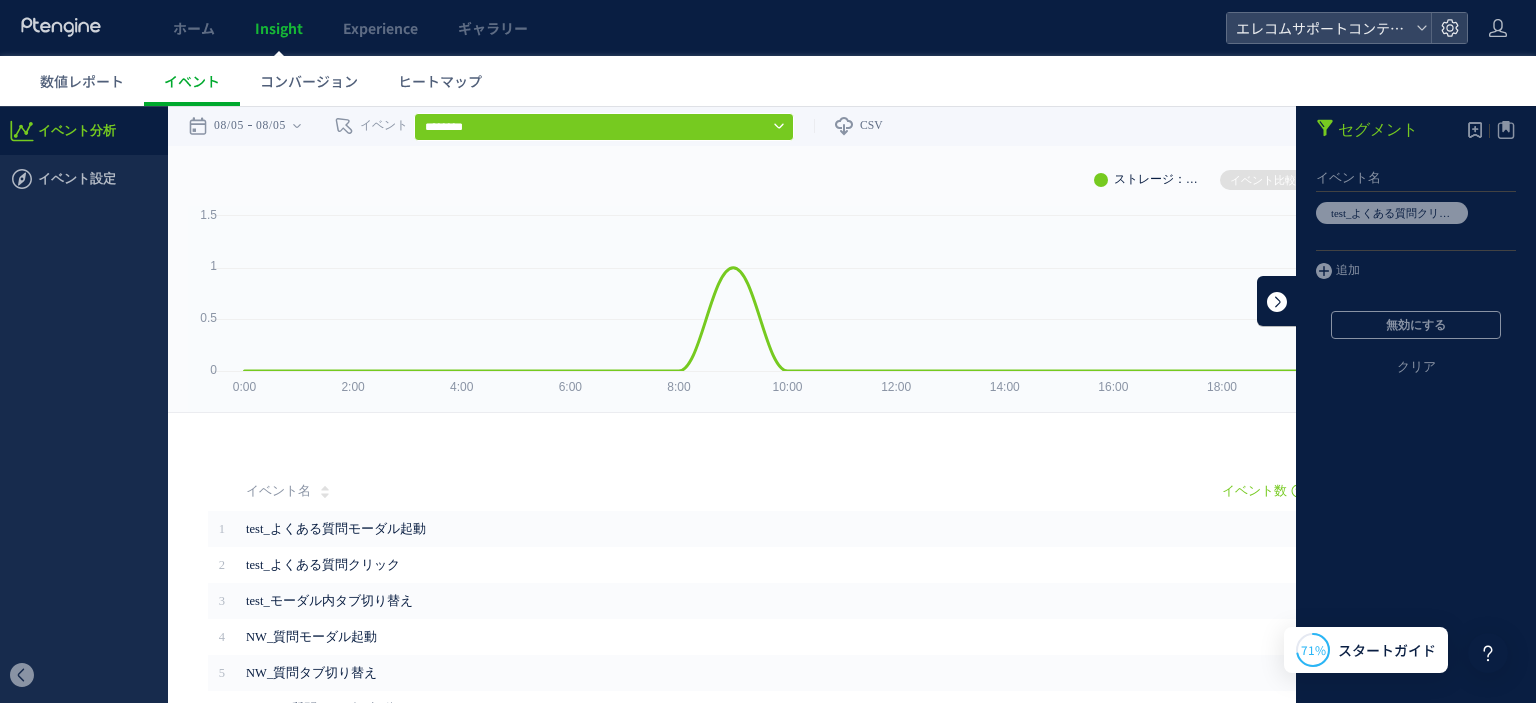 click at bounding box center [1277, 301] 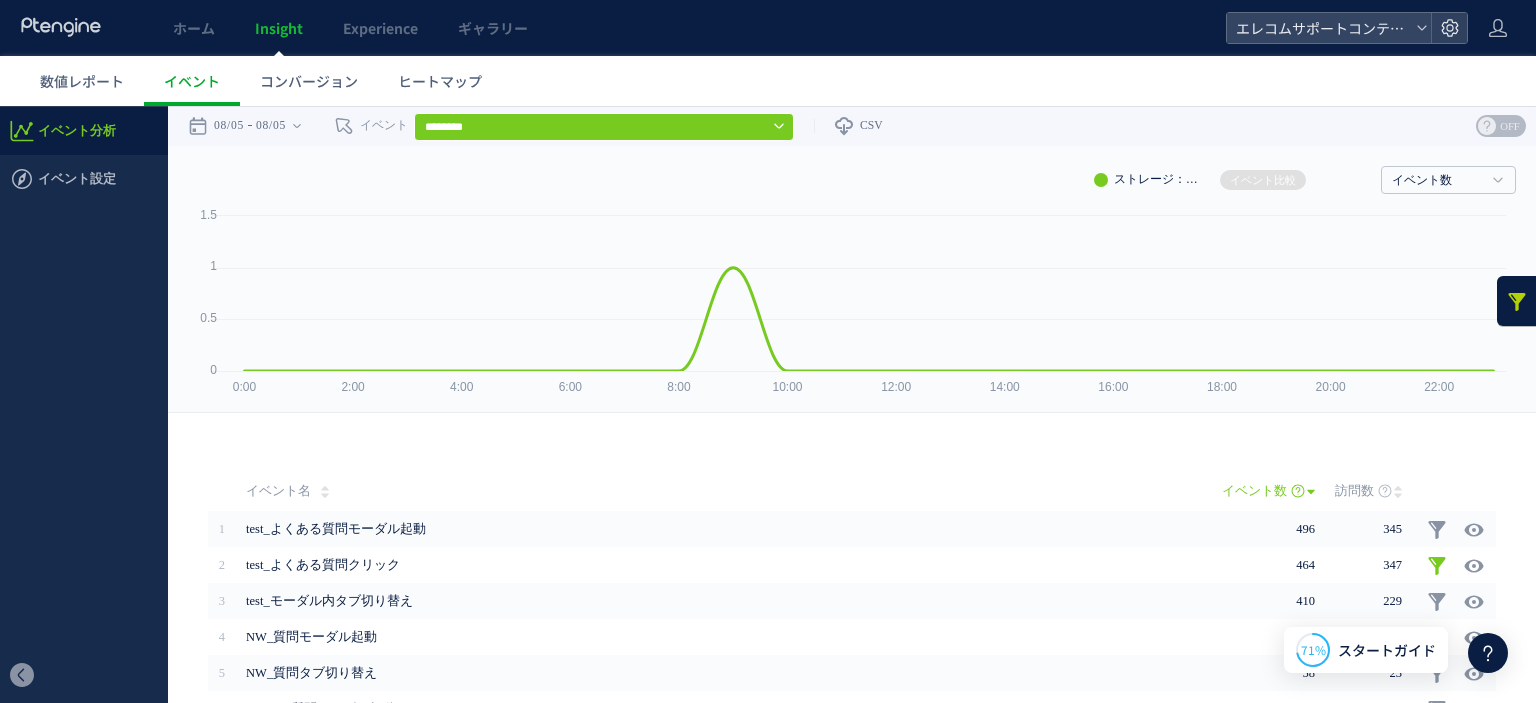click at bounding box center [1517, 301] 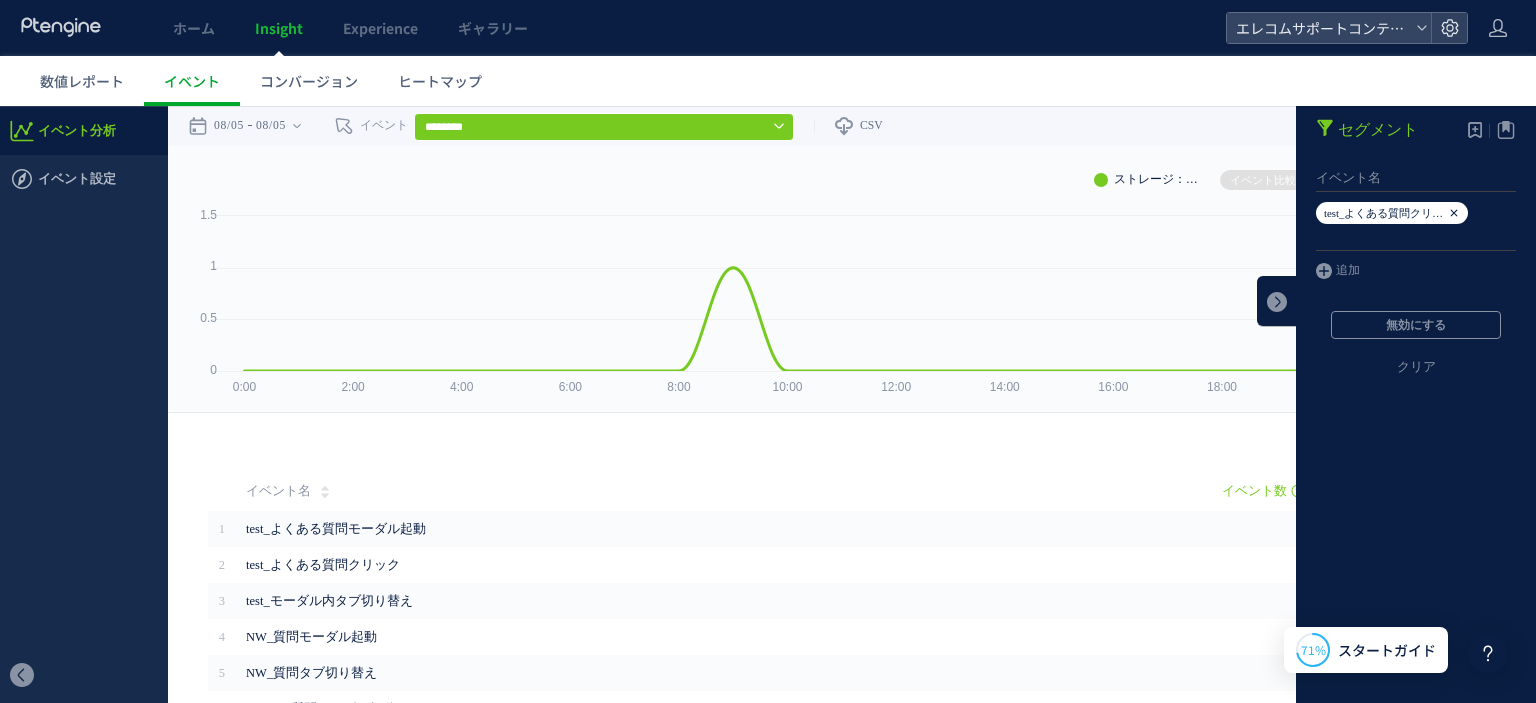 click on "test_よくある質問クリック" at bounding box center [1392, 213] 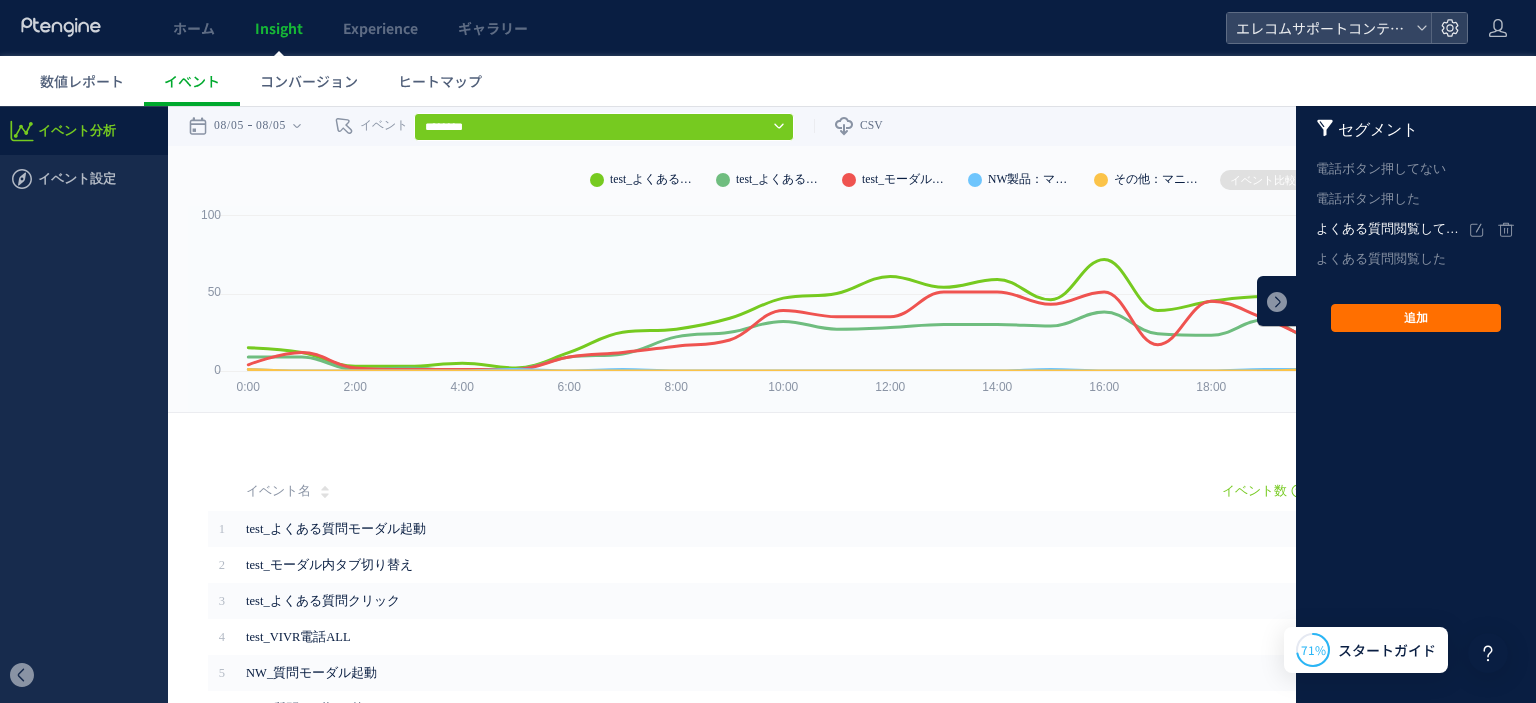click on "よくある質問閲覧してない" at bounding box center (1392, 229) 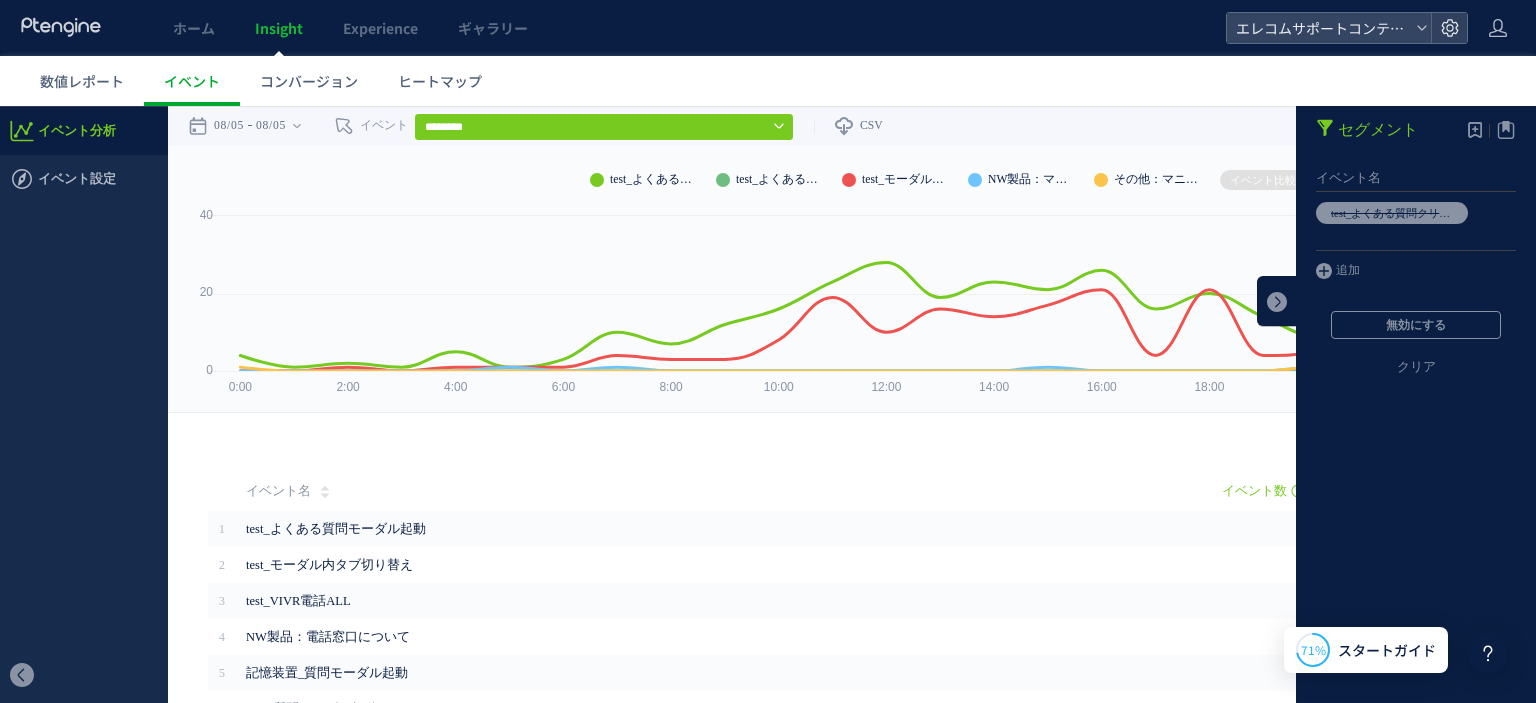 click on "test_よくある質問モーダル起動
test_よくある質問クリック
test_モーダル内タブ切り替え
NW製品：マニュアル / ドライバー
その他：マニュアル / ドライバー
イベント比較" at bounding box center (958, 180) 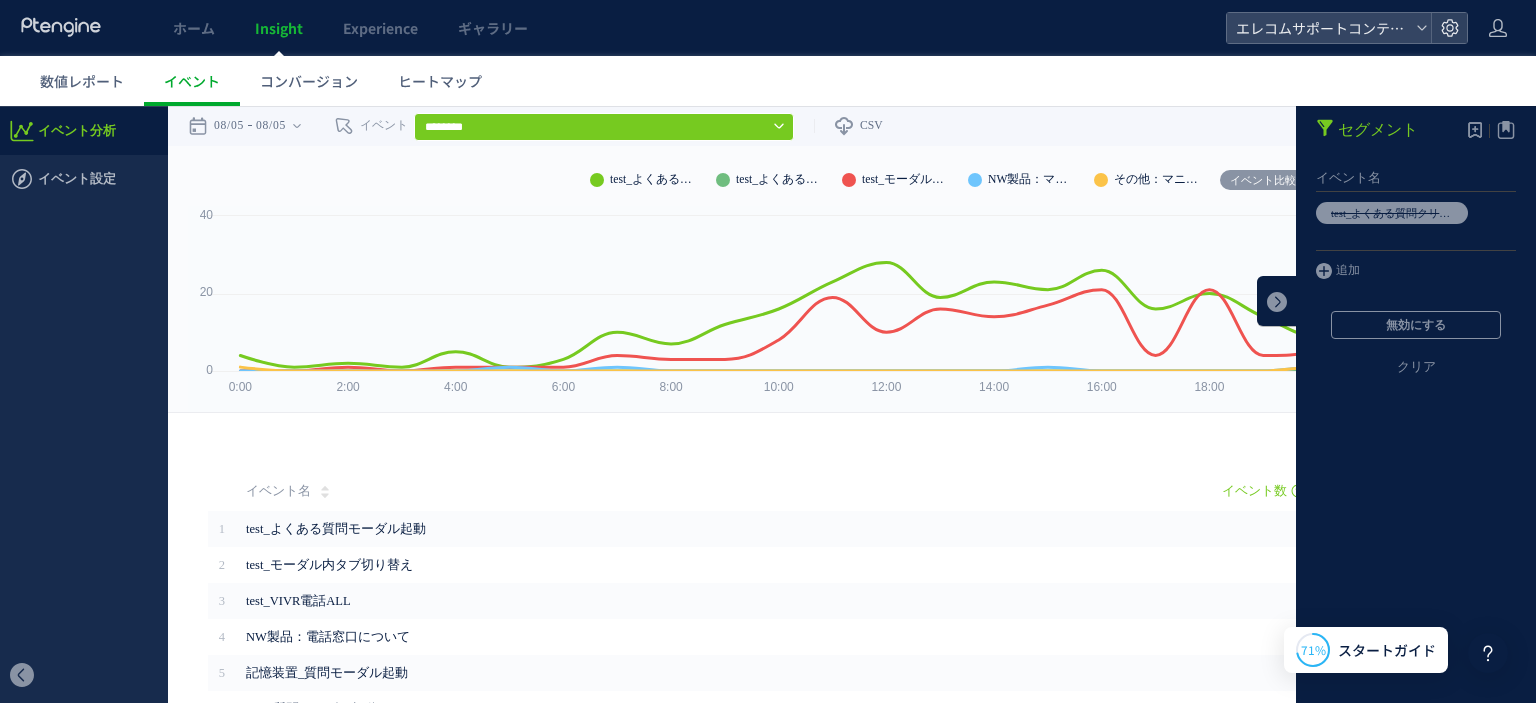 click on "イベント比較" at bounding box center (1263, 180) 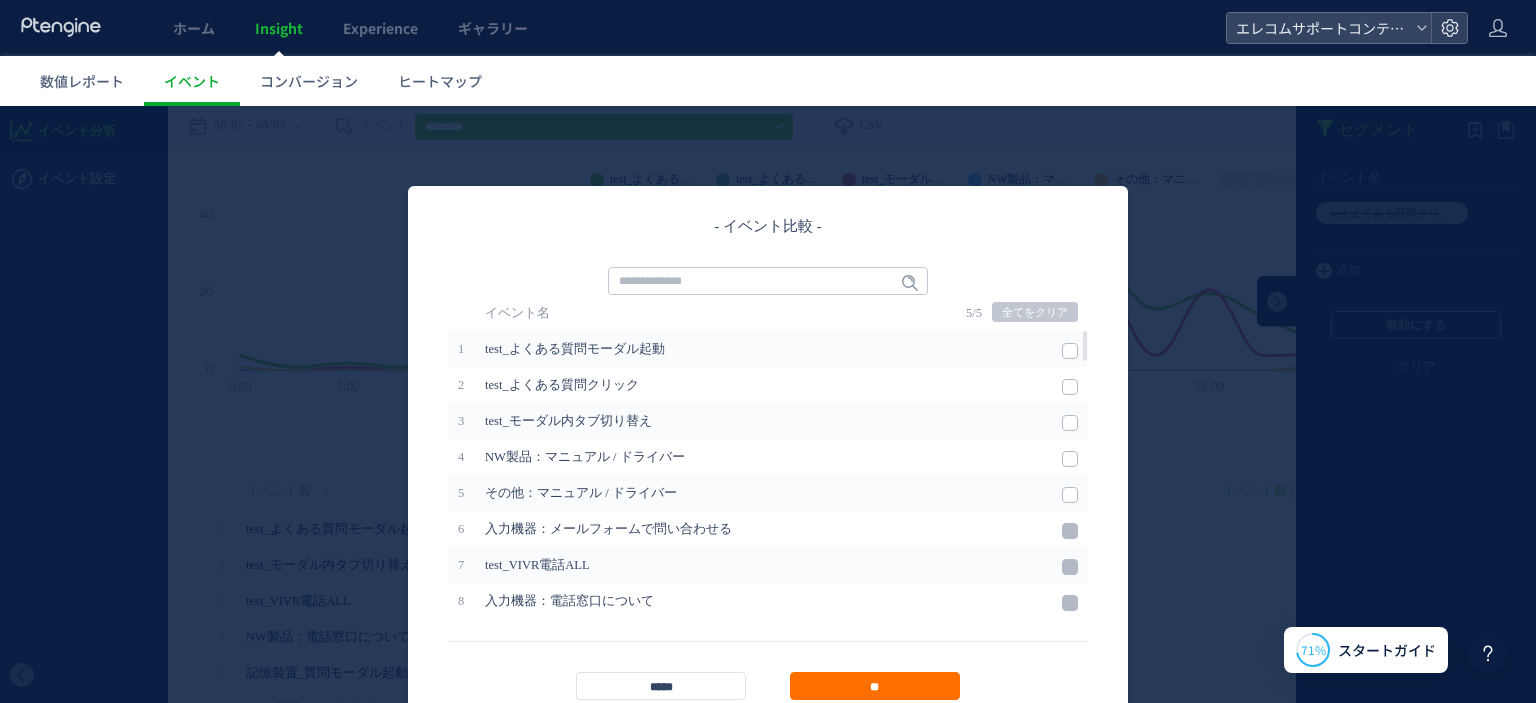 click on "全てをクリア" at bounding box center [1035, 312] 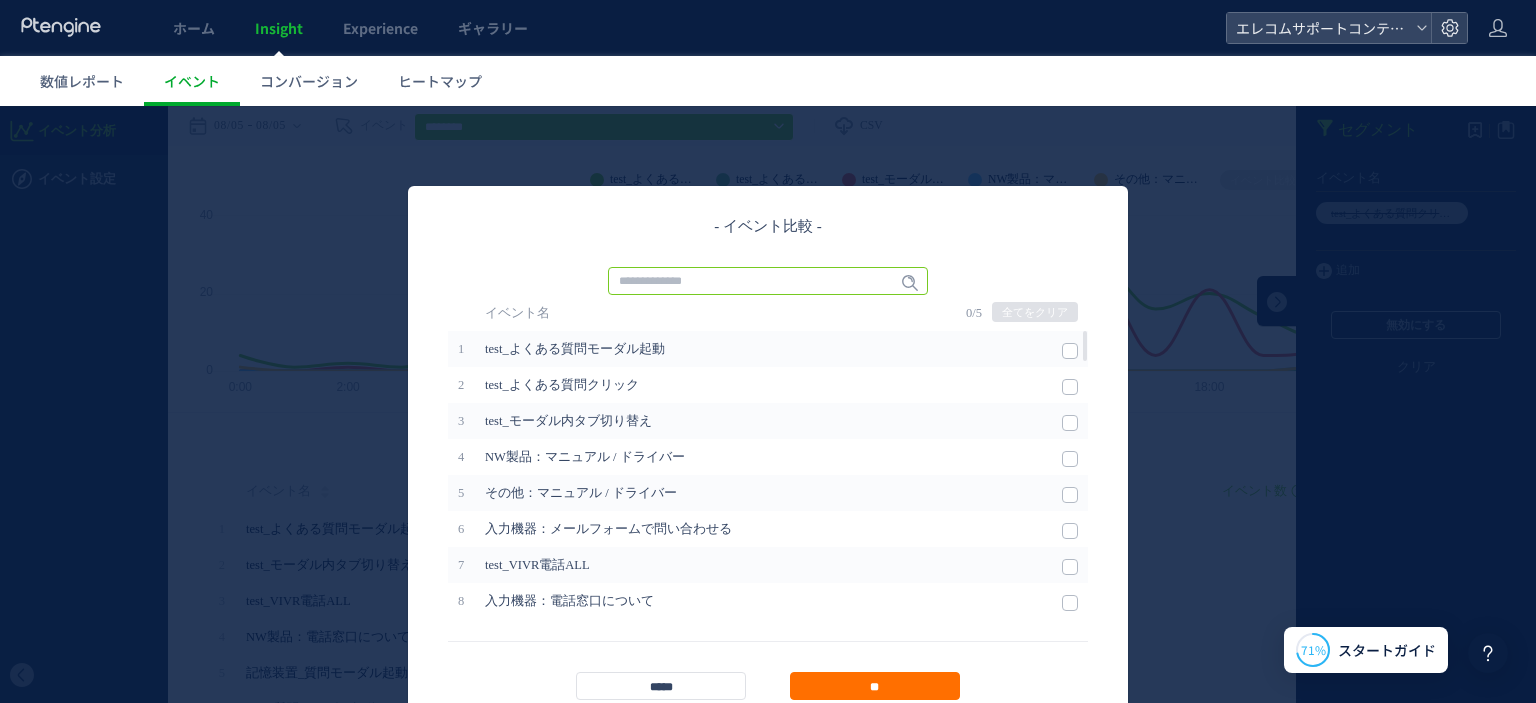 click at bounding box center [768, 281] 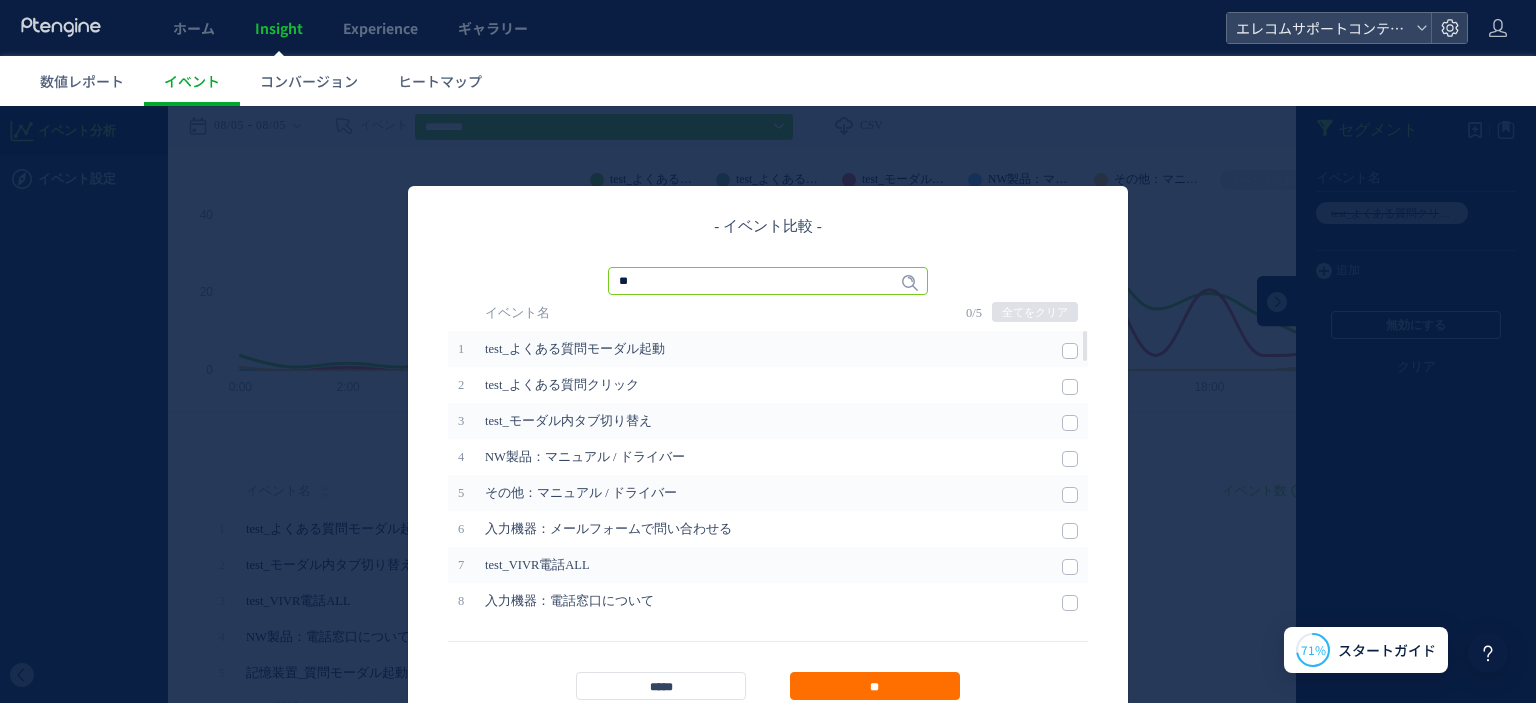 type on "**" 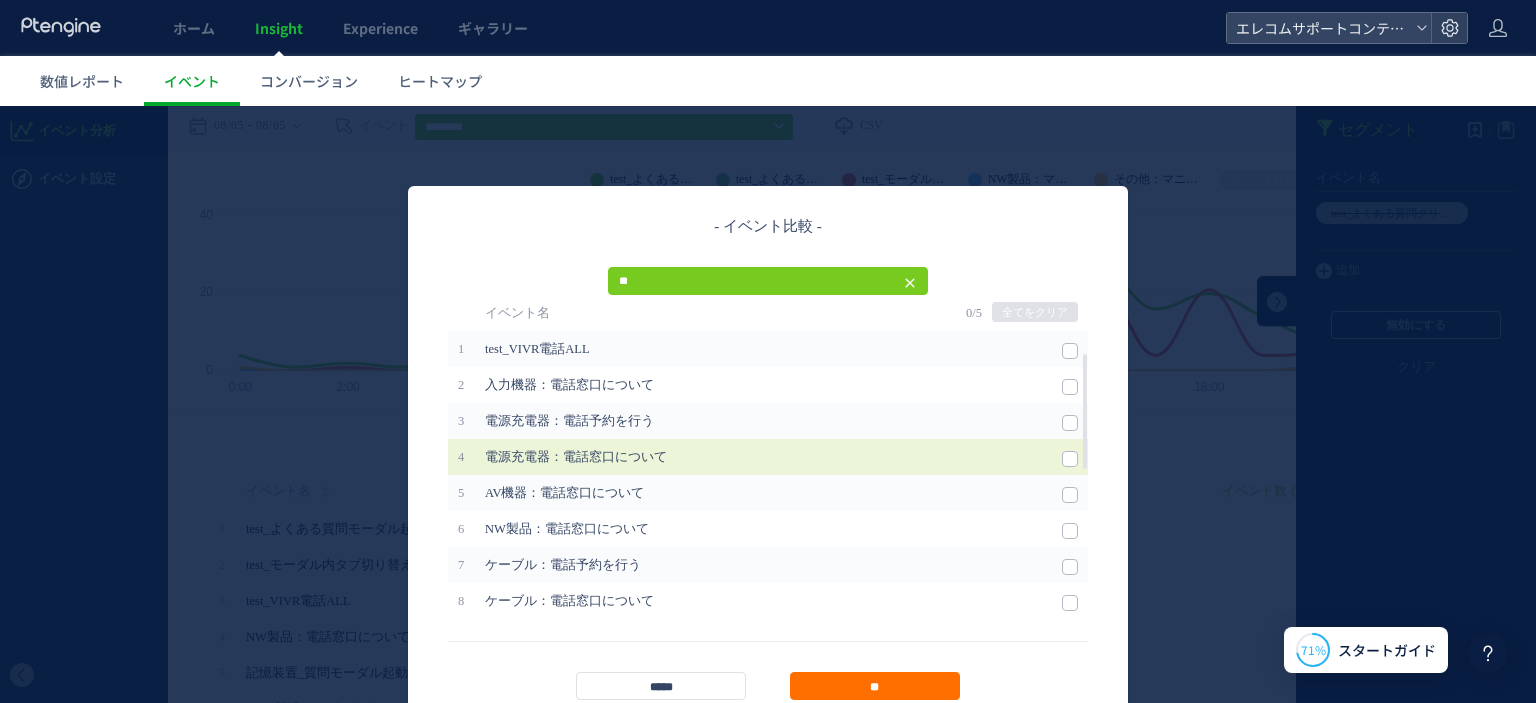 scroll, scrollTop: 112, scrollLeft: 0, axis: vertical 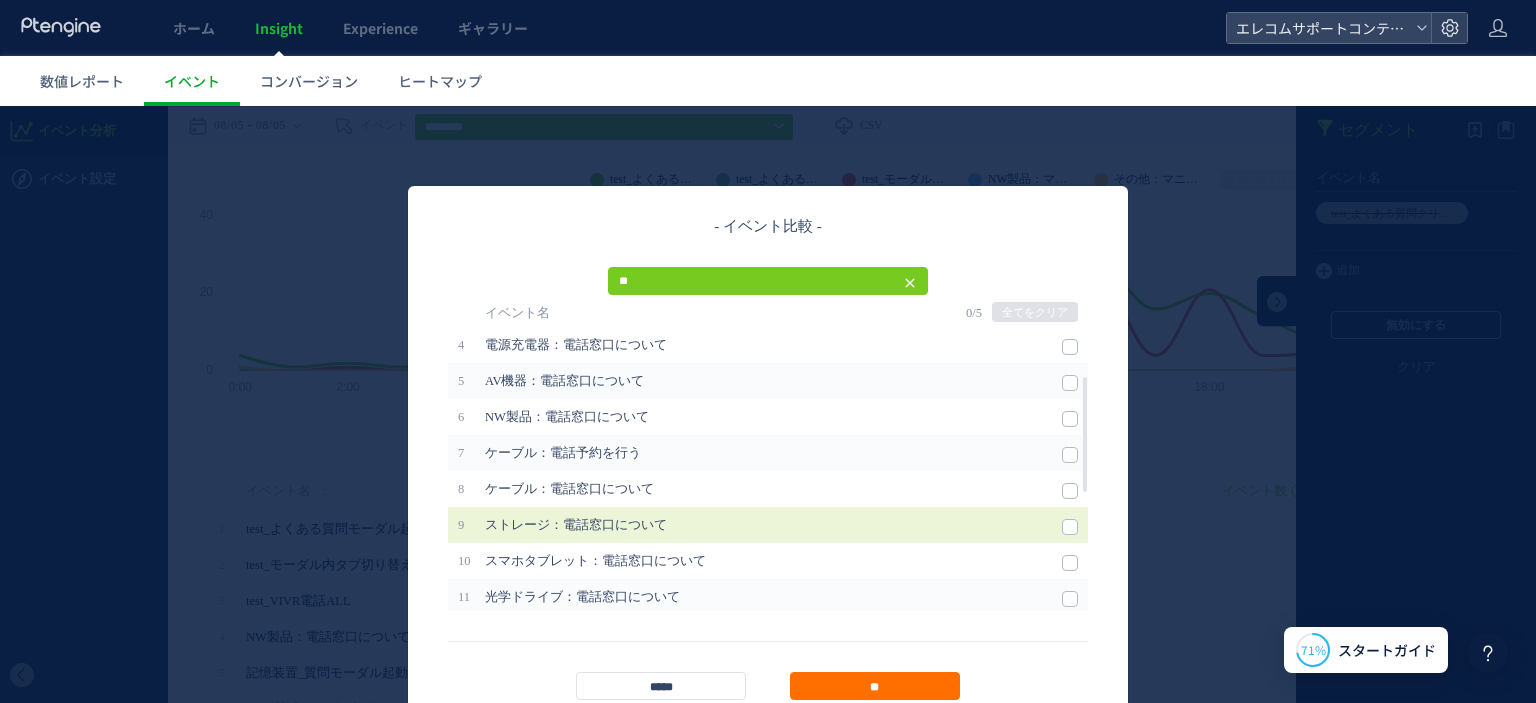 click at bounding box center [1070, 527] 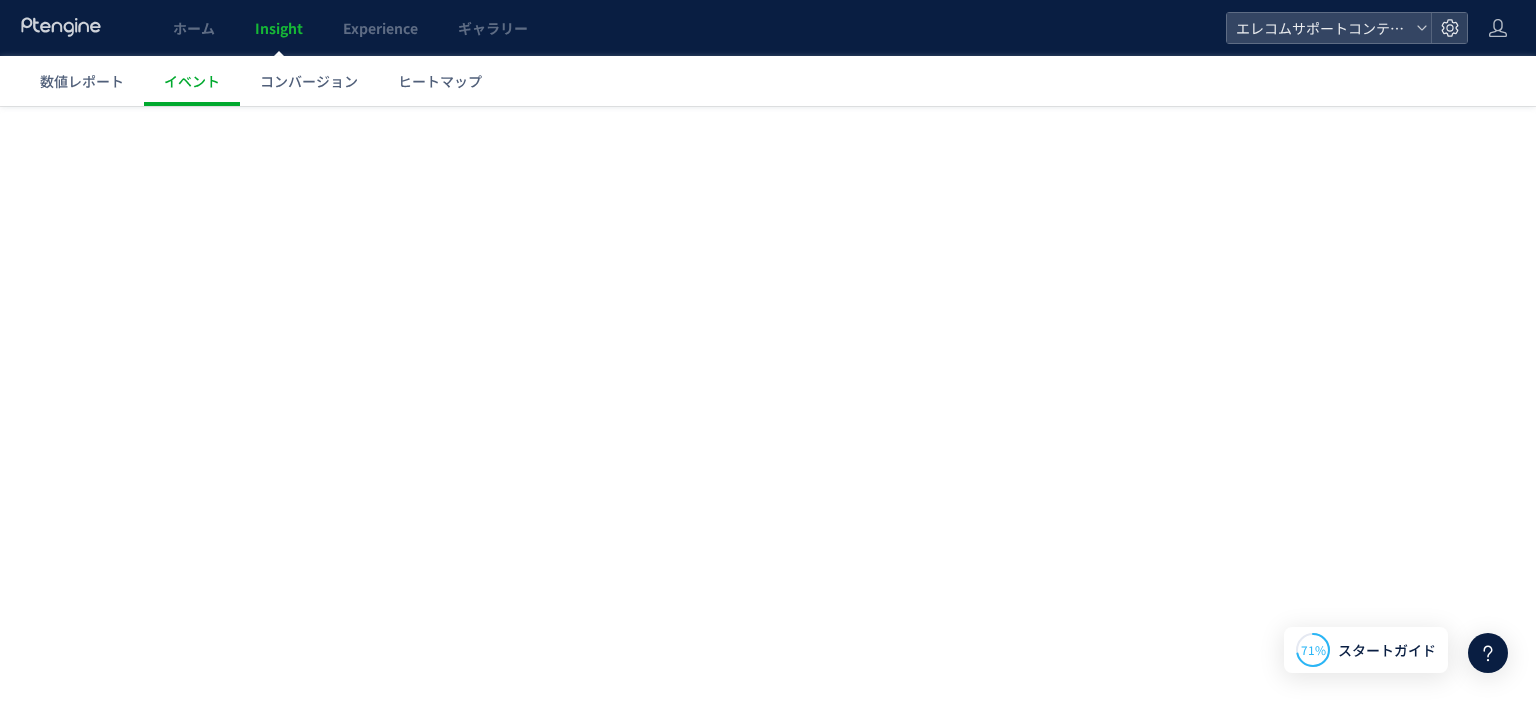 scroll, scrollTop: 0, scrollLeft: 0, axis: both 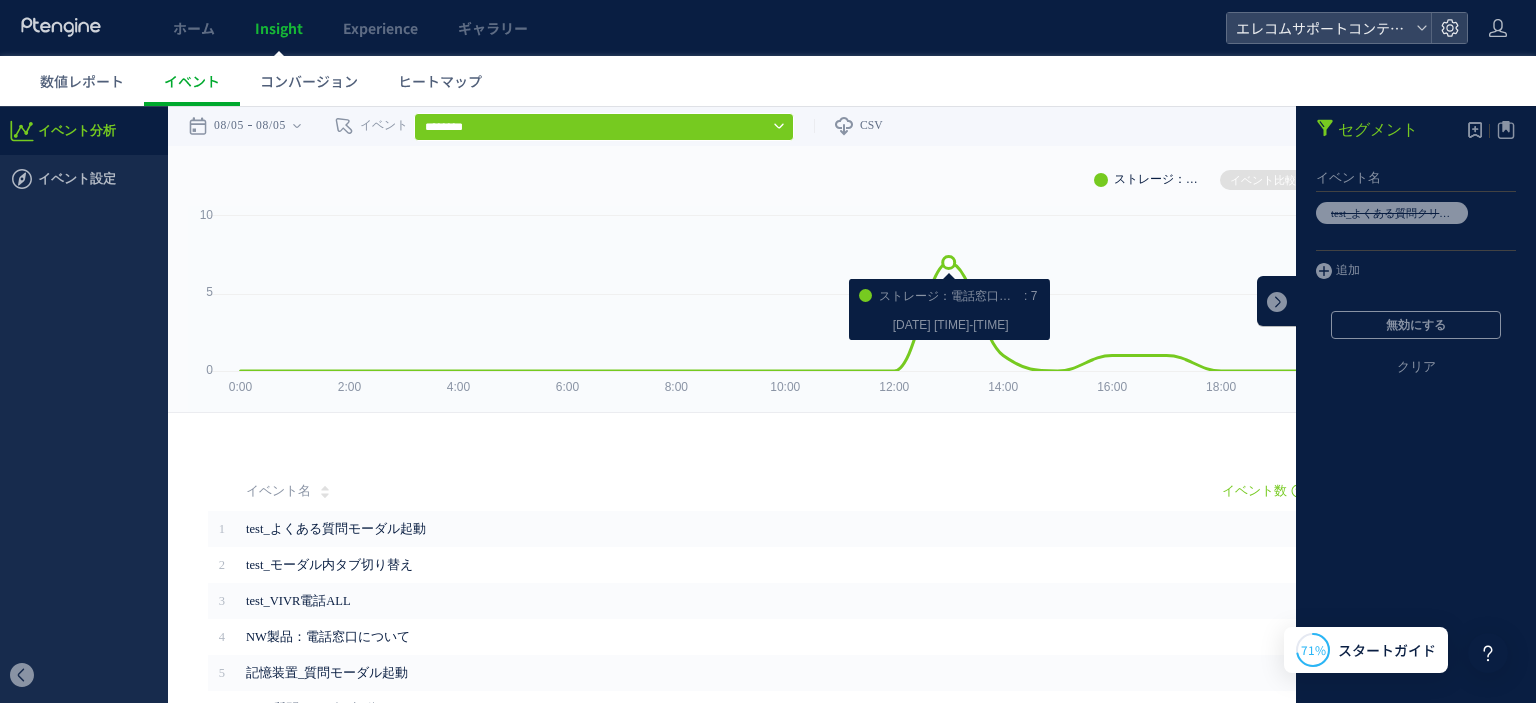 click 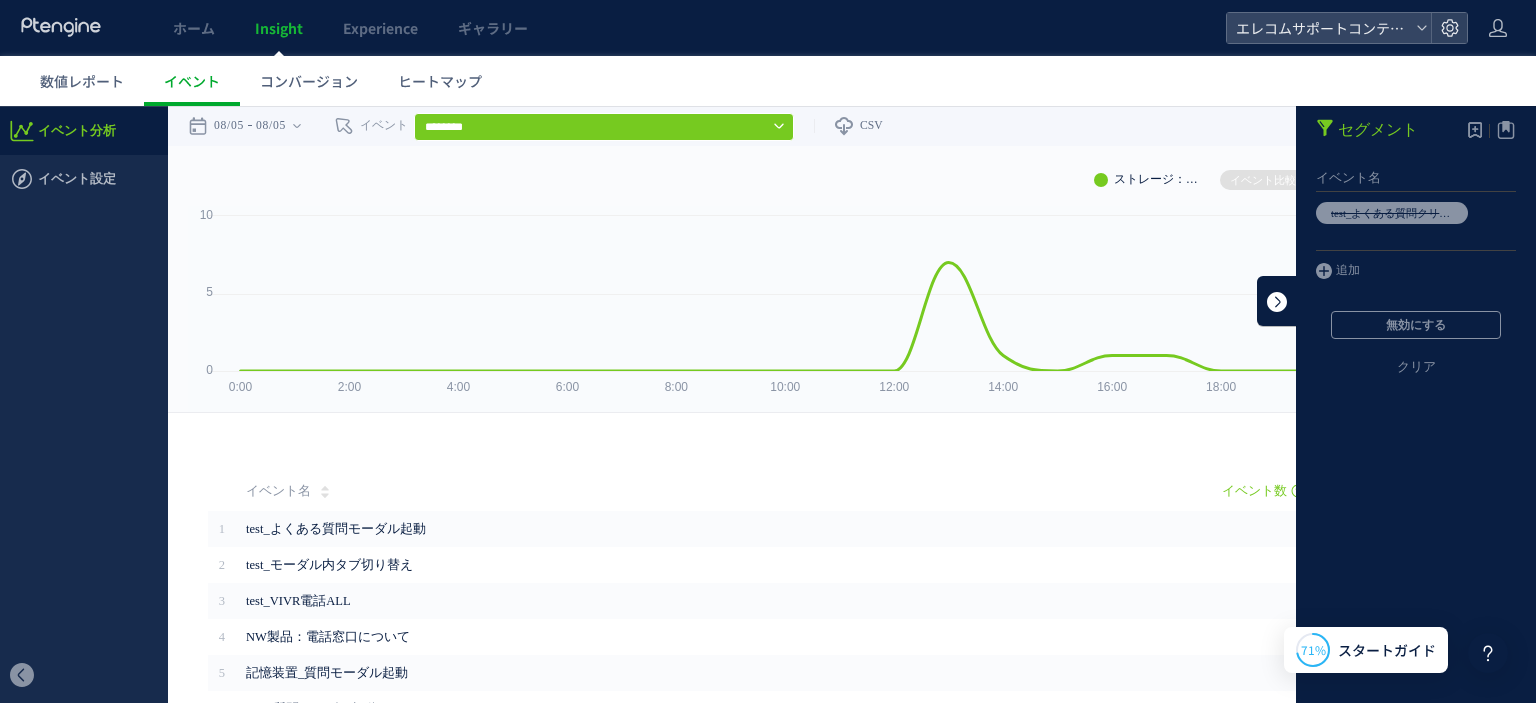 click at bounding box center (1277, 301) 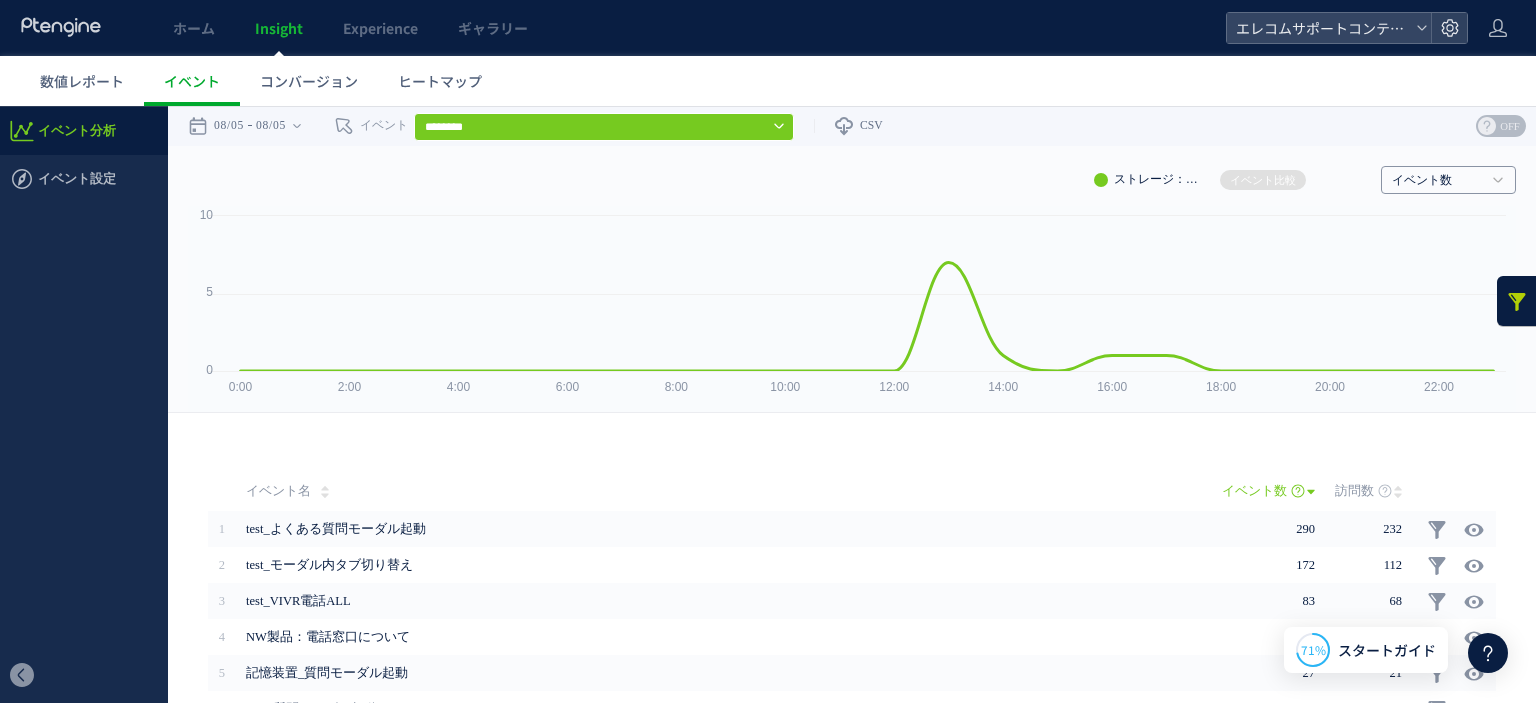click on "イベント数" at bounding box center [1448, 180] 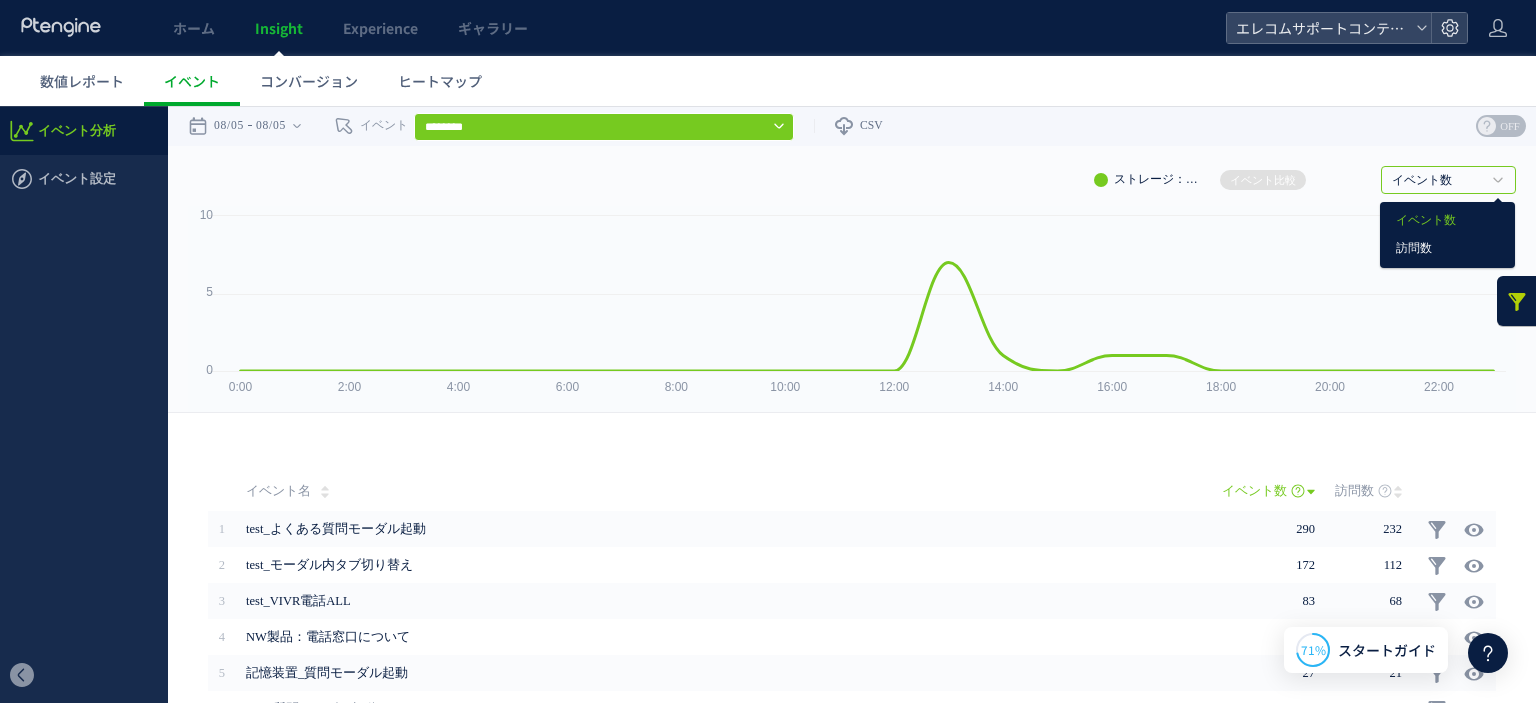click on "訪問数" at bounding box center [1447, 249] 